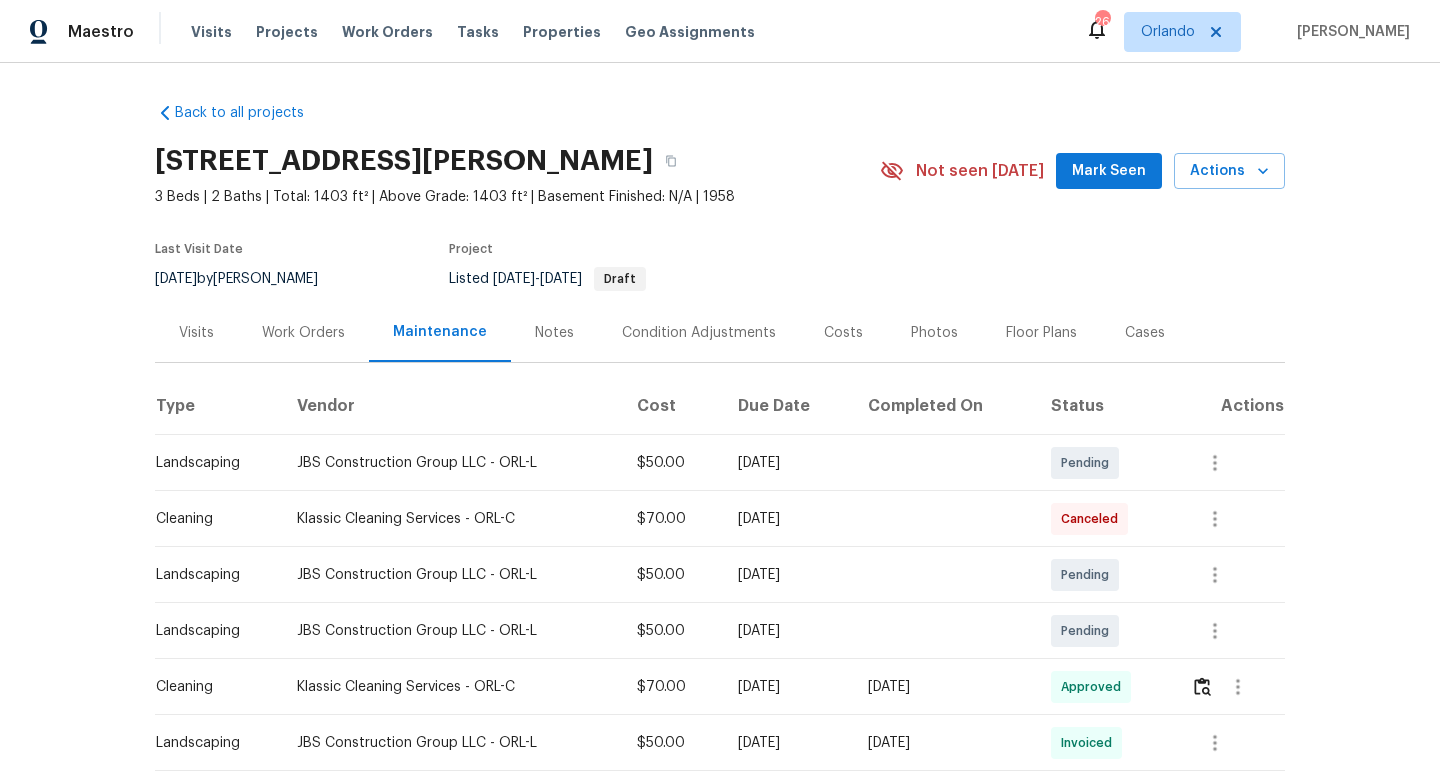 scroll, scrollTop: 0, scrollLeft: 0, axis: both 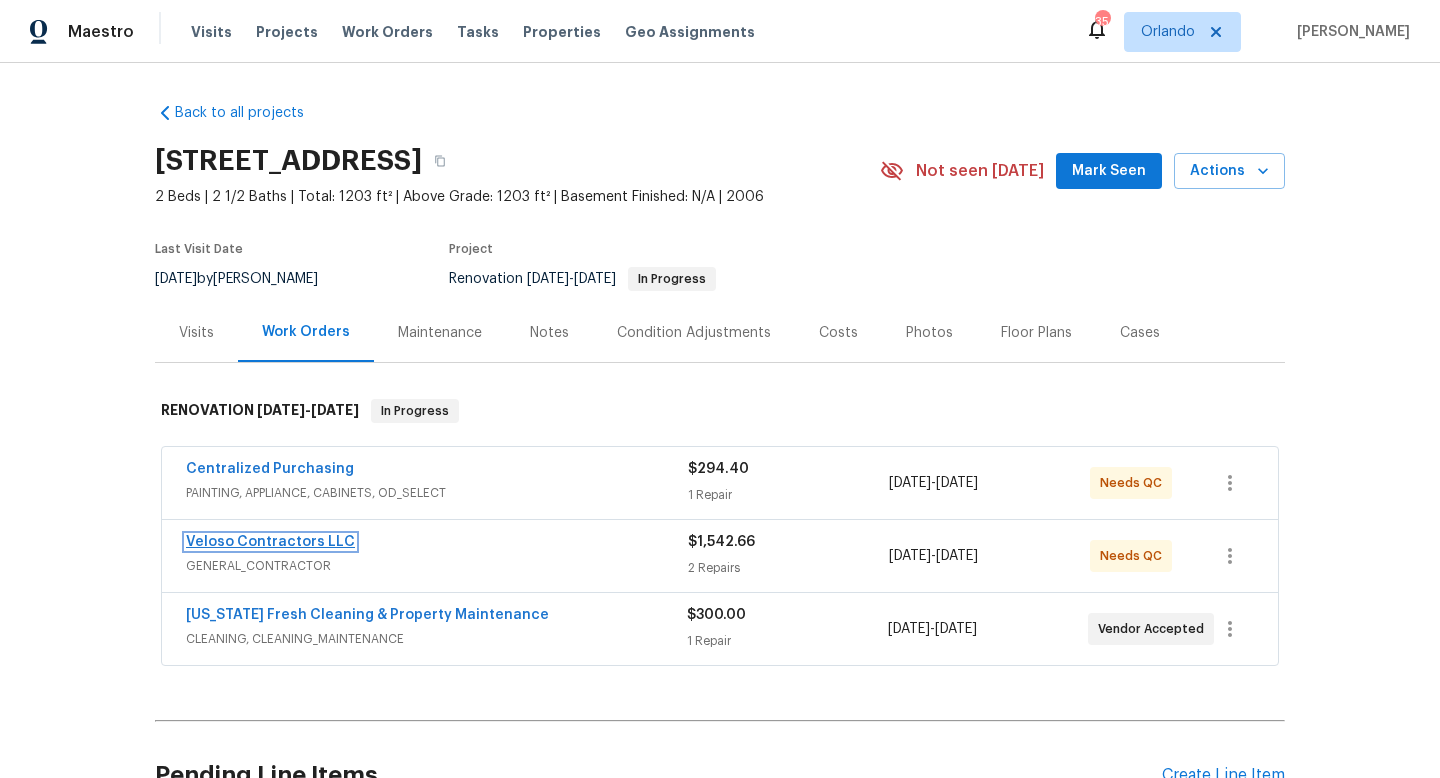 click on "Veloso Contractors LLC" at bounding box center (270, 542) 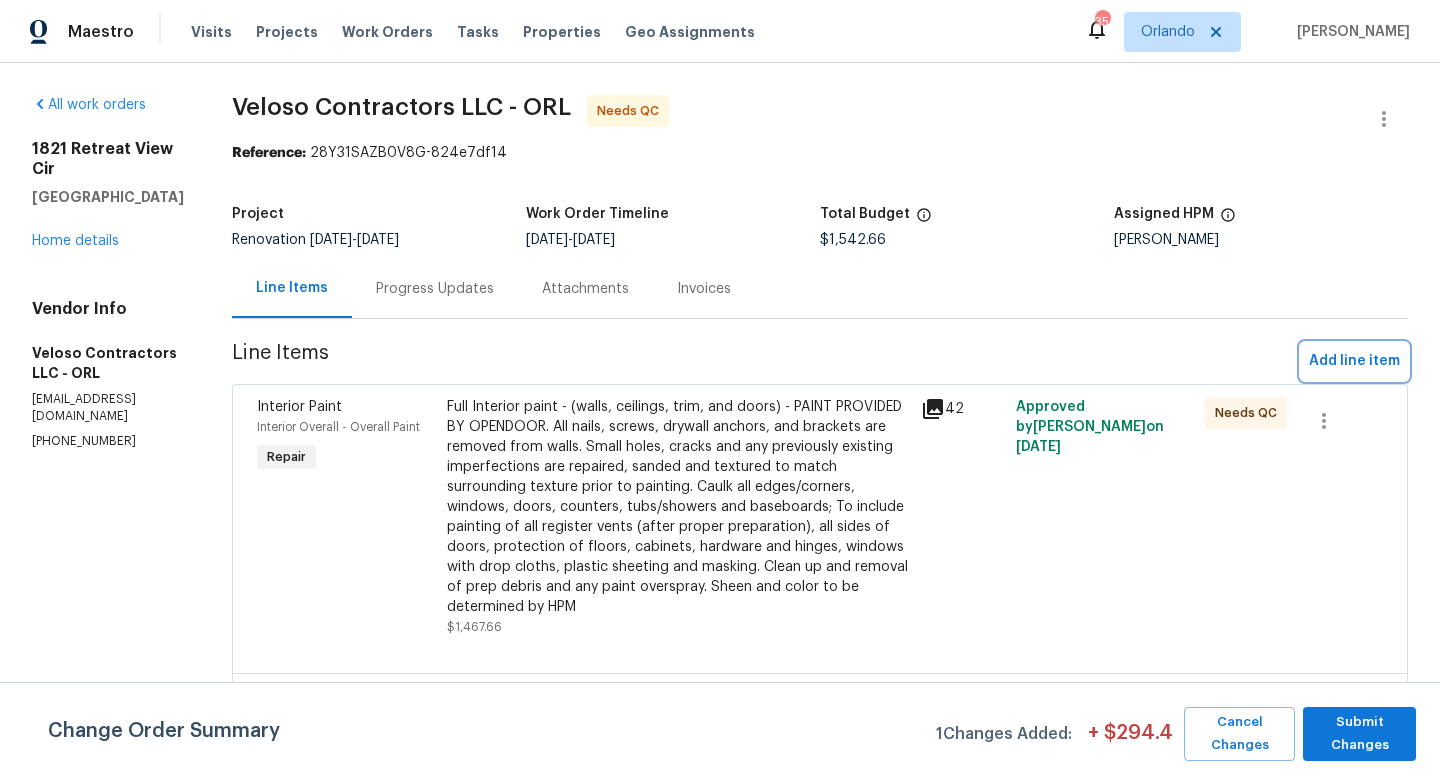 click on "Add line item" at bounding box center [1354, 361] 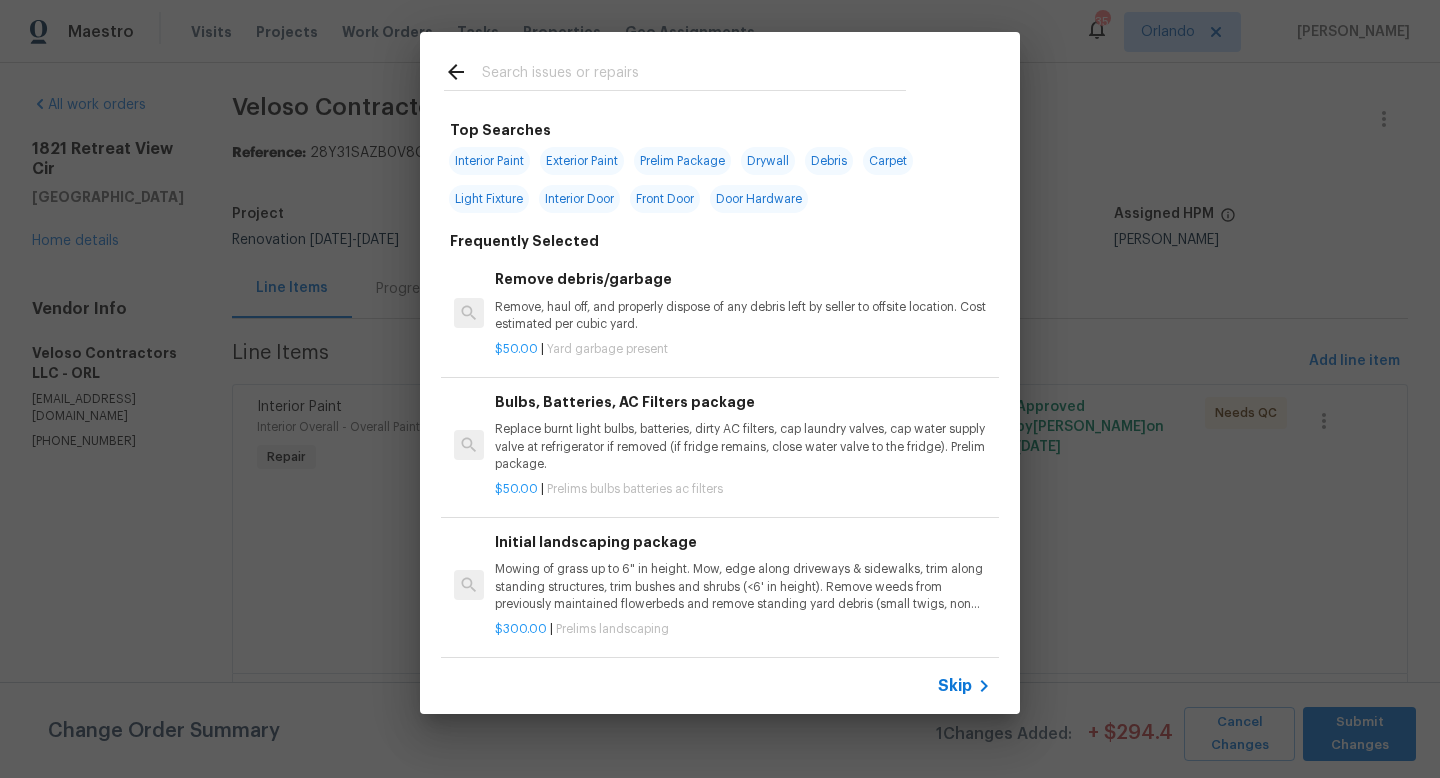 click at bounding box center (694, 75) 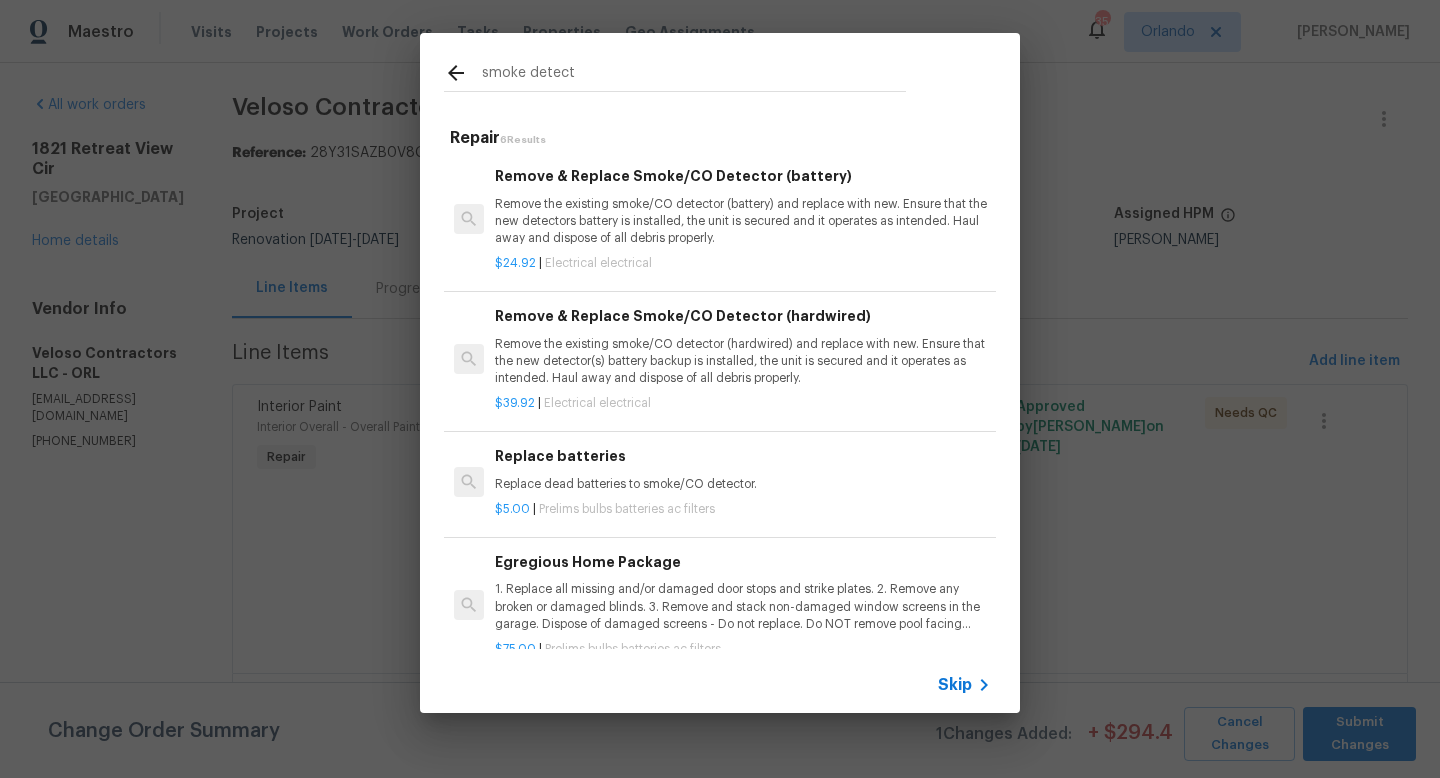 type on "smoke detect" 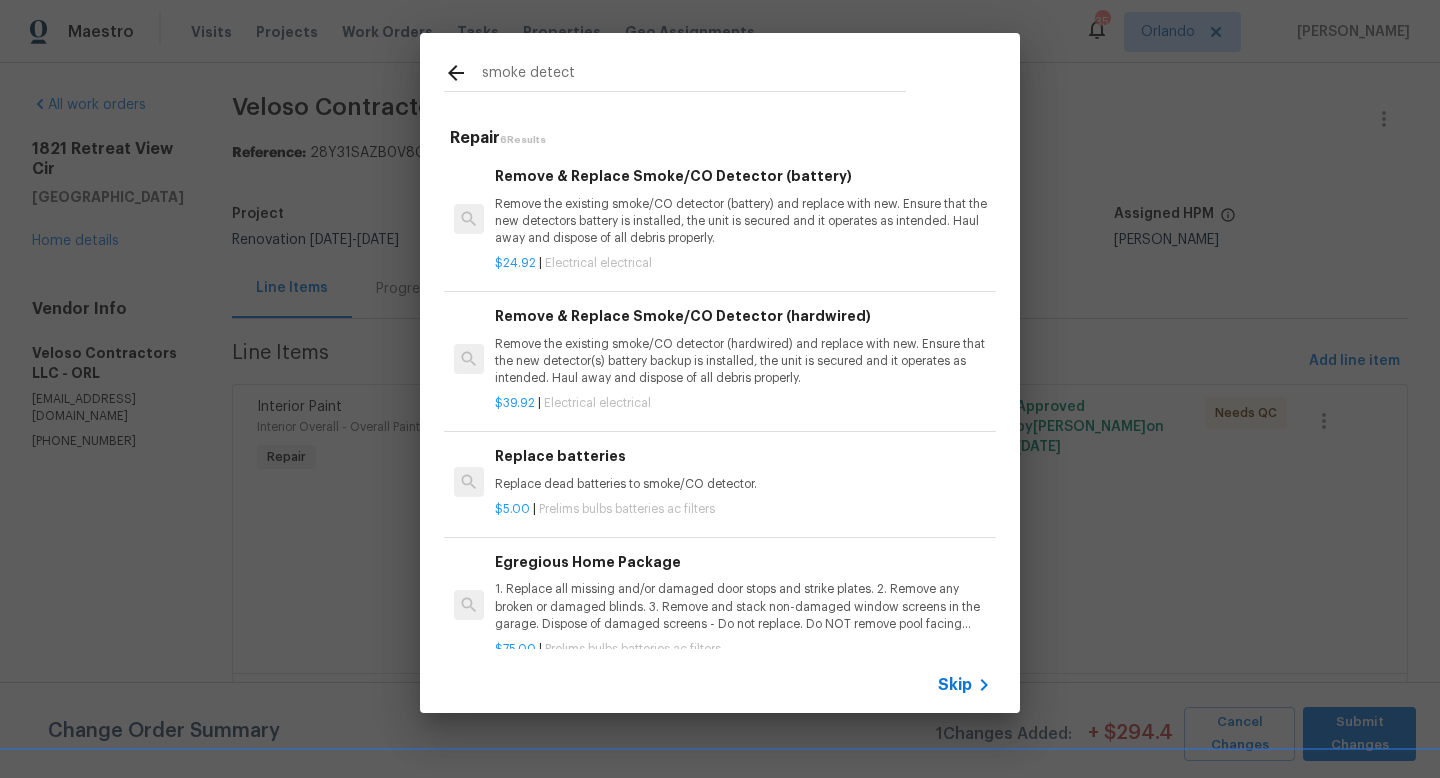 click on "Remove the existing smoke/CO detector (battery) and replace with new. Ensure that the new detectors battery is installed, the unit is secured and it operates as intended. Haul away and dispose of all debris properly." at bounding box center [743, 221] 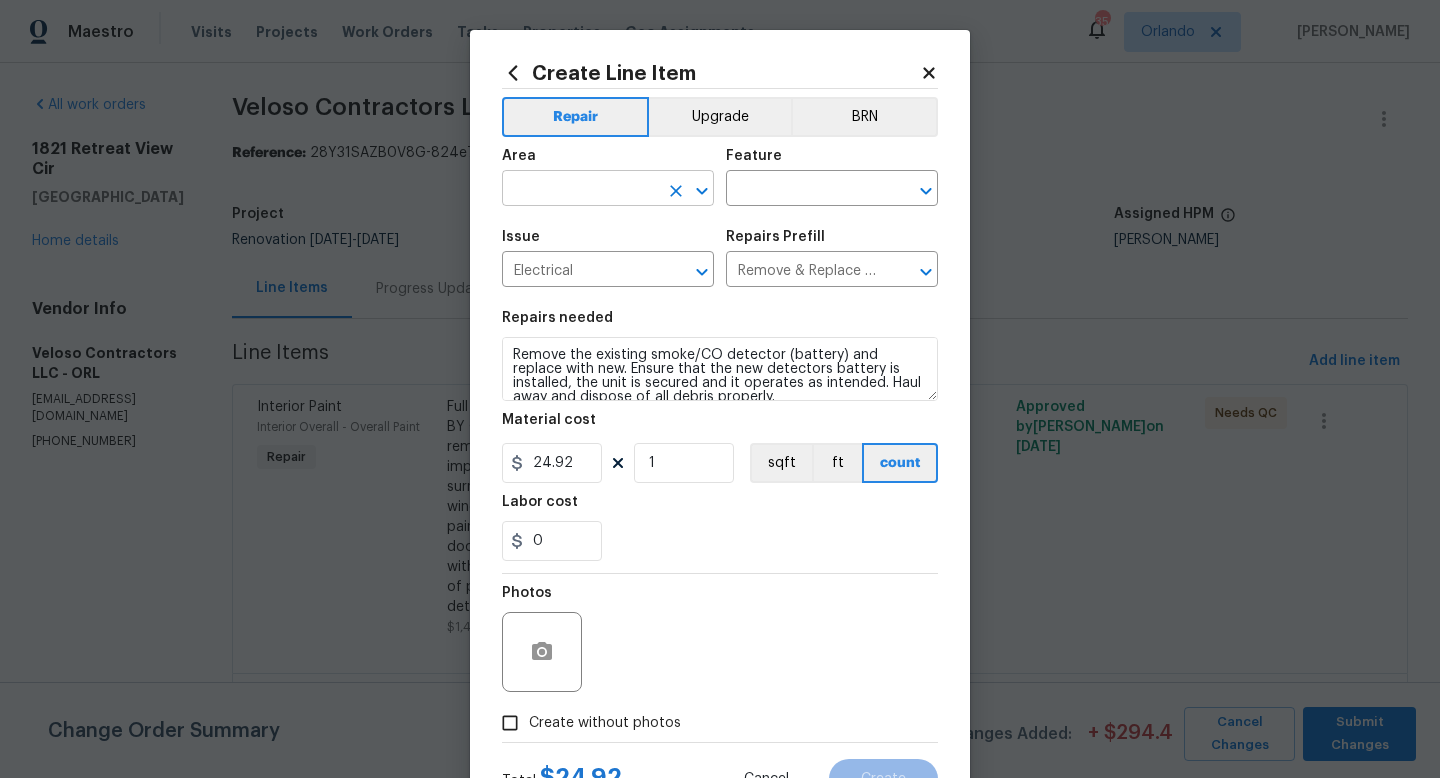 click at bounding box center [580, 190] 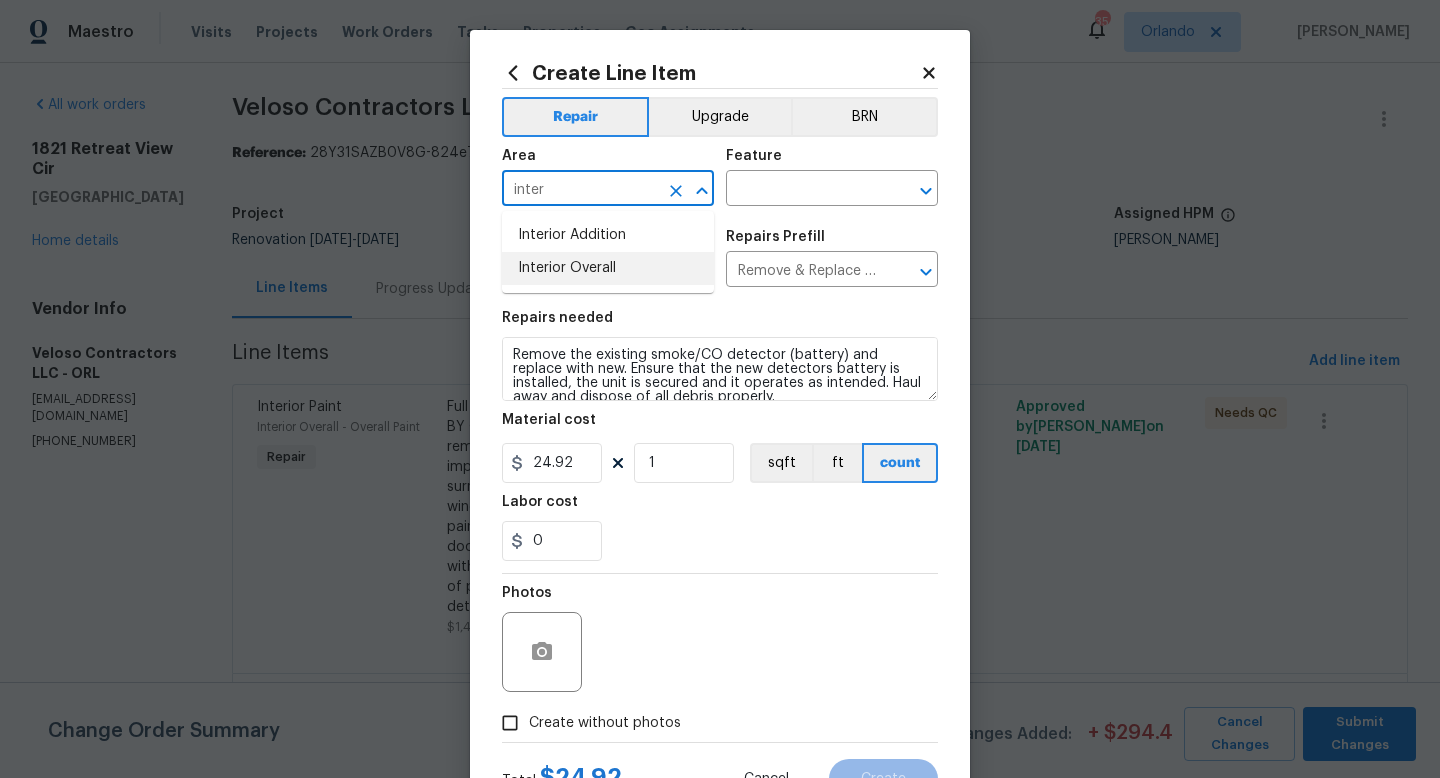 click on "Interior Overall" at bounding box center (608, 268) 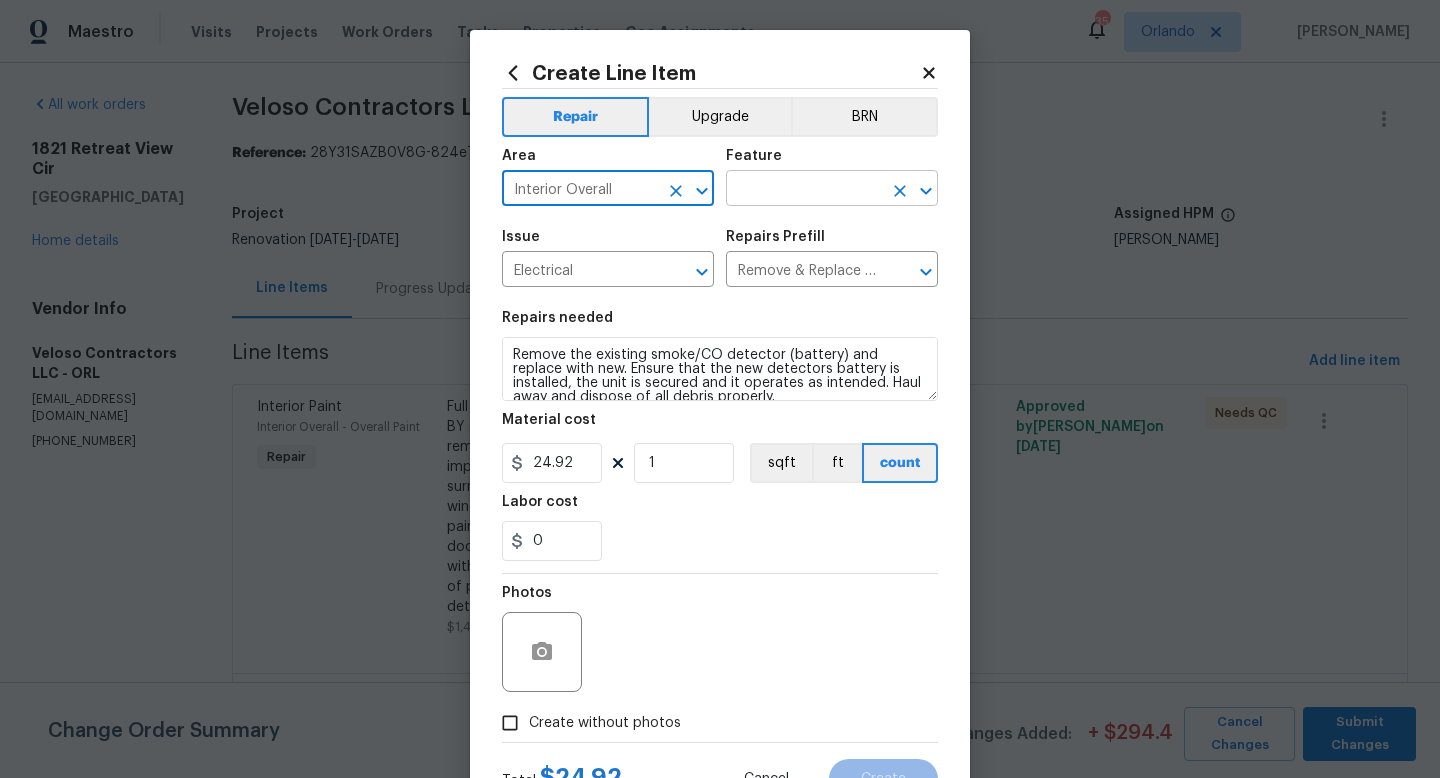 type on "Interior Overall" 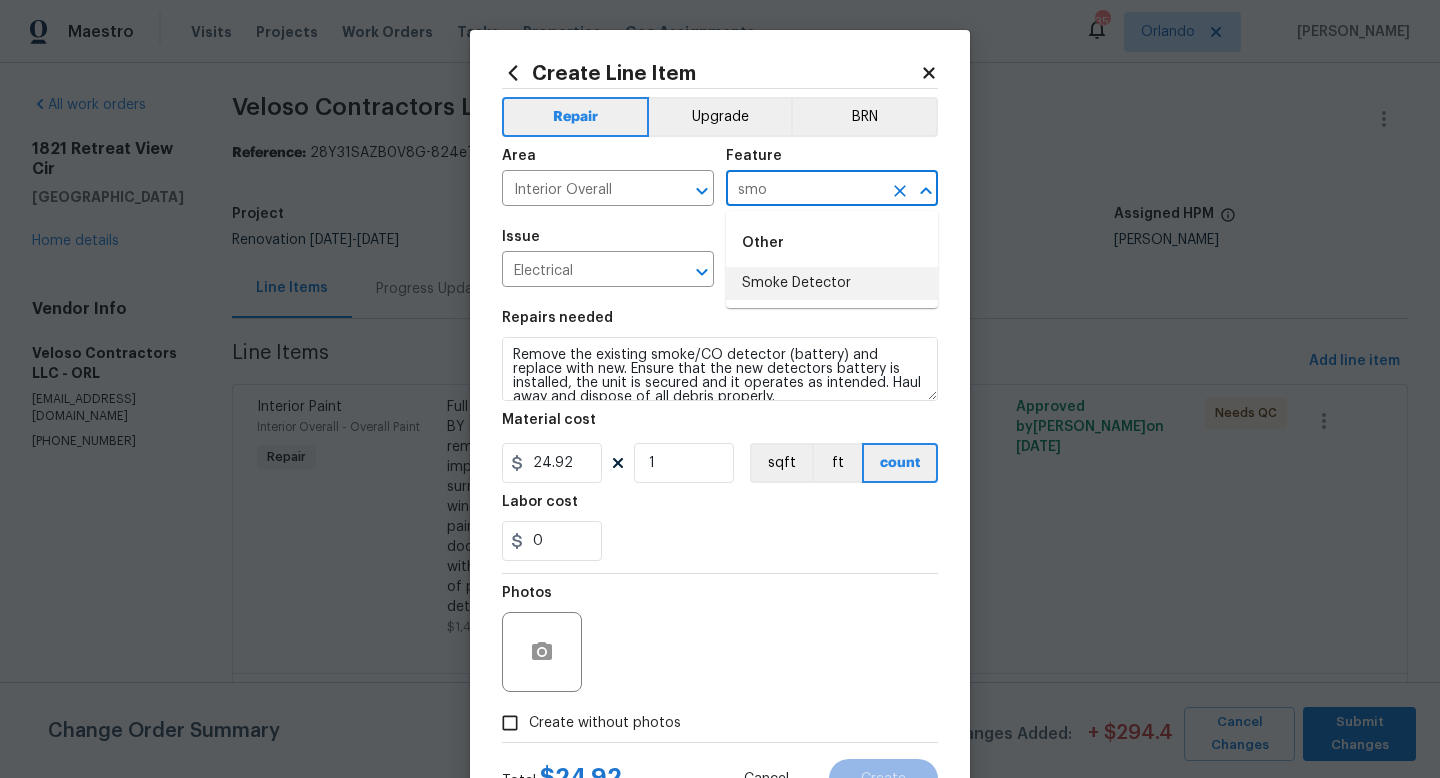 click on "Smoke Detector" at bounding box center [832, 283] 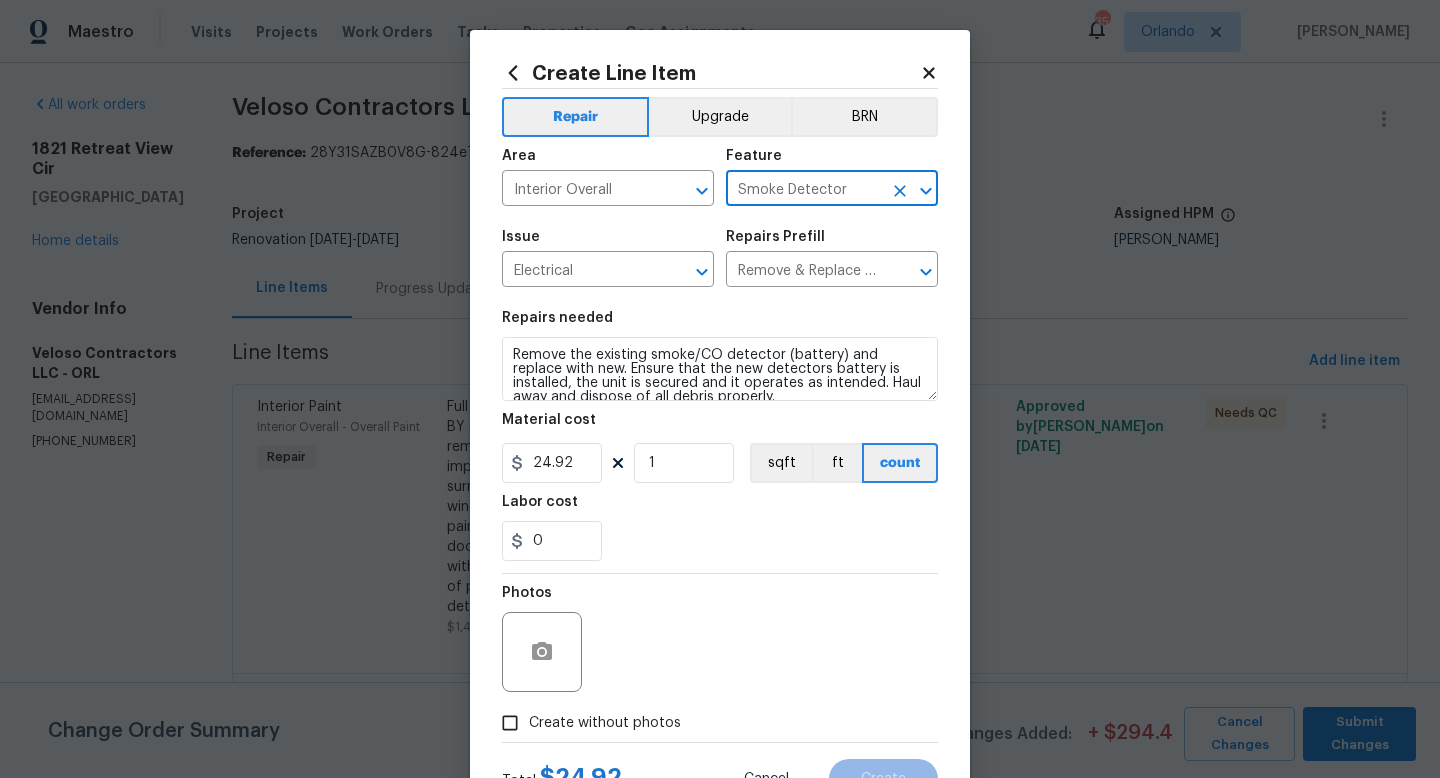 scroll, scrollTop: 44, scrollLeft: 0, axis: vertical 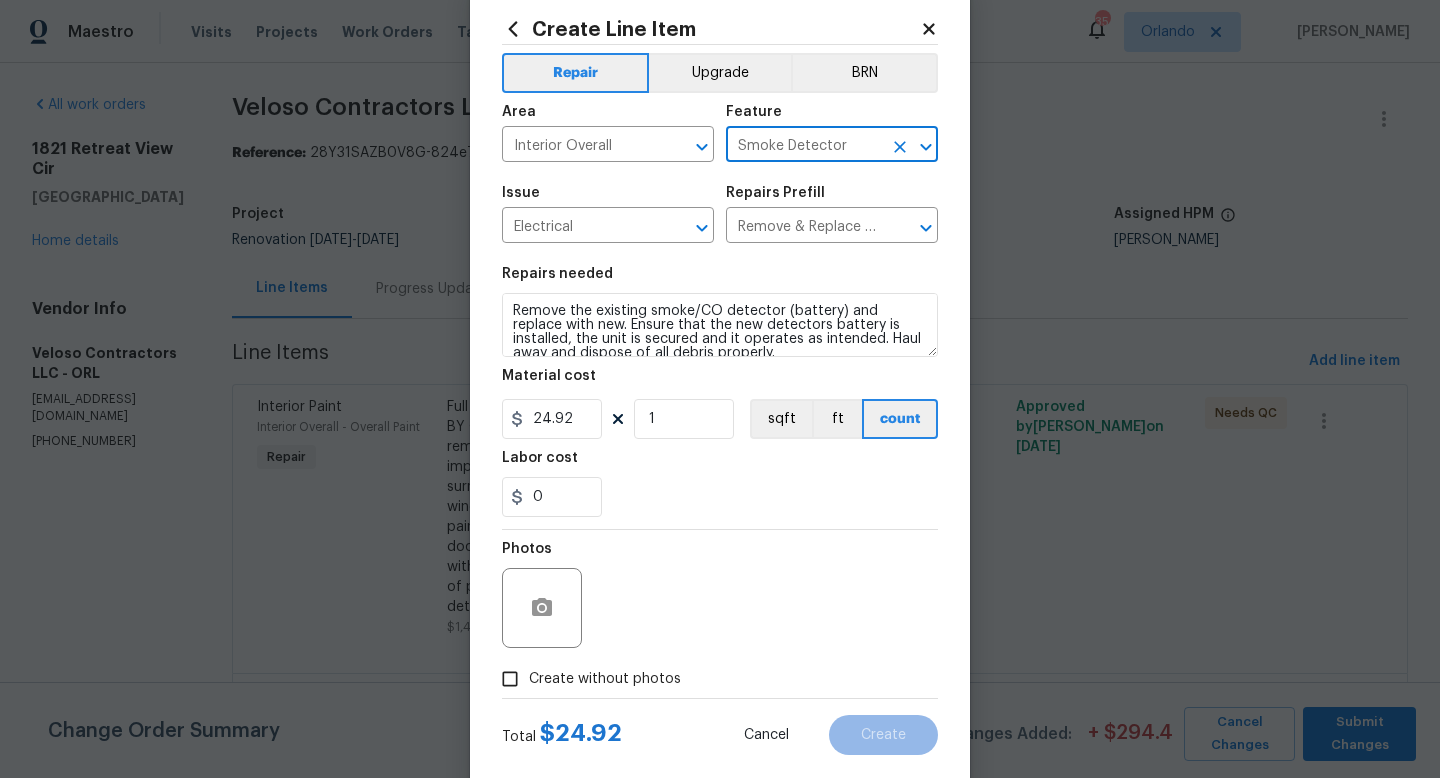 type on "Smoke Detector" 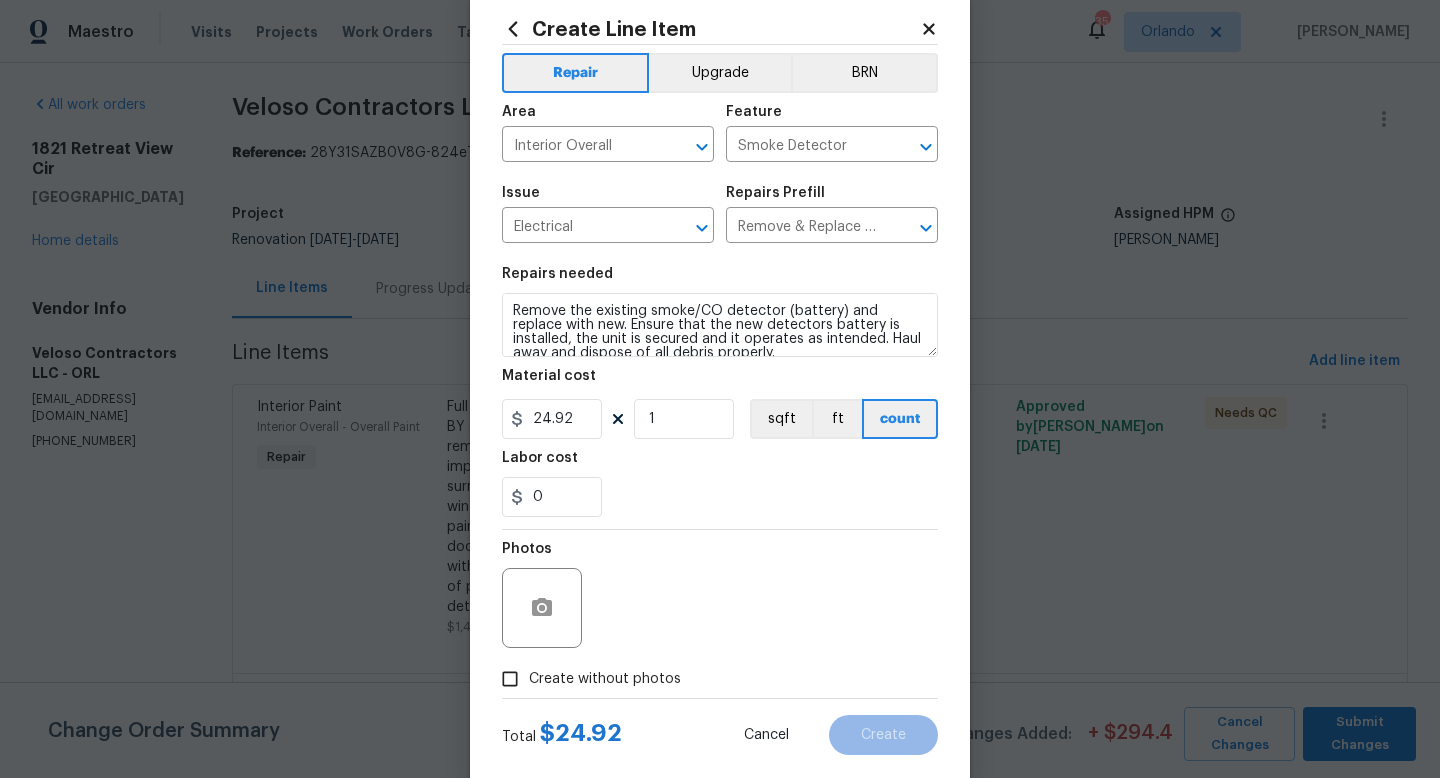 click on "Create without photos" at bounding box center (605, 679) 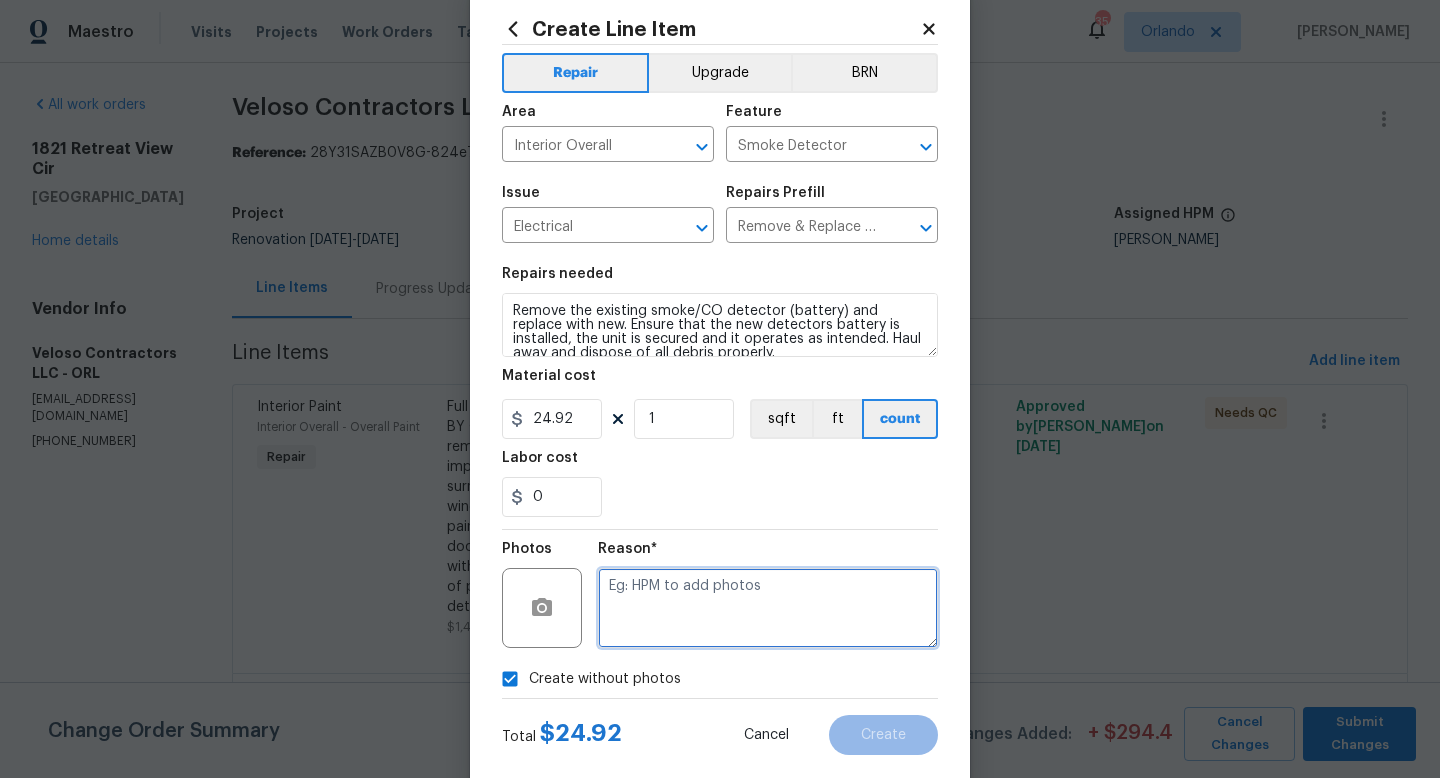 click at bounding box center [768, 608] 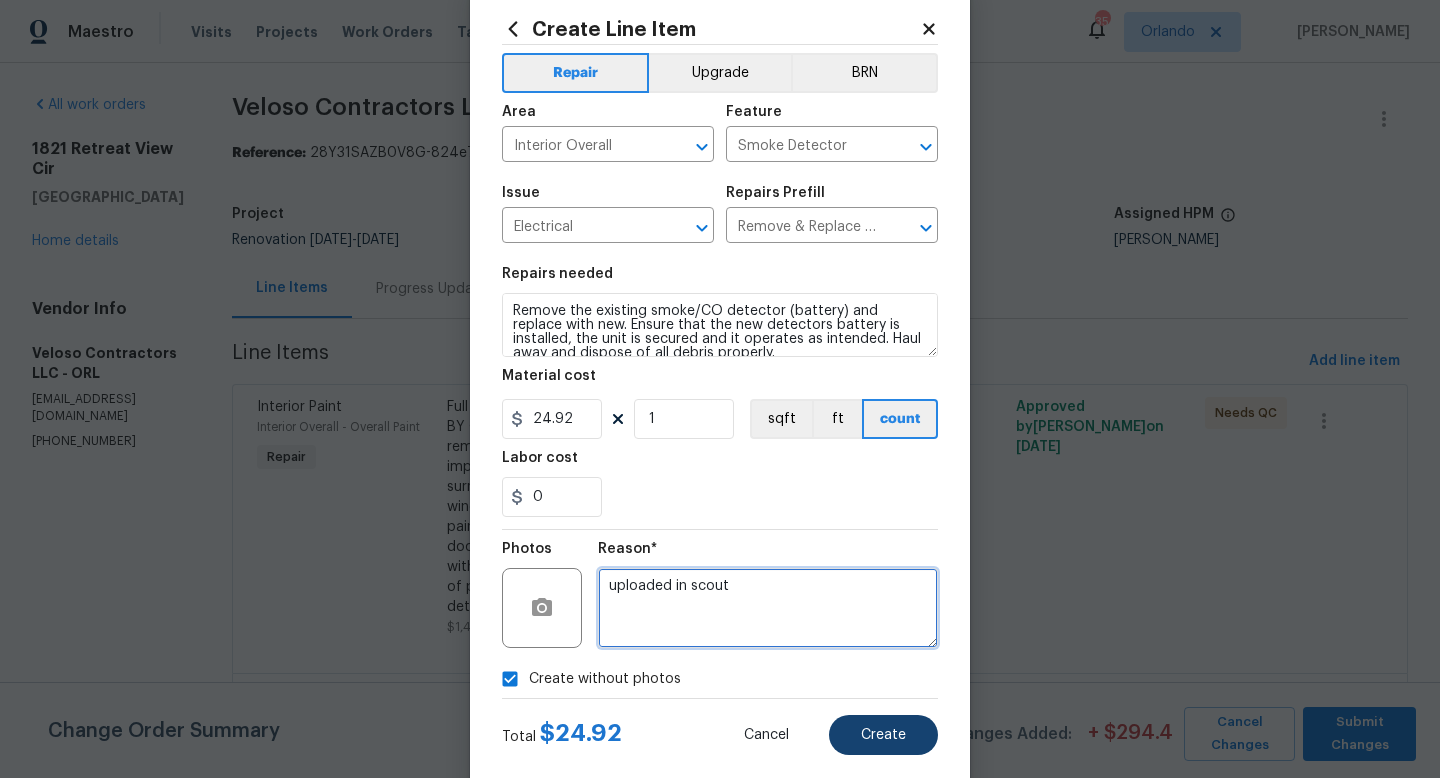 type on "uploaded in scout" 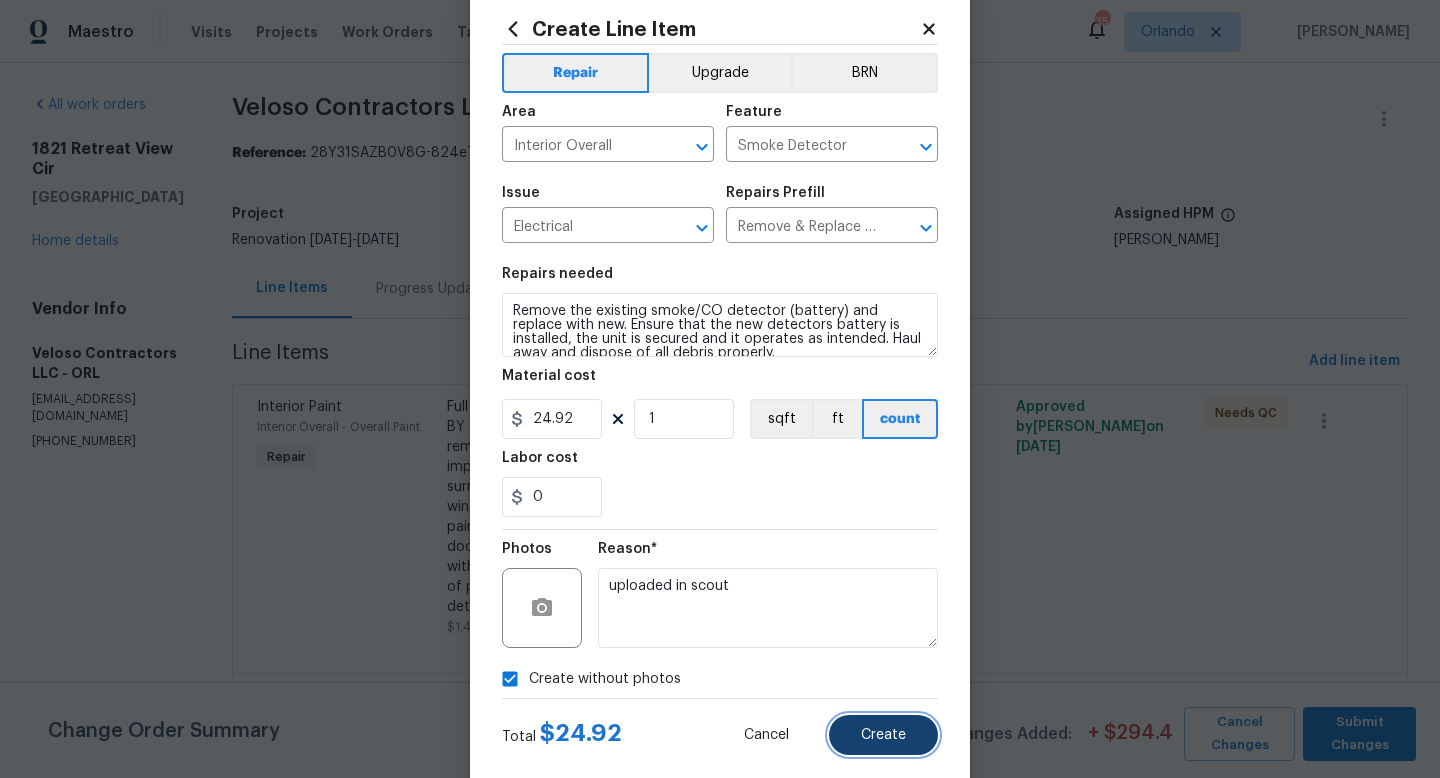 click on "Create" at bounding box center (883, 735) 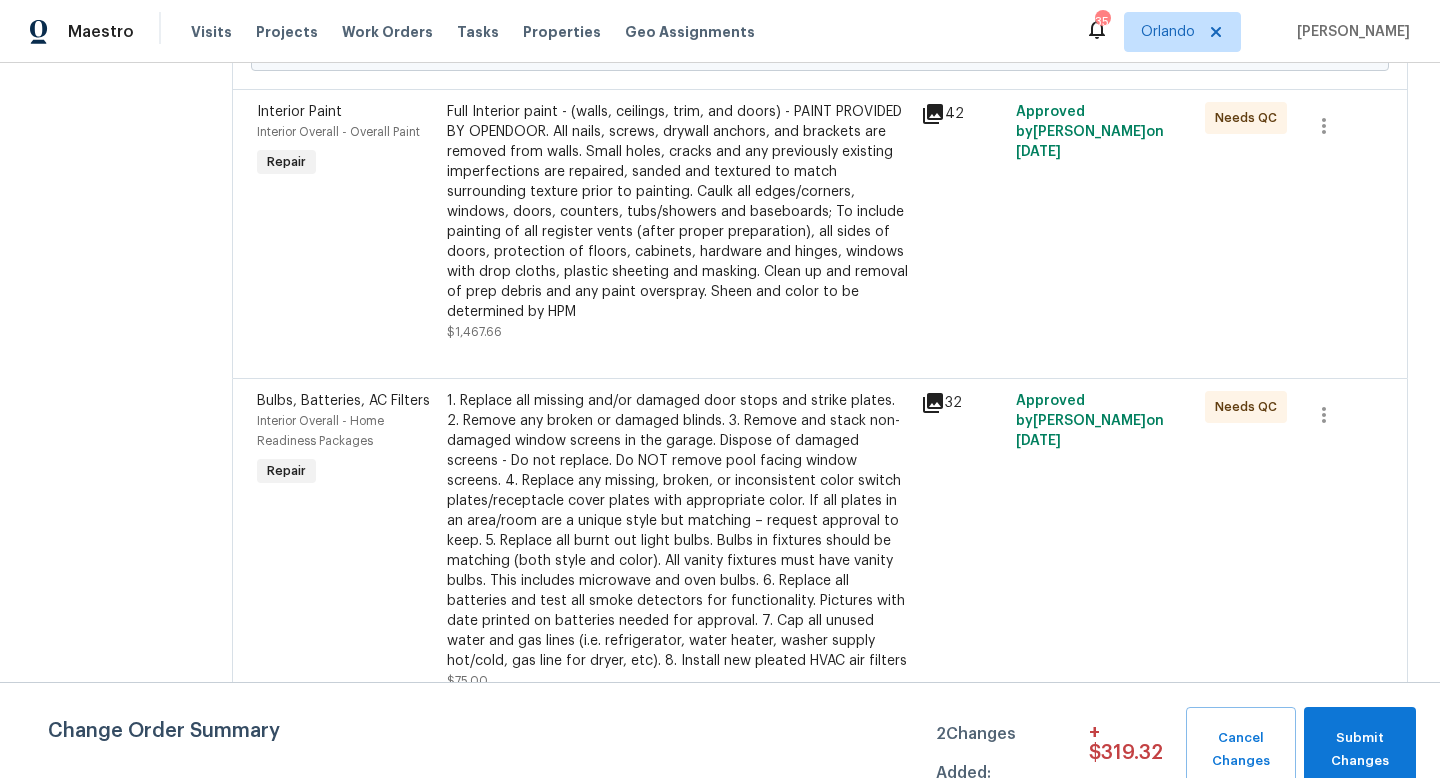 scroll, scrollTop: 561, scrollLeft: 0, axis: vertical 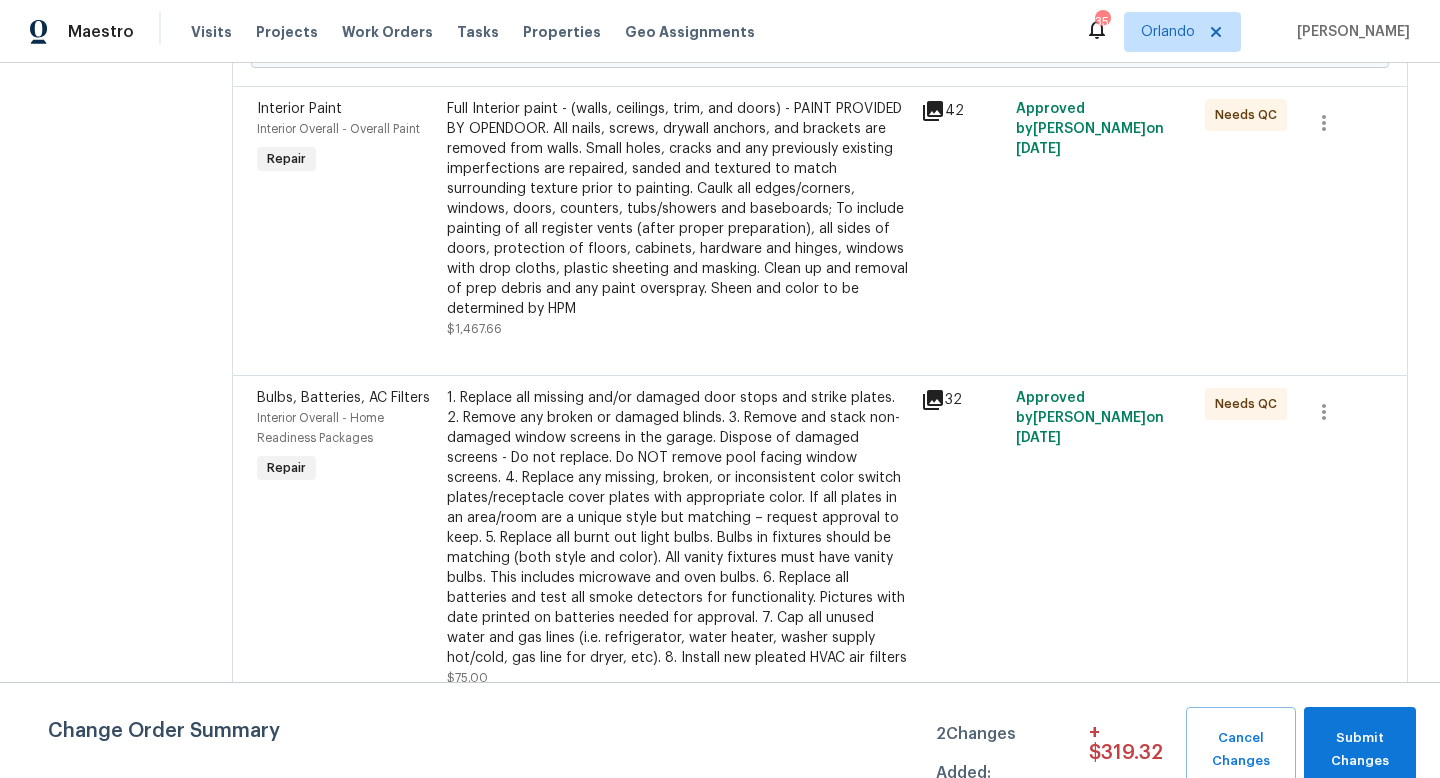 click on "Full Interior paint - (walls, ceilings, trim, and doors) - PAINT PROVIDED BY OPENDOOR. All nails, screws, drywall anchors, and brackets are removed from walls. Small holes, cracks and any previously existing imperfections are repaired, sanded and textured to match surrounding texture prior to painting. Caulk all edges/corners, windows, doors, counters, tubs/showers and baseboards; To include painting of all register vents (after proper preparation), all sides of doors, protection of floors, cabinets, hardware and hinges, windows with drop cloths, plastic sheeting and masking. Clean up and removal of prep debris and any paint overspray. Sheen and color to be determined by HPM" at bounding box center [678, 209] 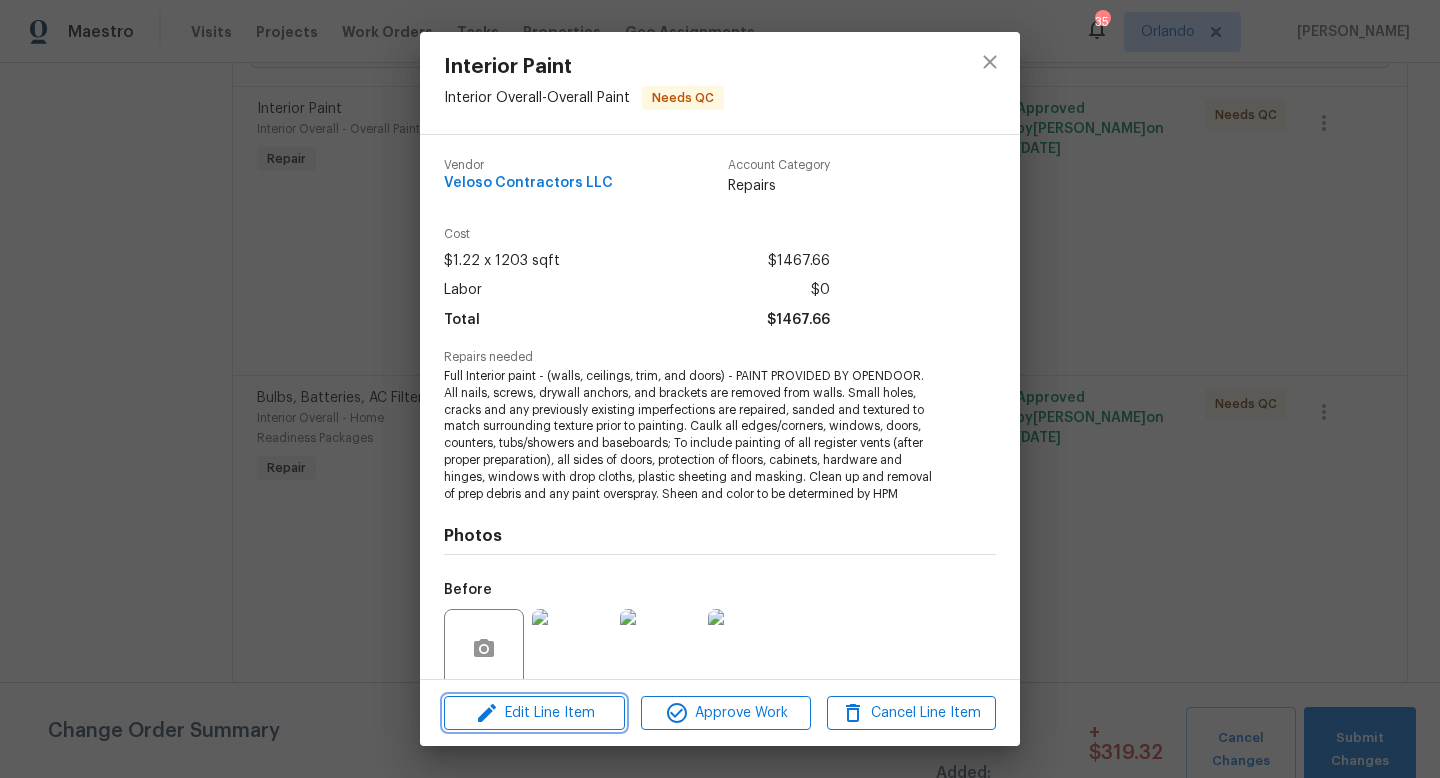 click on "Edit Line Item" at bounding box center [534, 713] 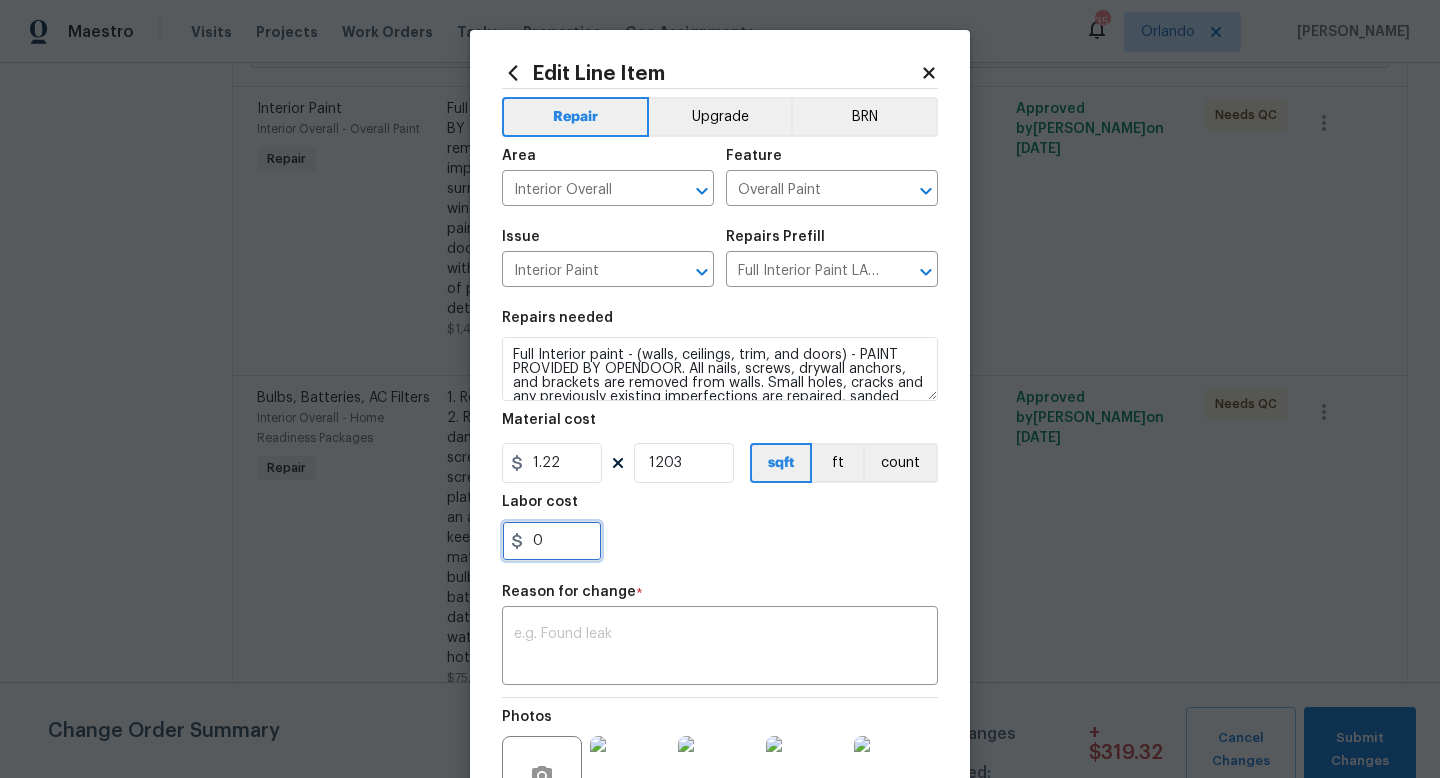 click on "0" at bounding box center [552, 541] 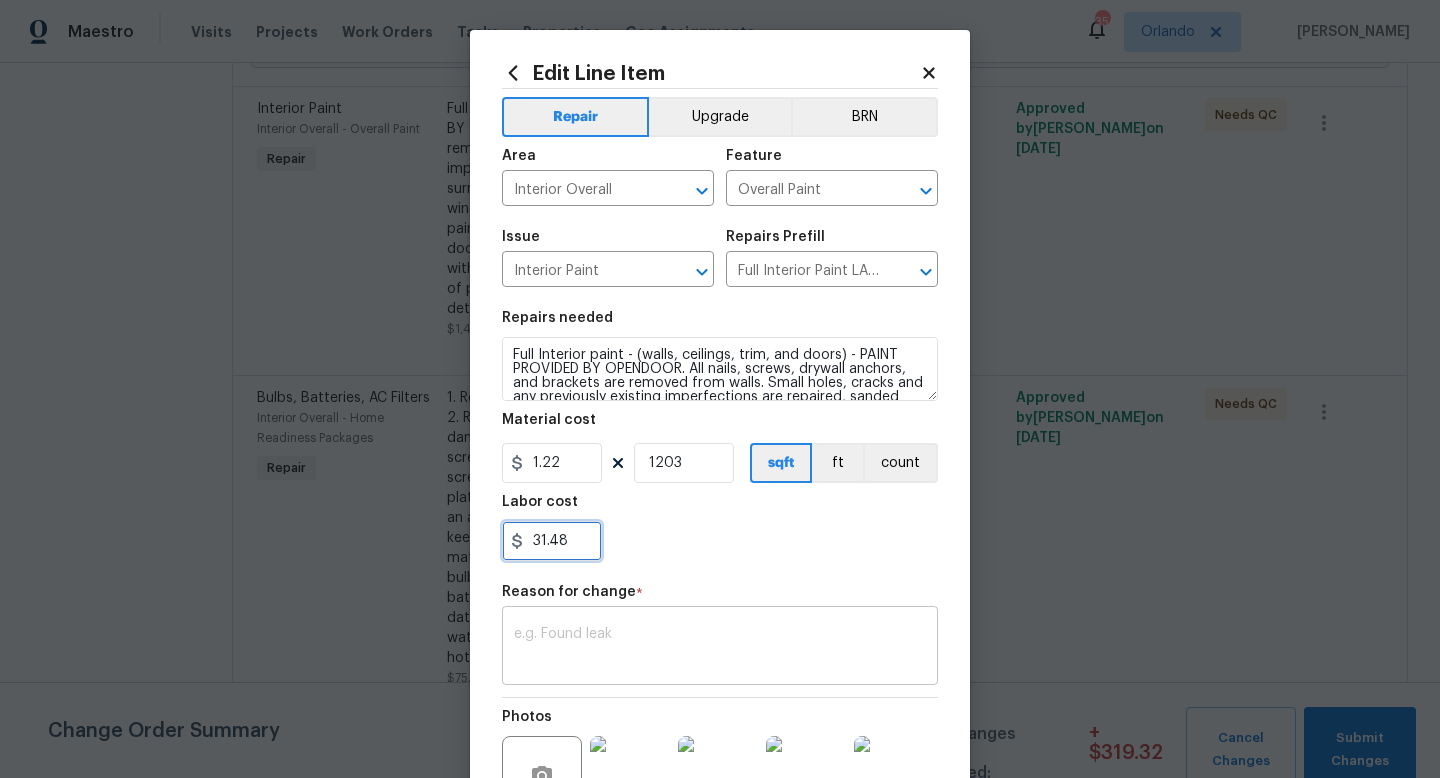 type on "31.48" 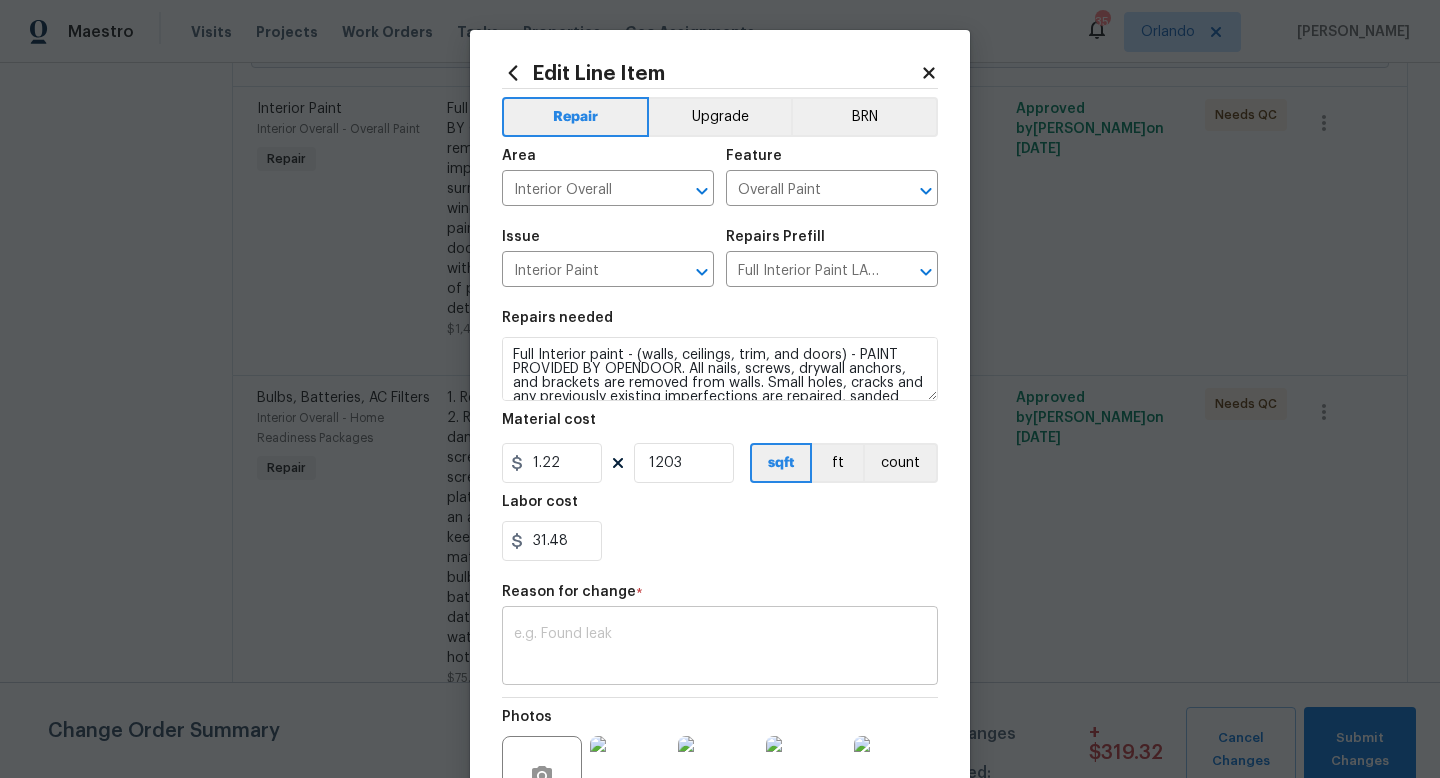 click at bounding box center [720, 648] 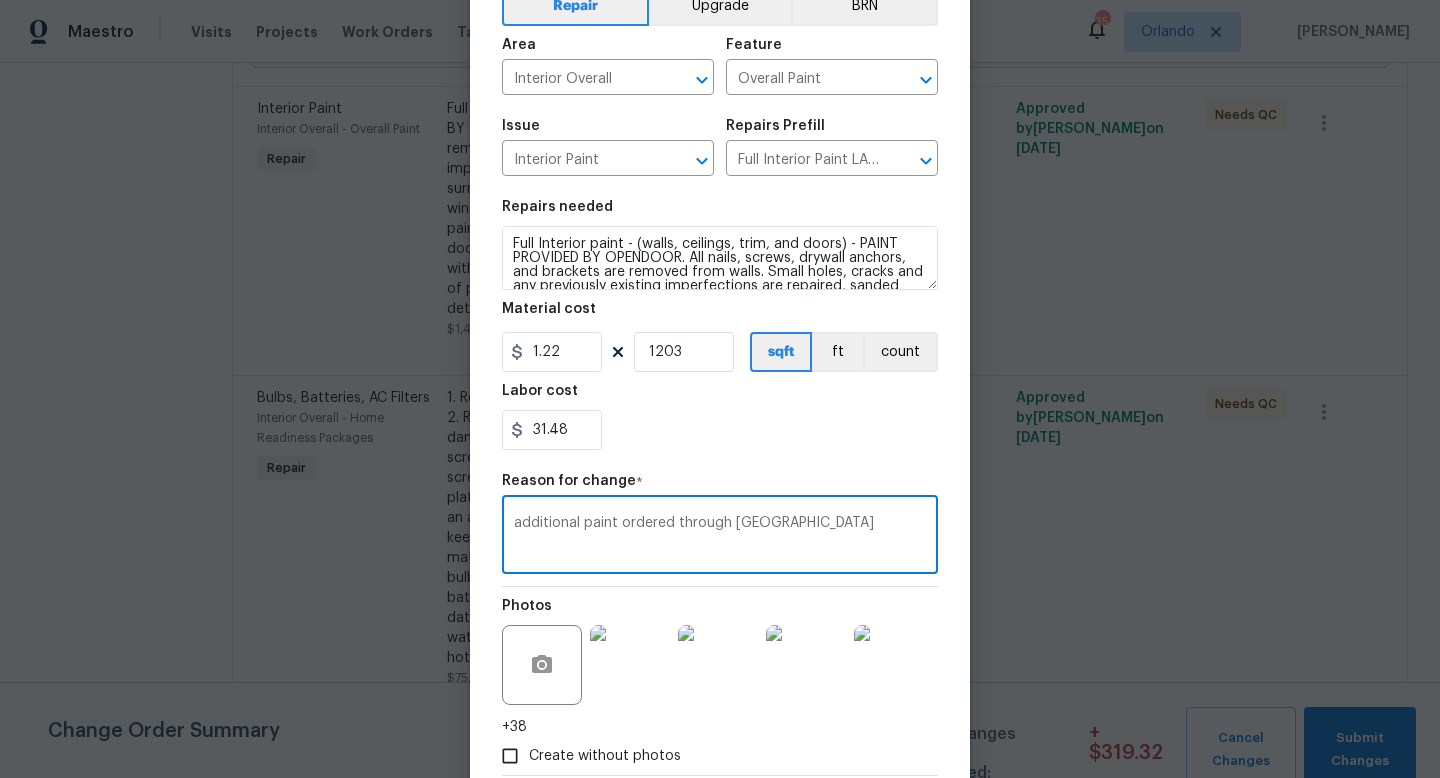 scroll, scrollTop: 121, scrollLeft: 0, axis: vertical 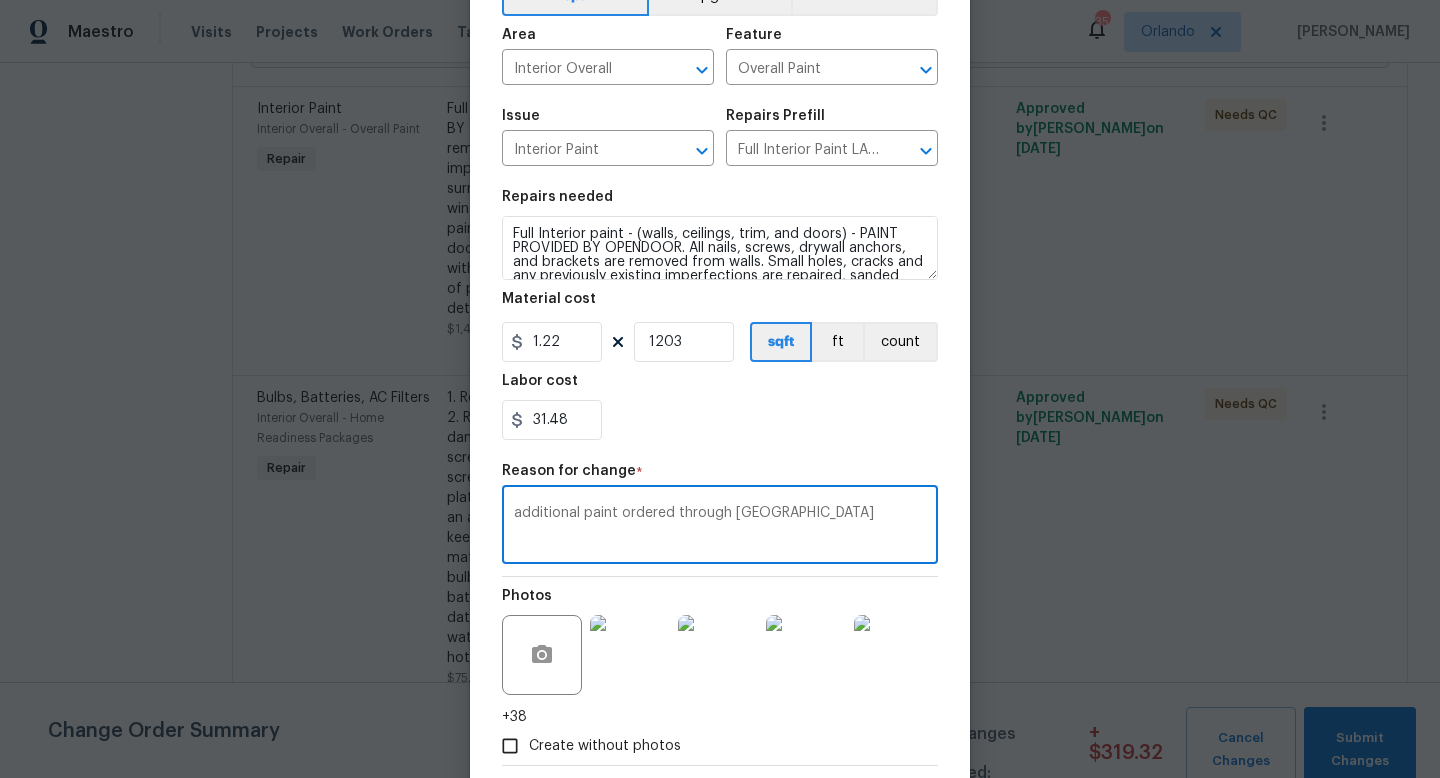 click on "additional paint ordered through sibi" at bounding box center [720, 527] 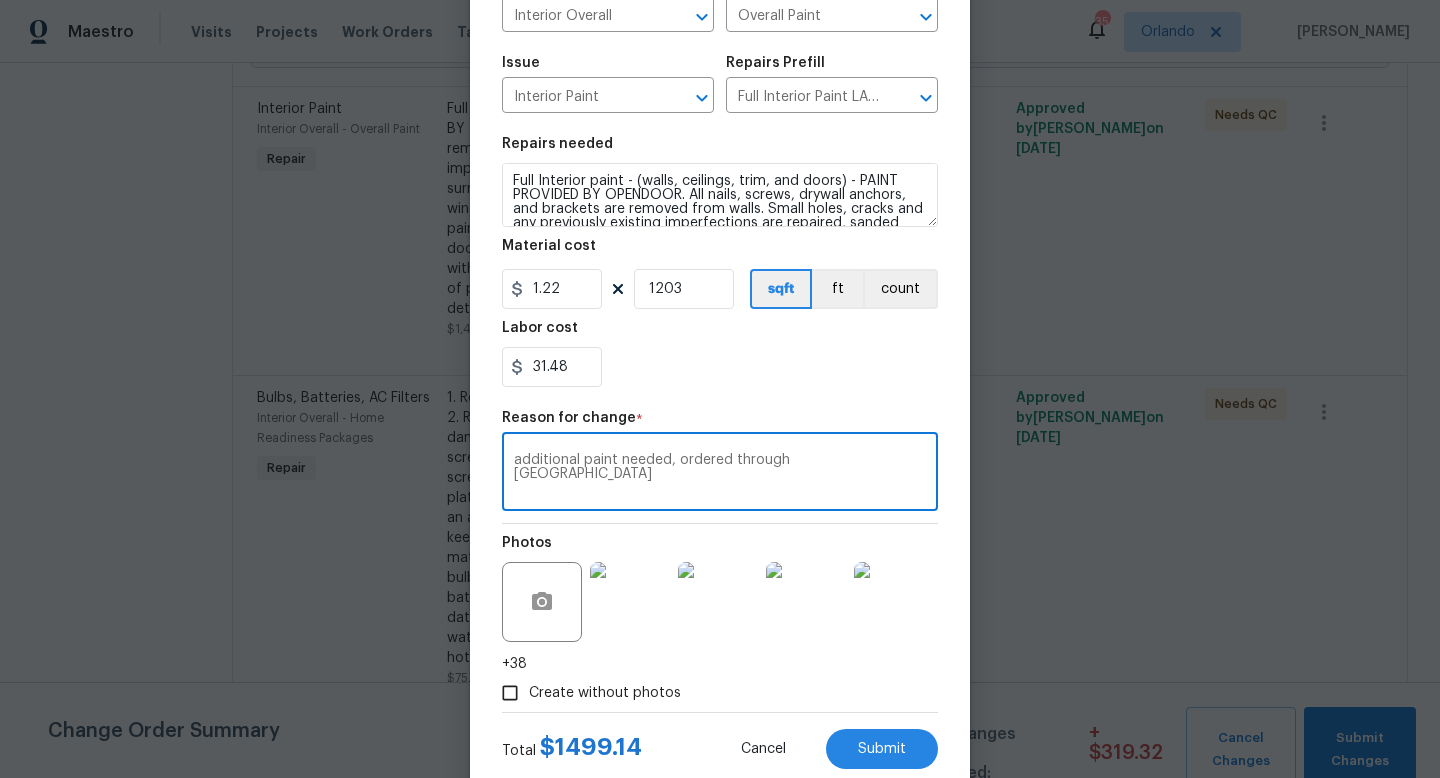 scroll, scrollTop: 197, scrollLeft: 0, axis: vertical 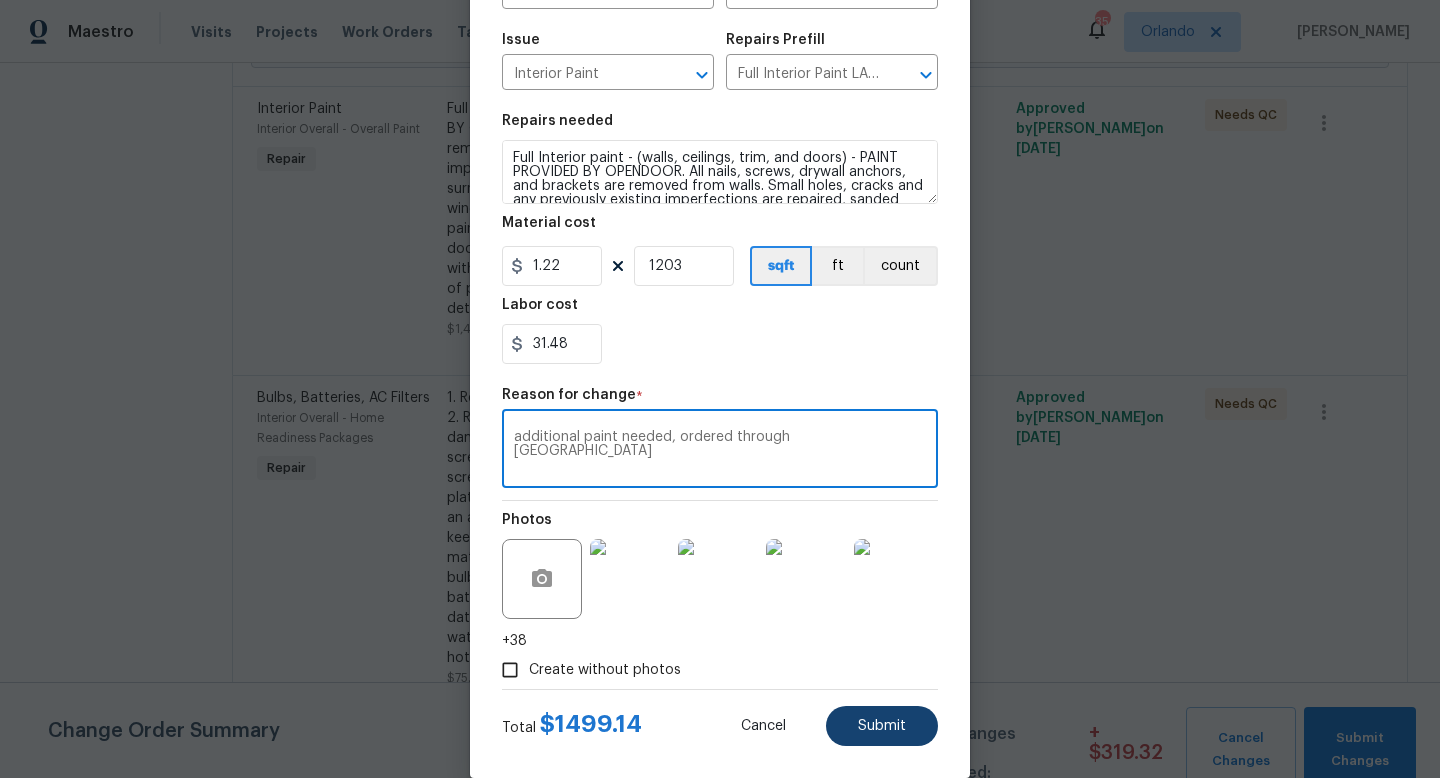 type on "additional paint needed, ordered through sibi" 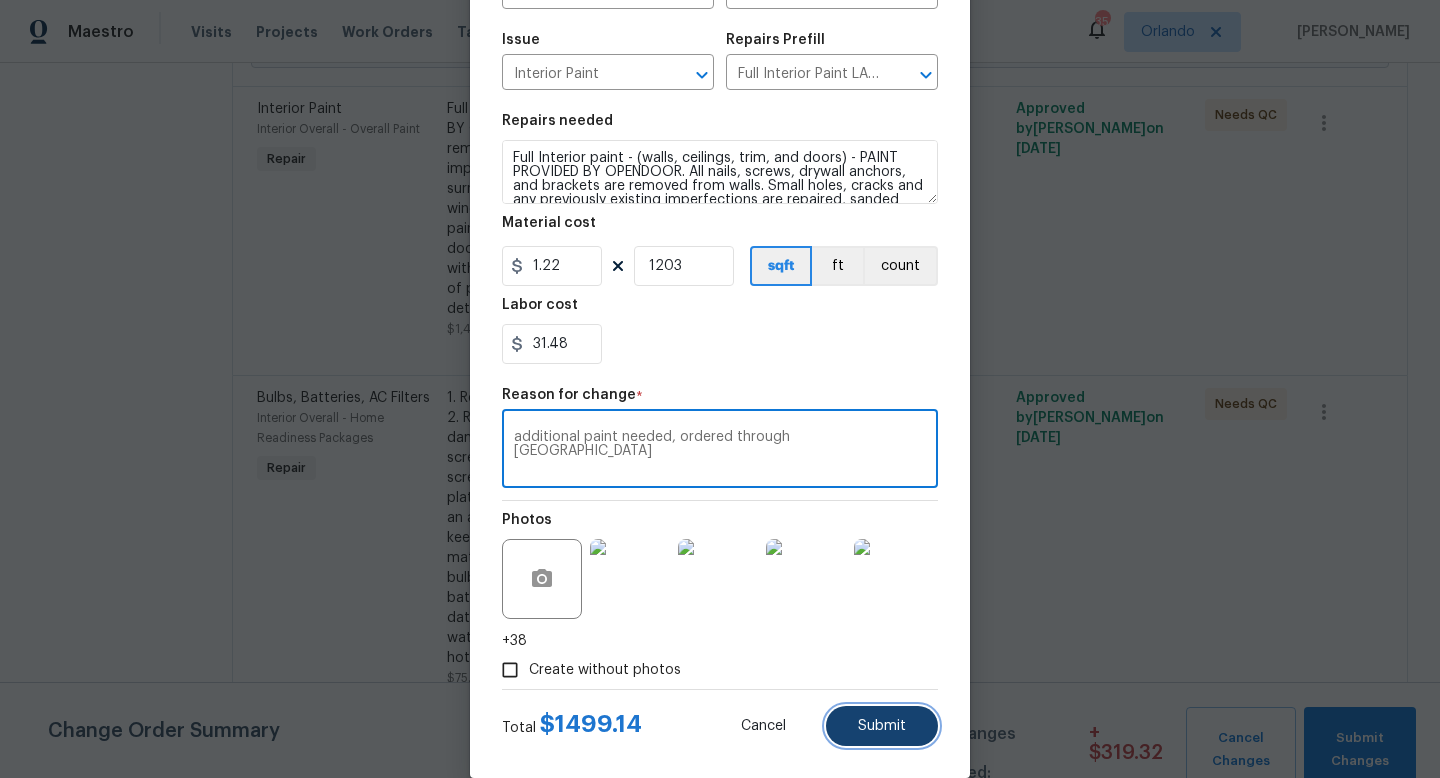 click on "Submit" at bounding box center (882, 726) 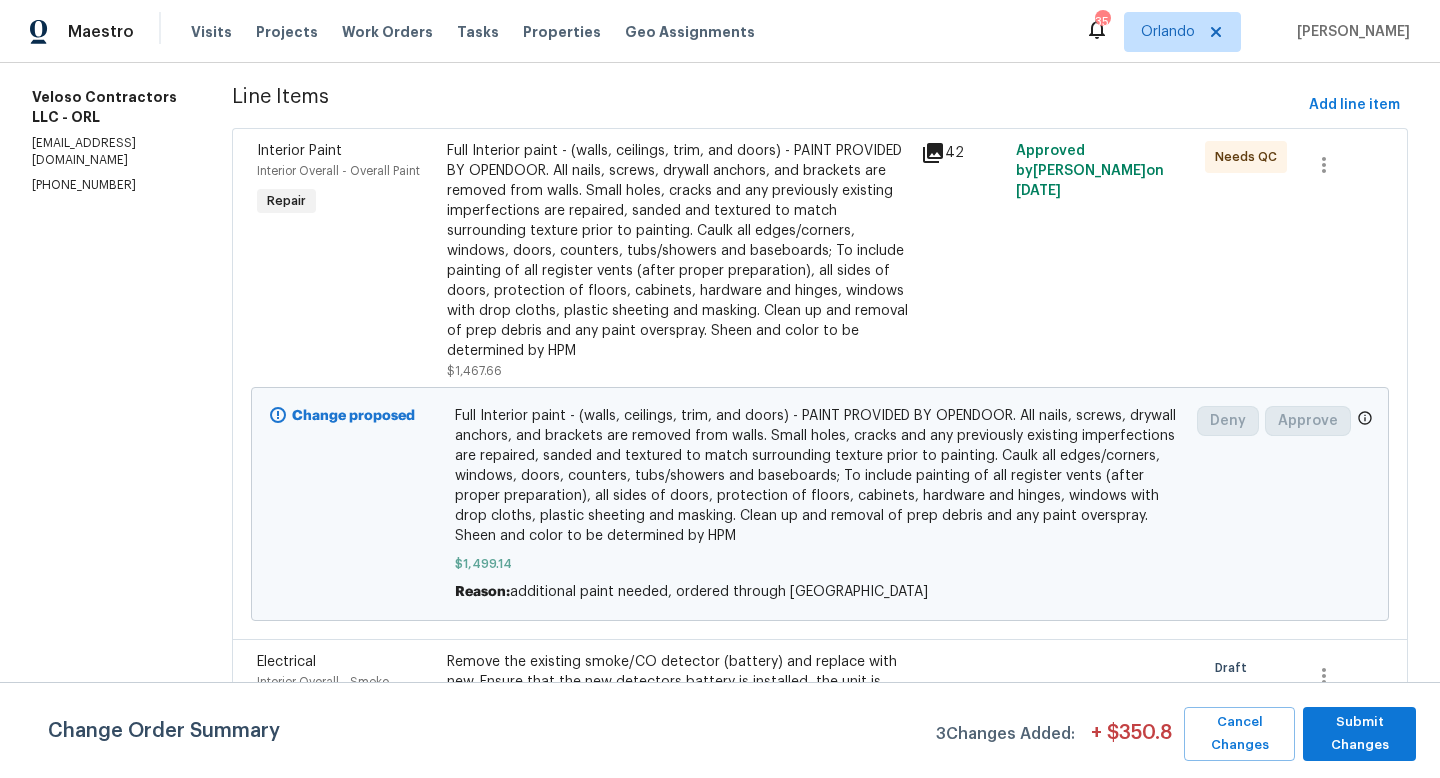 scroll, scrollTop: 276, scrollLeft: 0, axis: vertical 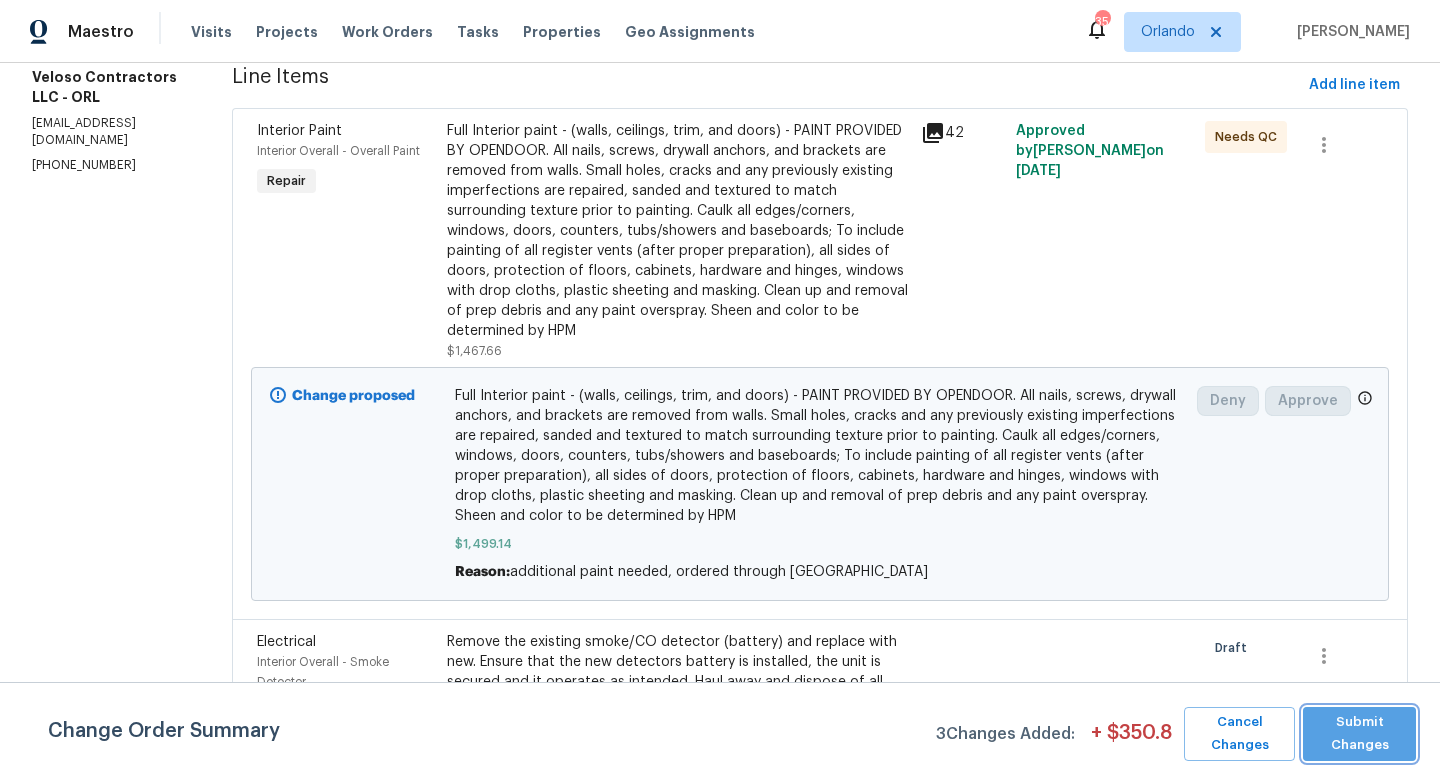 click on "Submit Changes" at bounding box center (1359, 734) 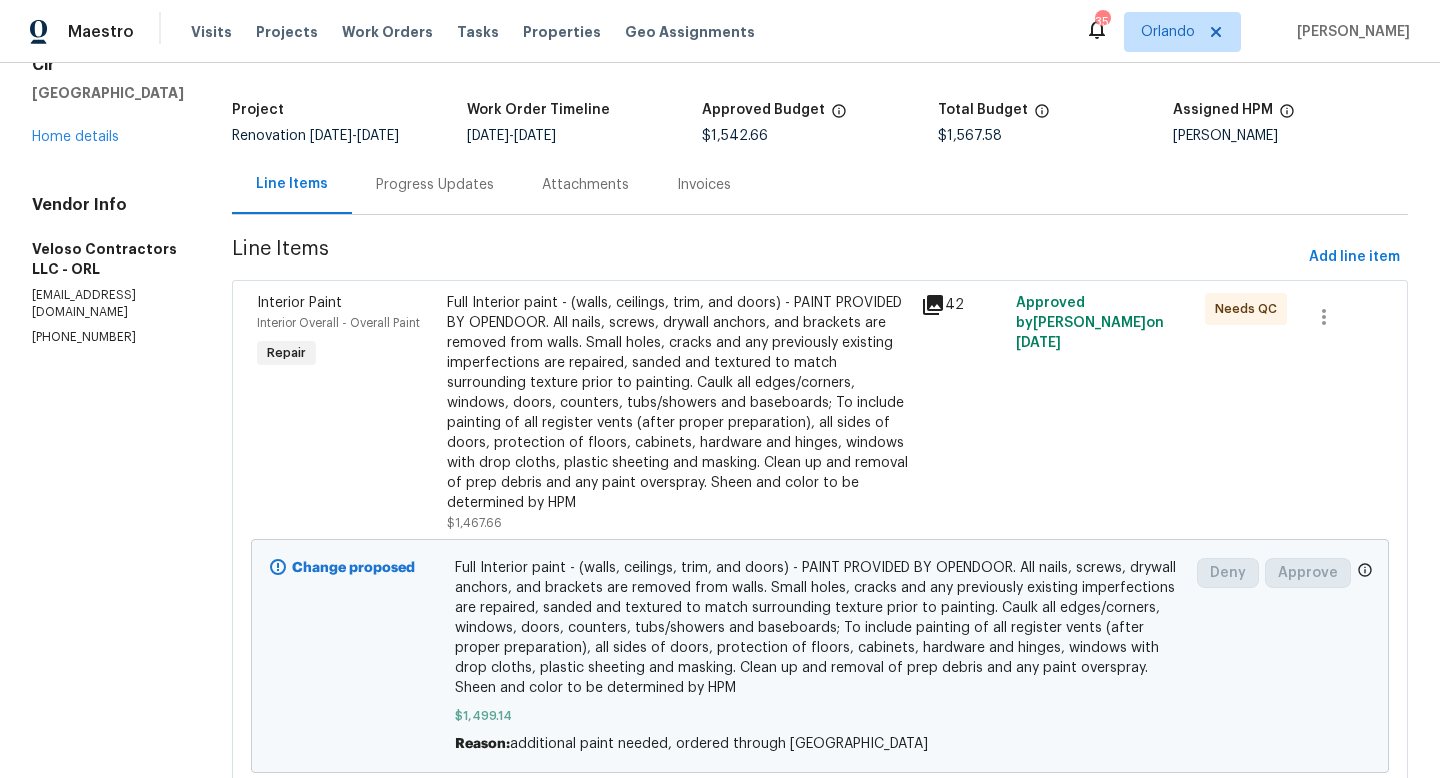 scroll, scrollTop: 0, scrollLeft: 0, axis: both 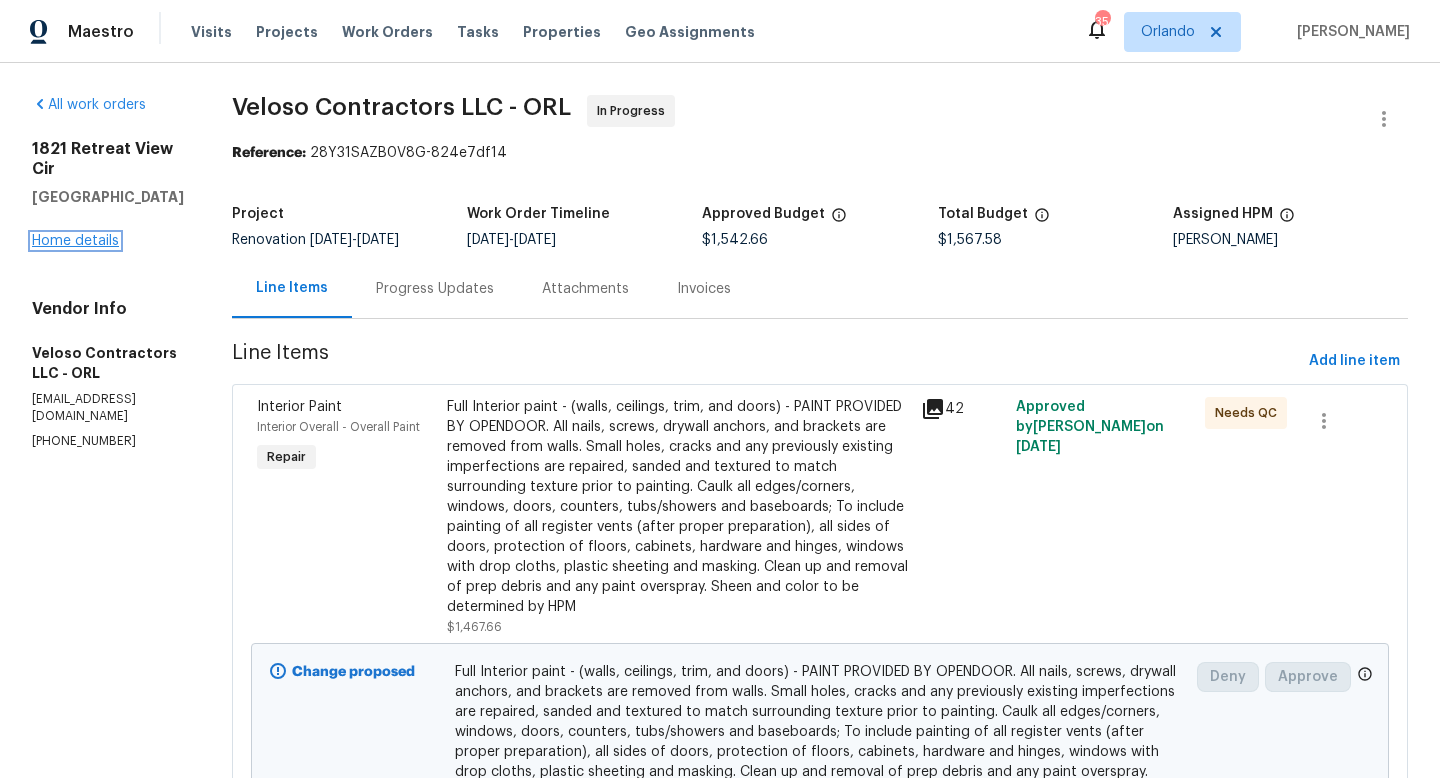 click on "Home details" at bounding box center [75, 241] 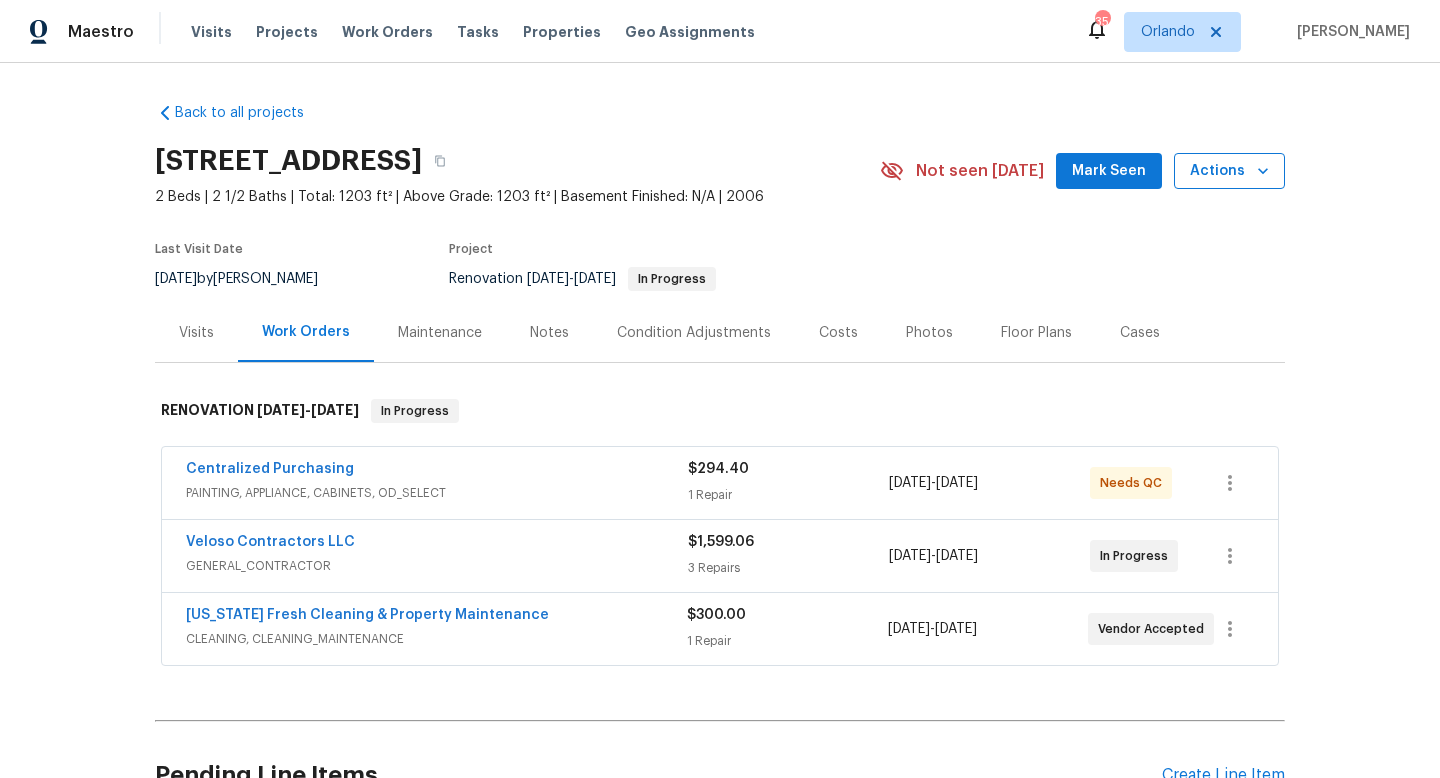 click on "Actions" at bounding box center [1229, 171] 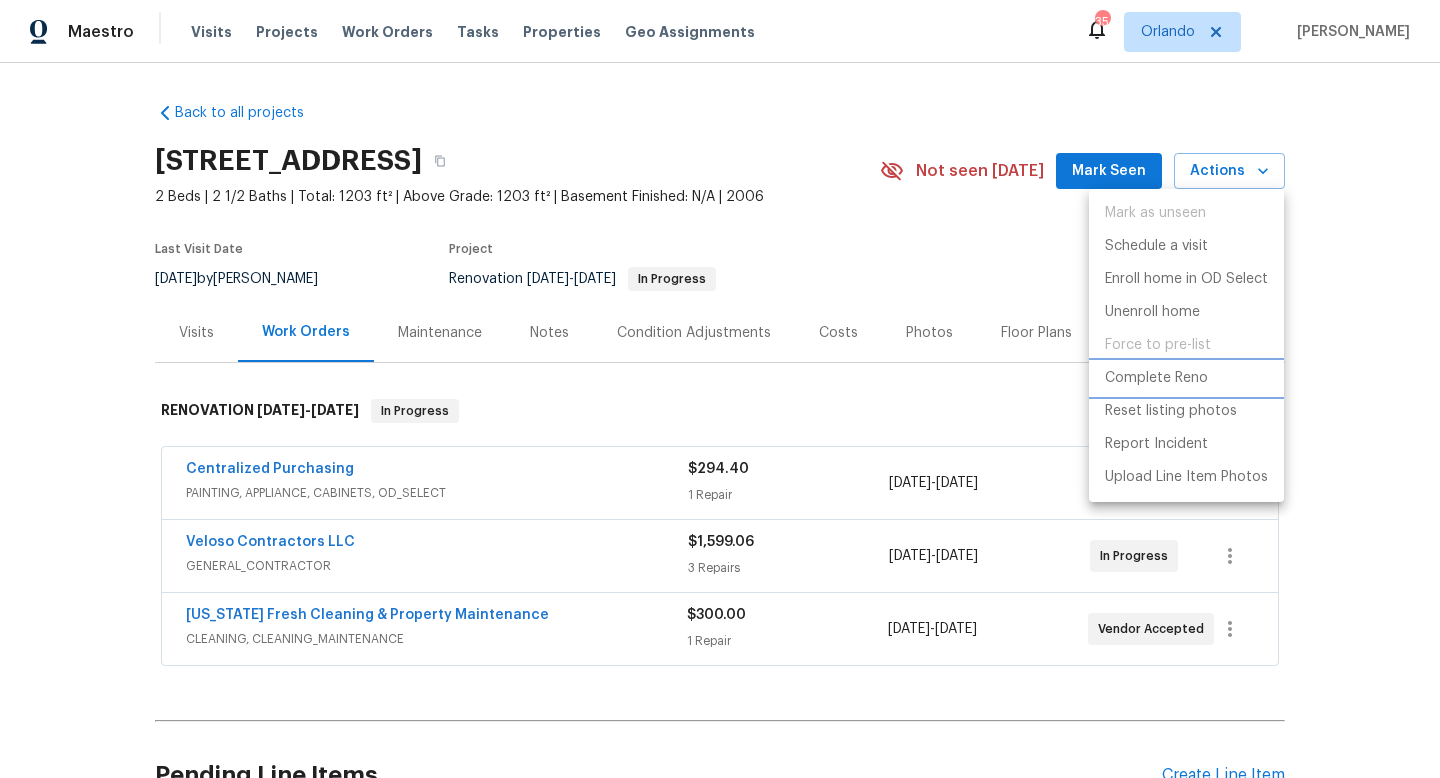 click on "Complete Reno" at bounding box center (1156, 378) 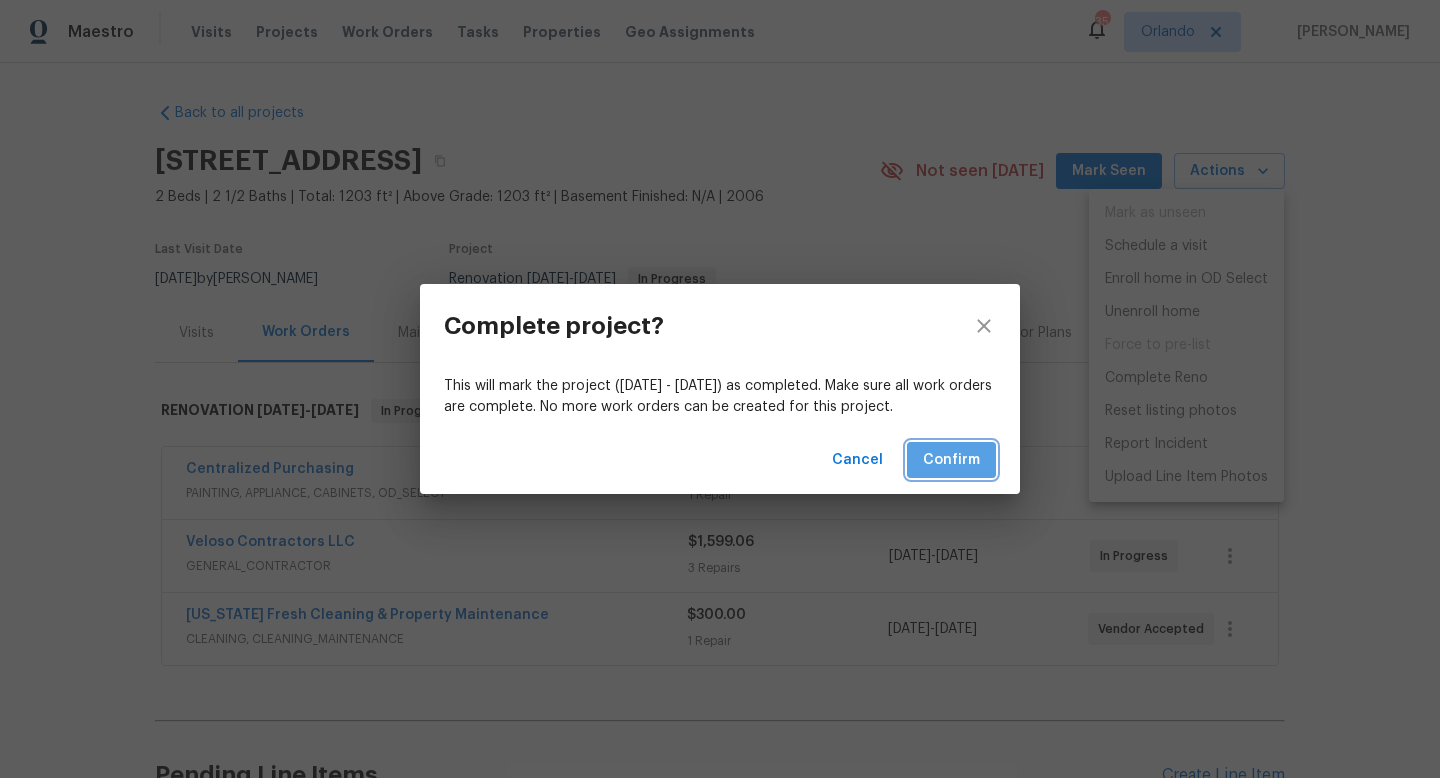 click on "Confirm" at bounding box center (951, 460) 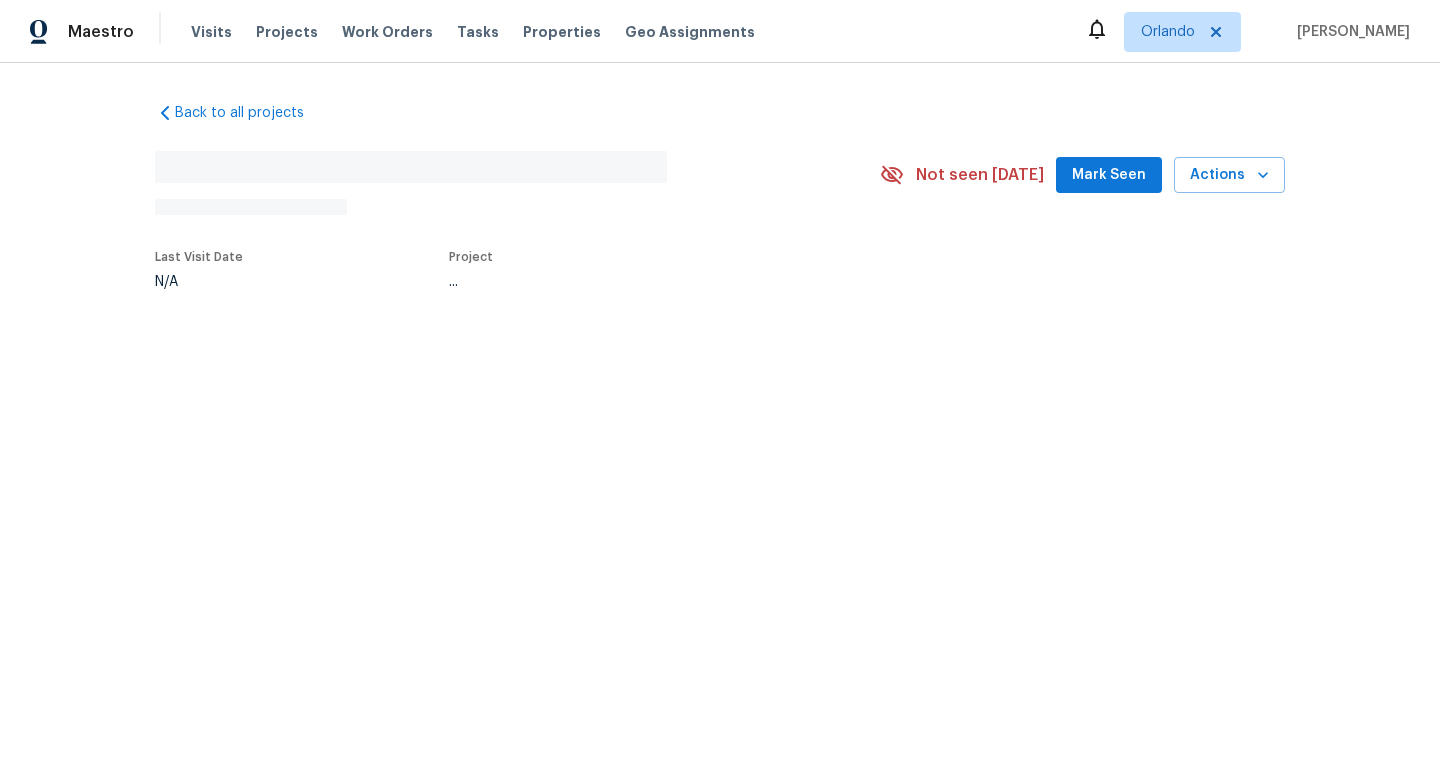 scroll, scrollTop: 0, scrollLeft: 0, axis: both 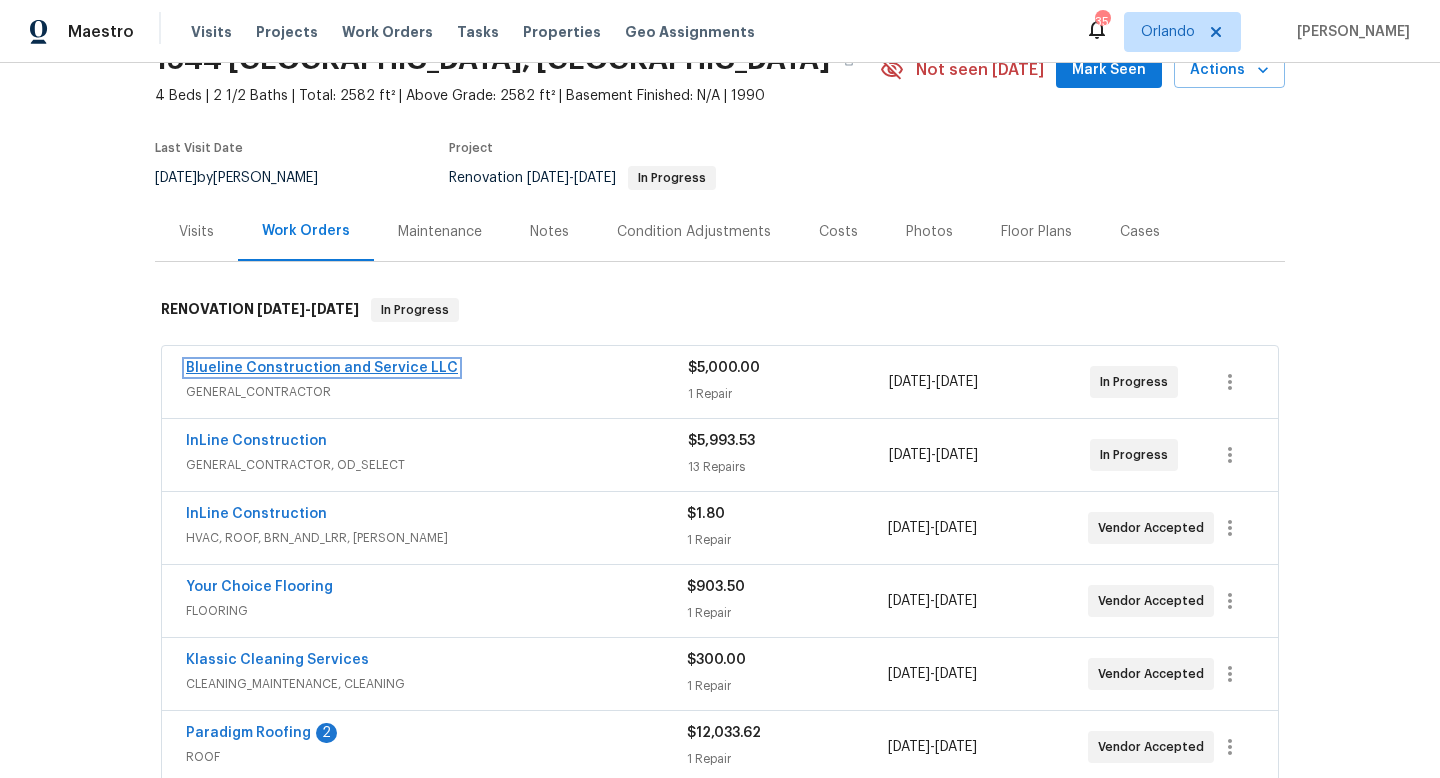click on "Blueline Construction and Service LLC" at bounding box center [322, 368] 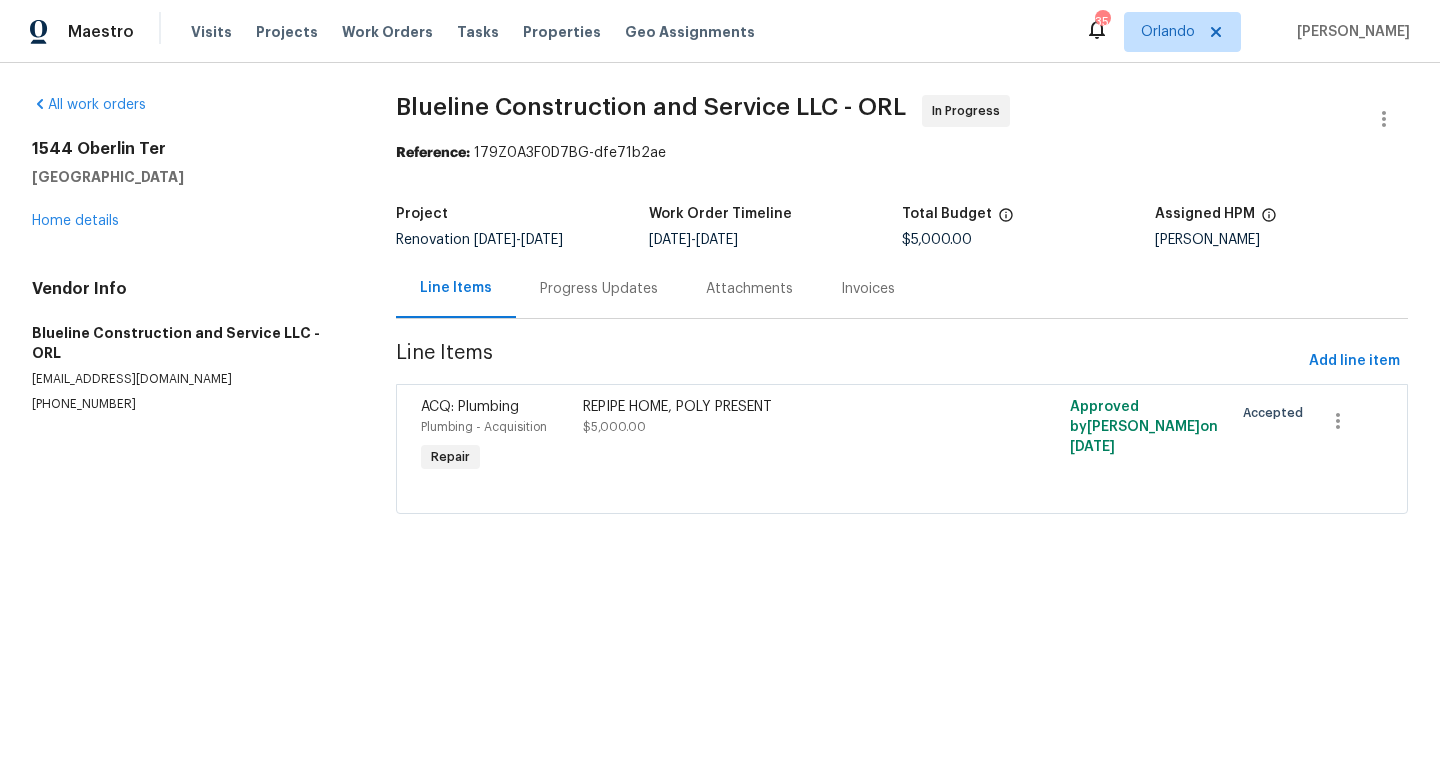 click on "REPIPE HOME, POLY PRESENT $5,000.00" at bounding box center [780, 437] 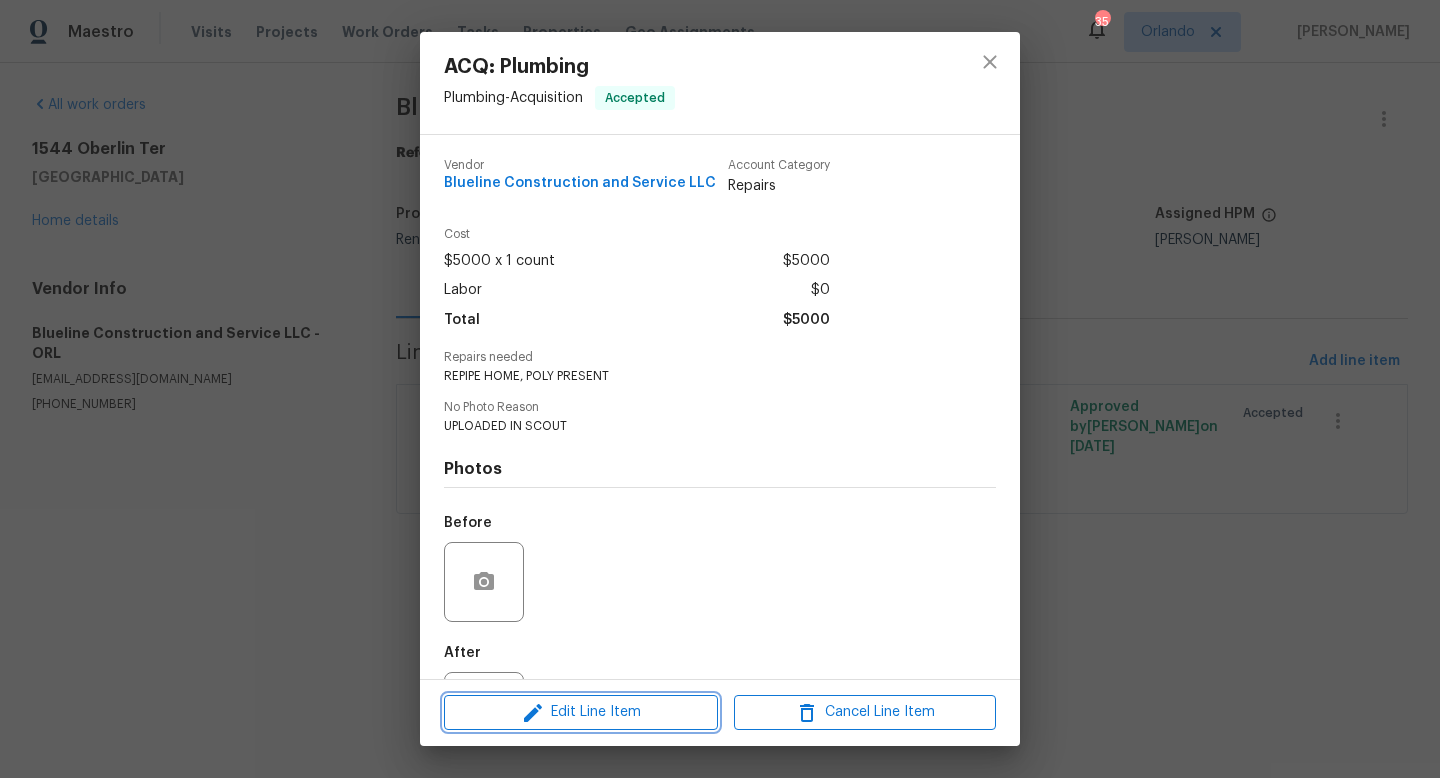 click on "Edit Line Item" at bounding box center (581, 712) 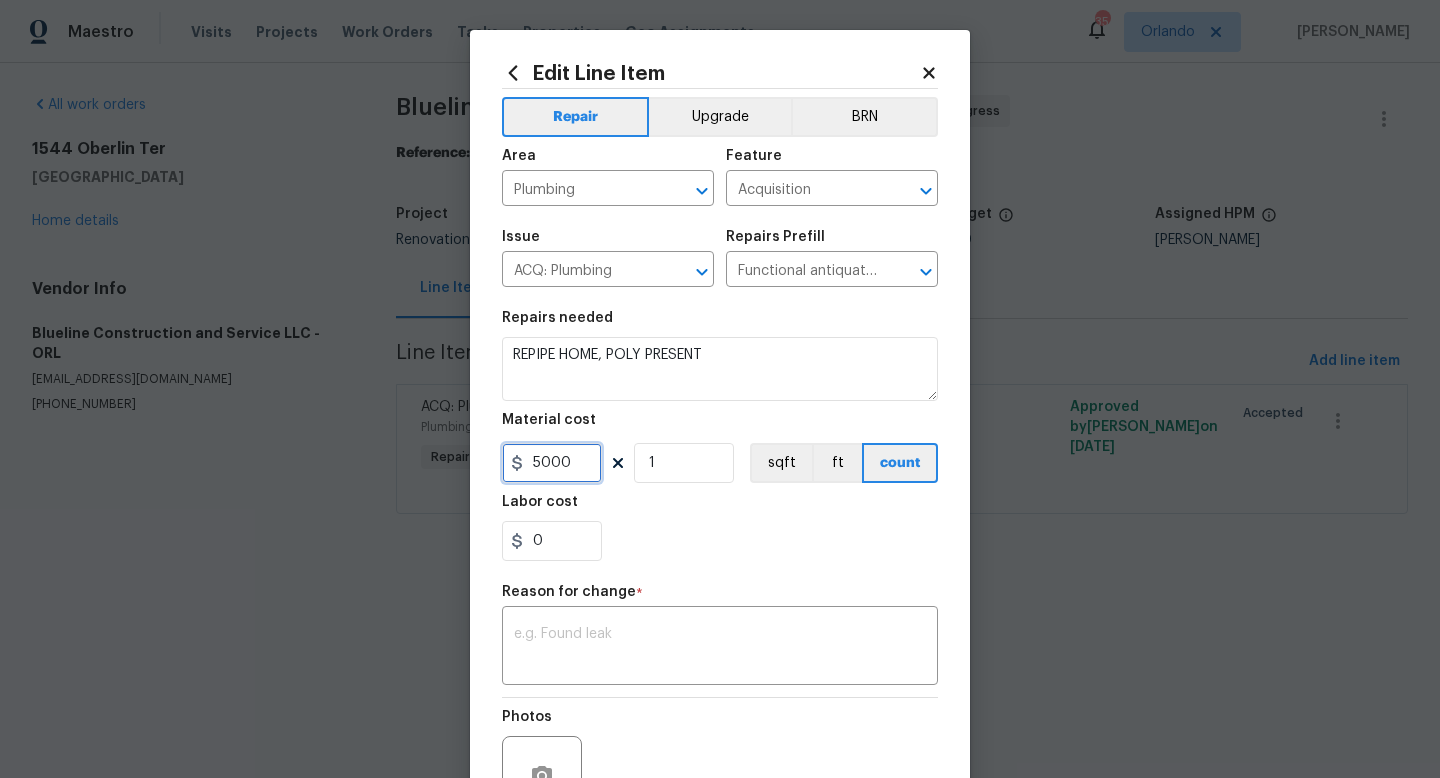 drag, startPoint x: 574, startPoint y: 465, endPoint x: 414, endPoint y: 465, distance: 160 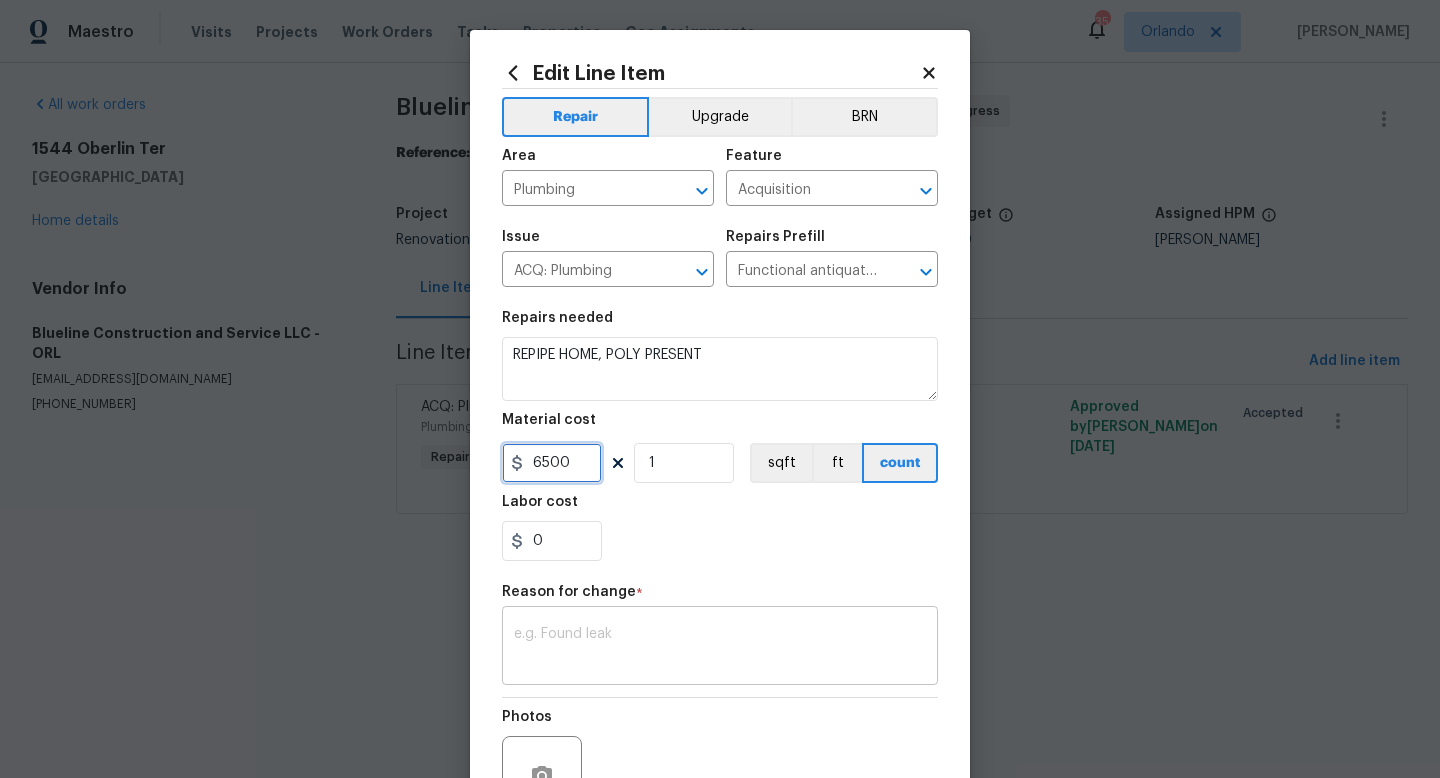 type on "6500" 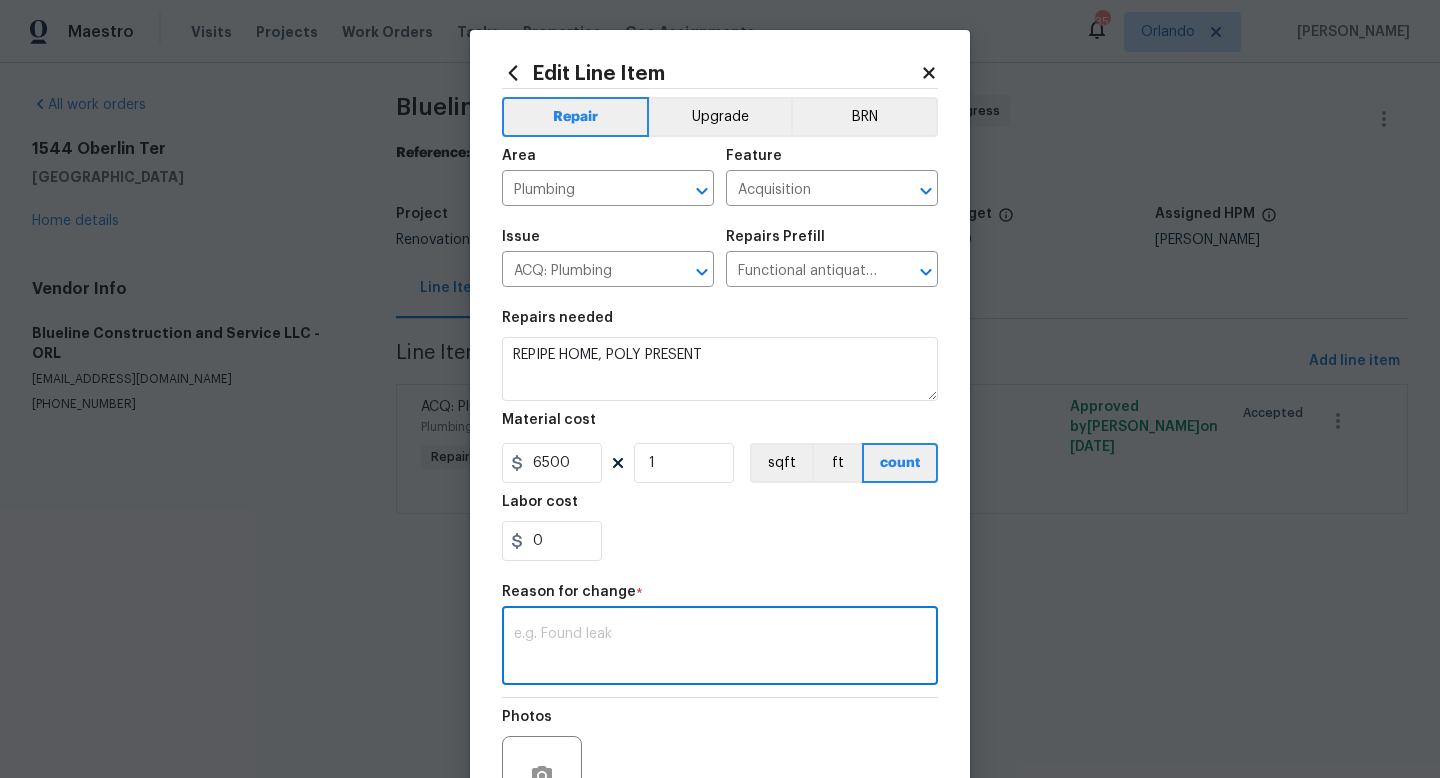 click at bounding box center (720, 648) 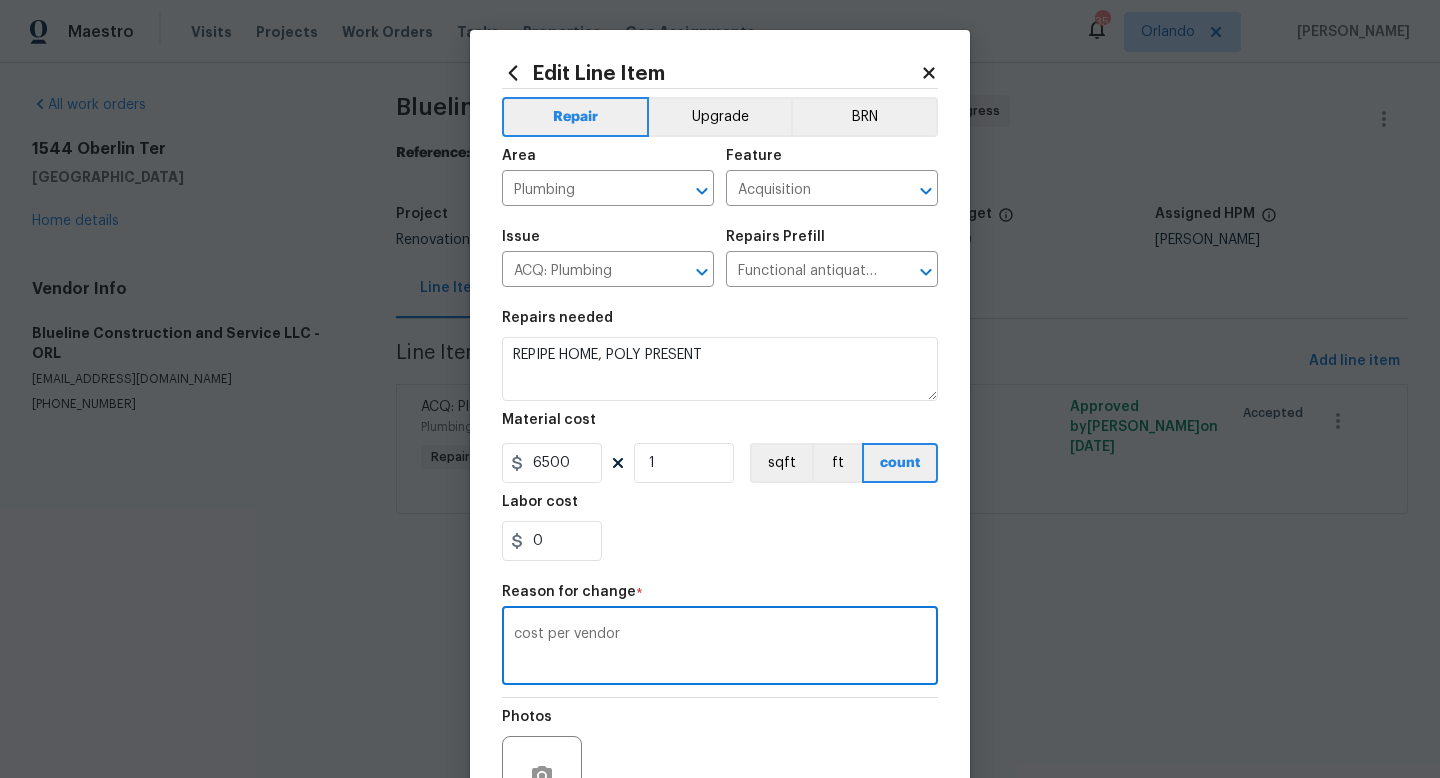 click on "cost per vendor" at bounding box center [720, 648] 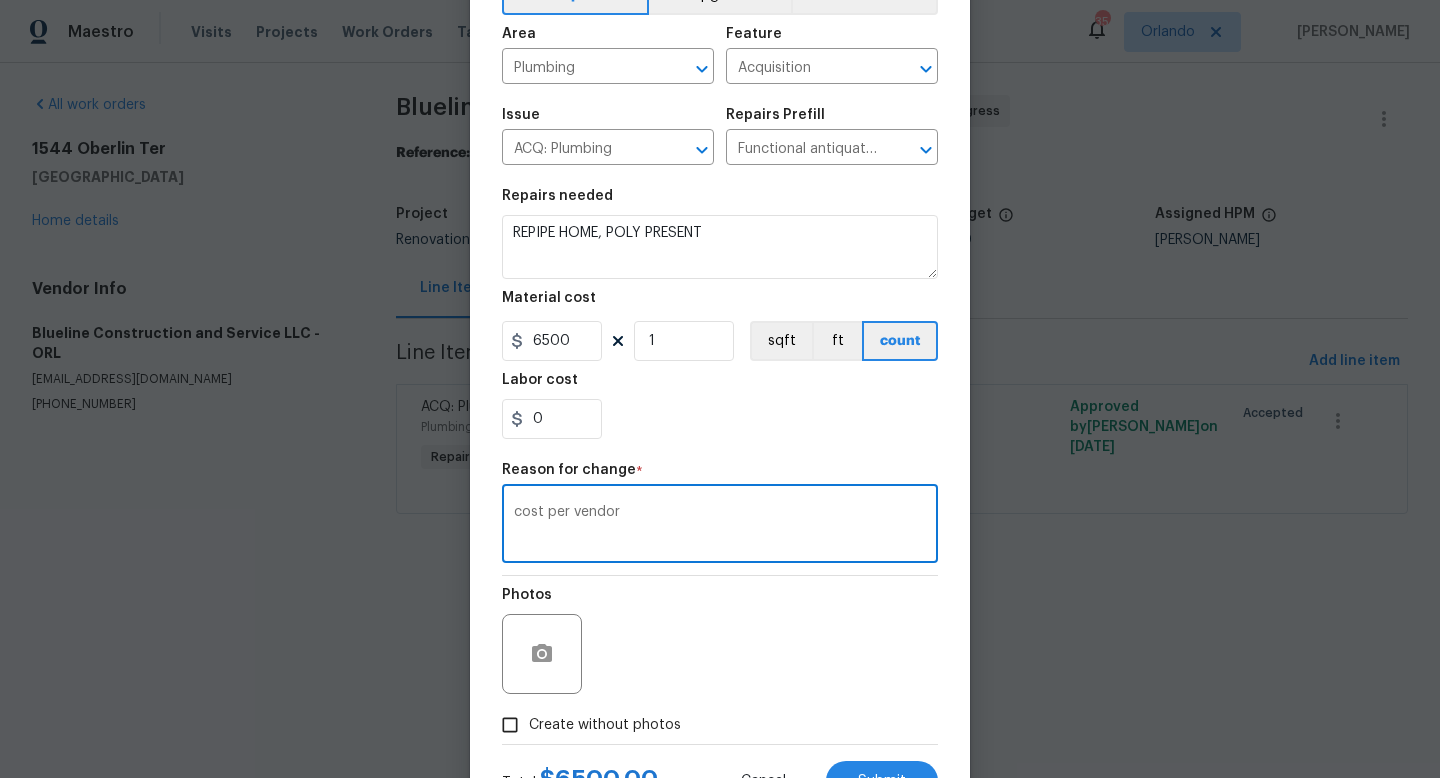 scroll, scrollTop: 208, scrollLeft: 0, axis: vertical 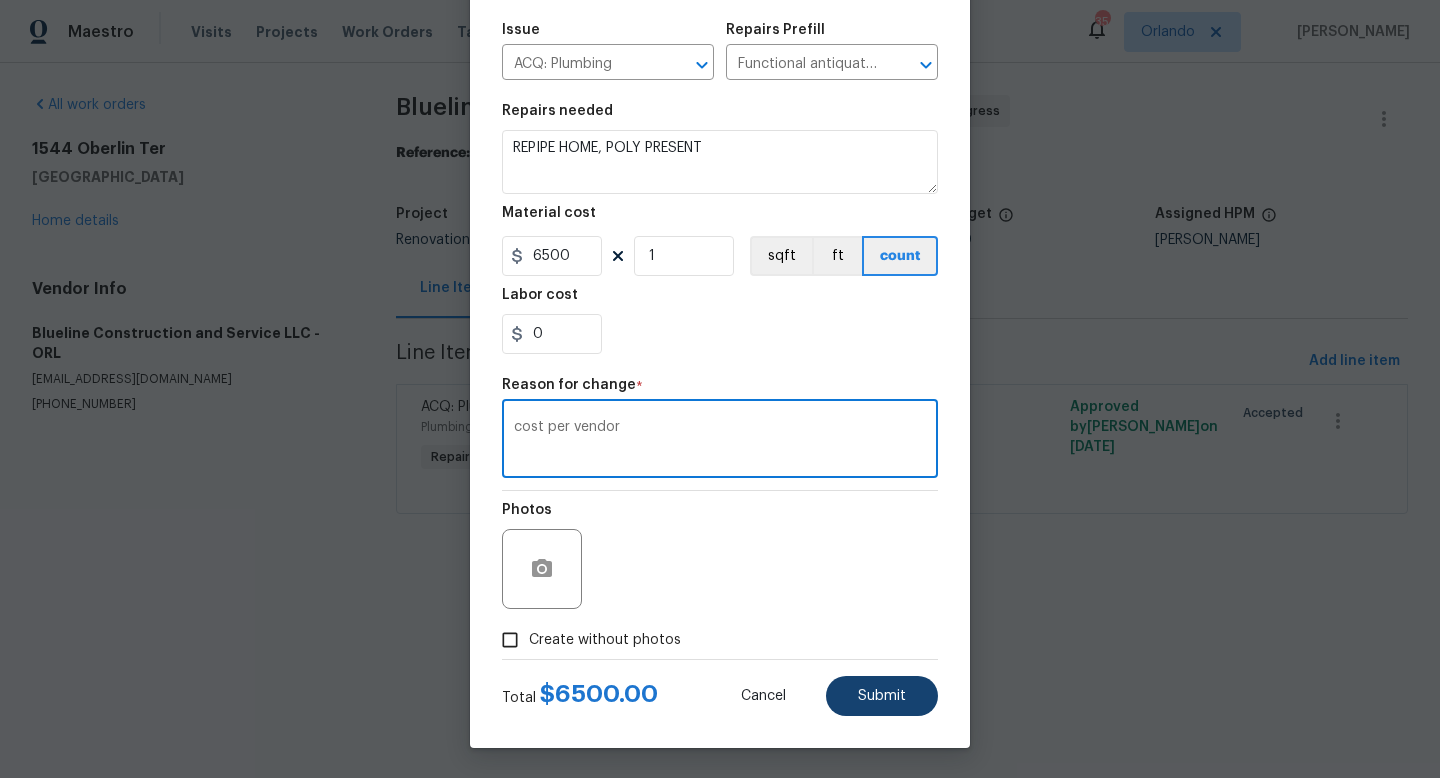 type on "cost per vendor" 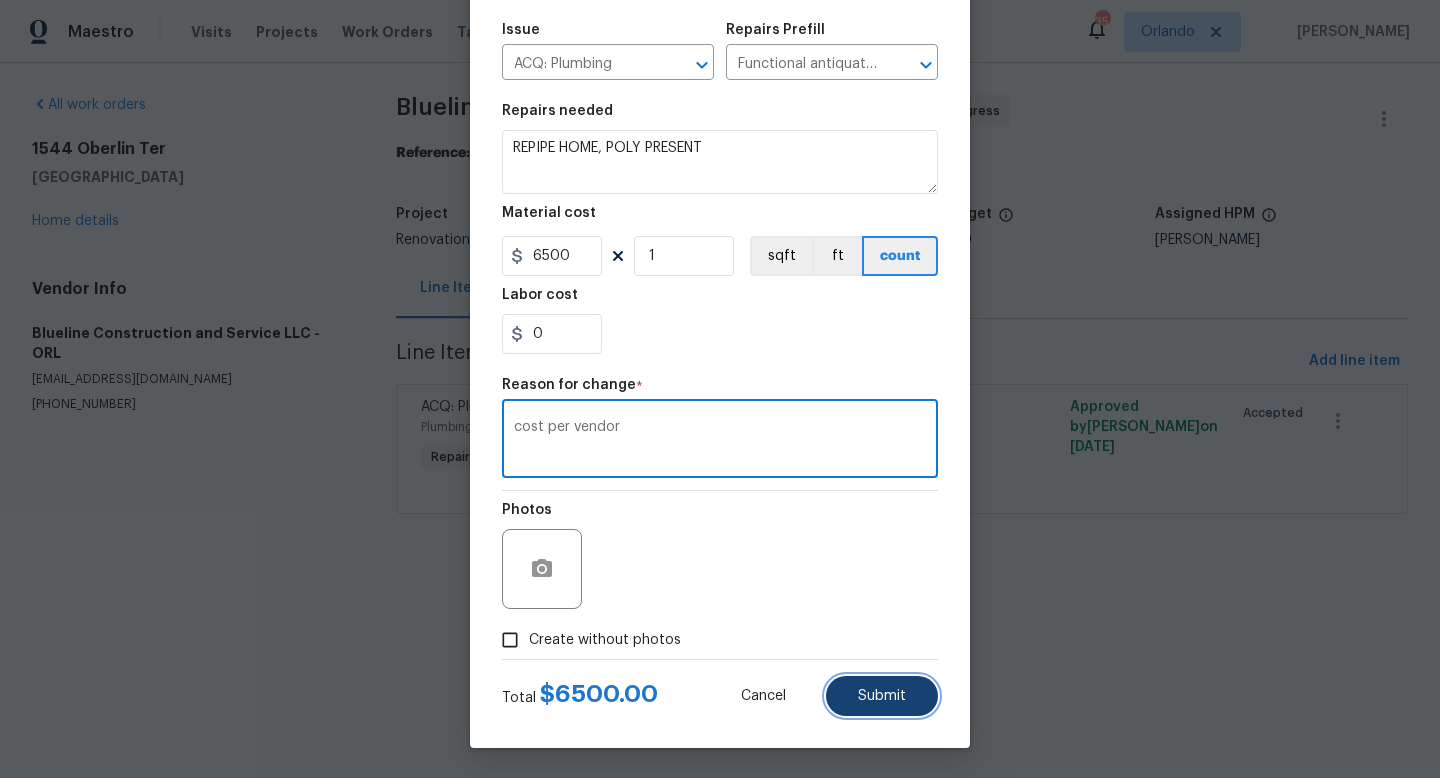 click on "Submit" at bounding box center (882, 696) 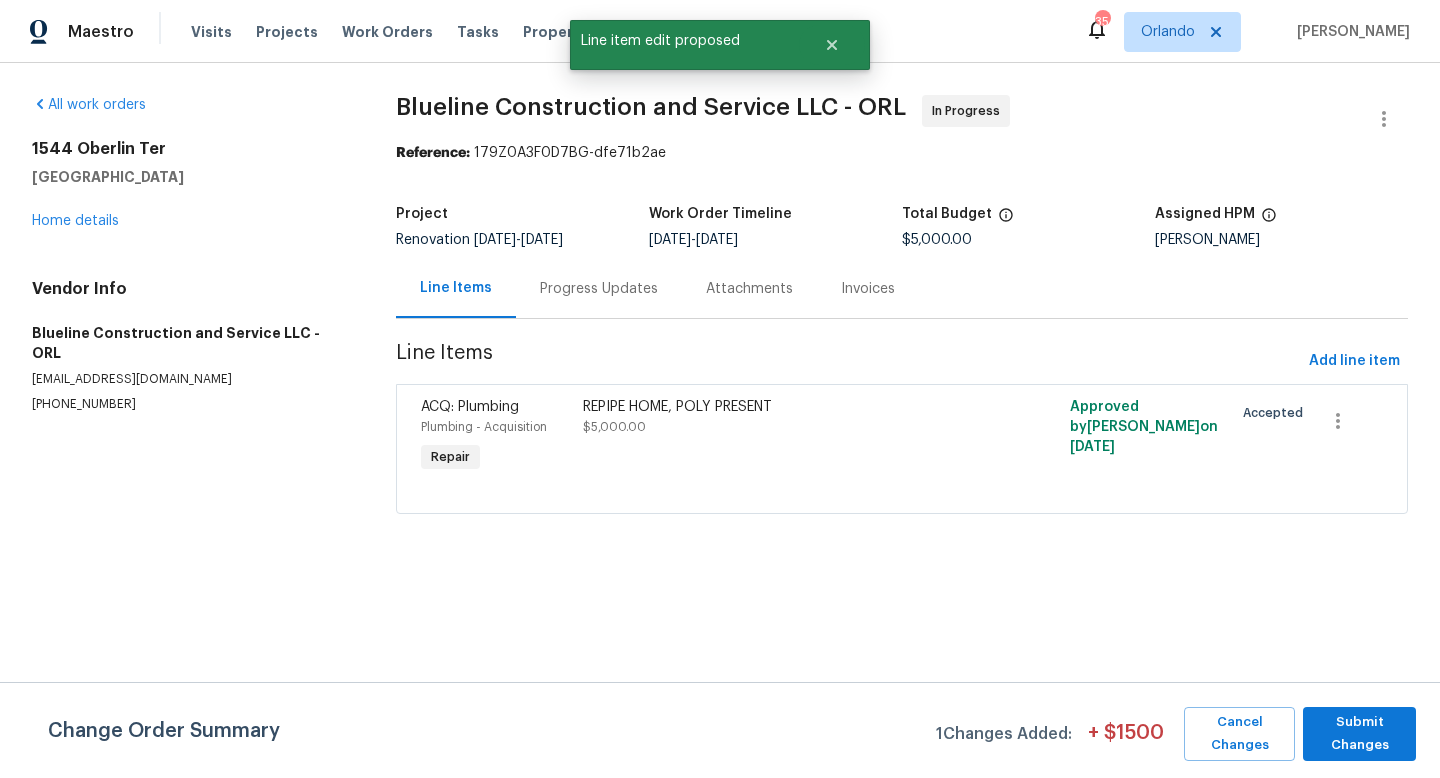 scroll, scrollTop: 0, scrollLeft: 0, axis: both 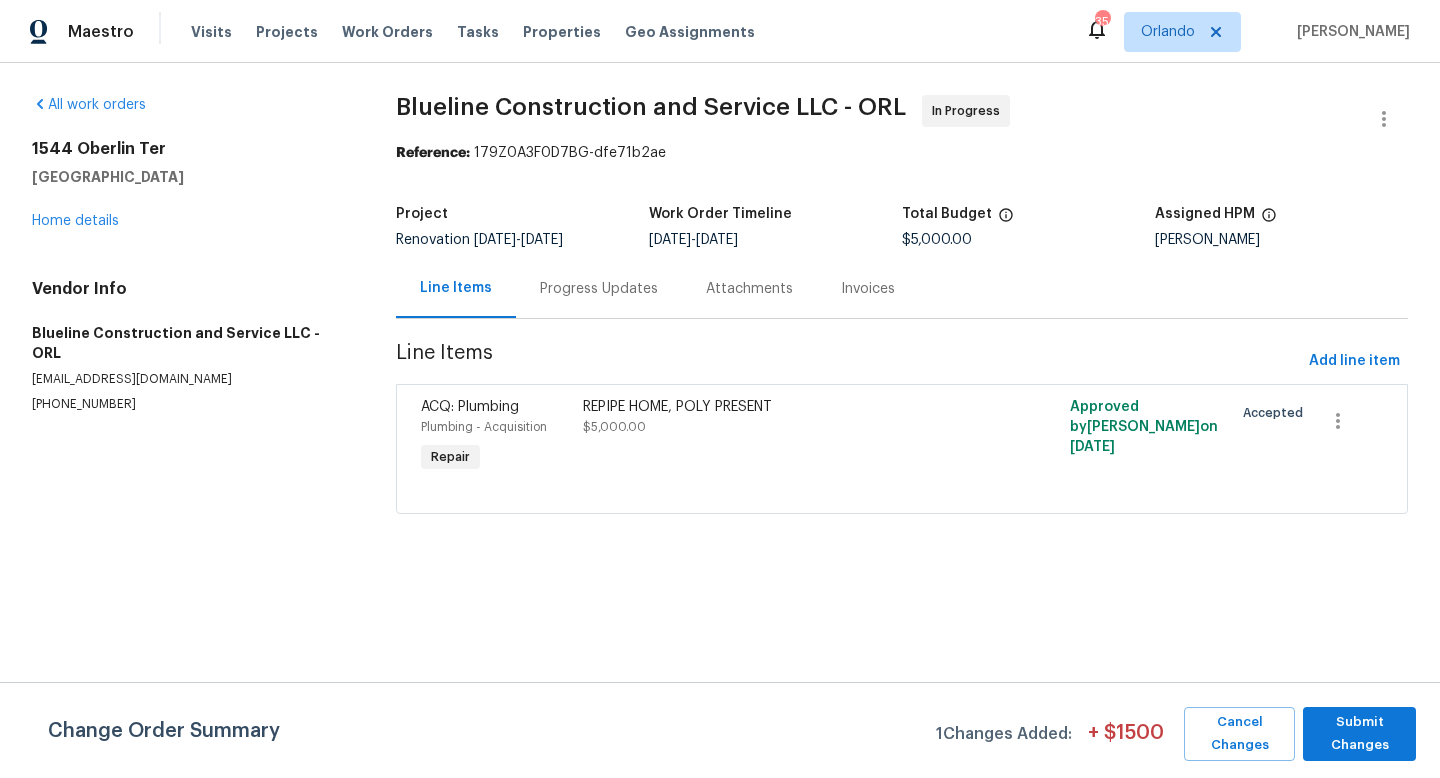 click on "REPIPE HOME, POLY PRESENT $5,000.00" at bounding box center (780, 437) 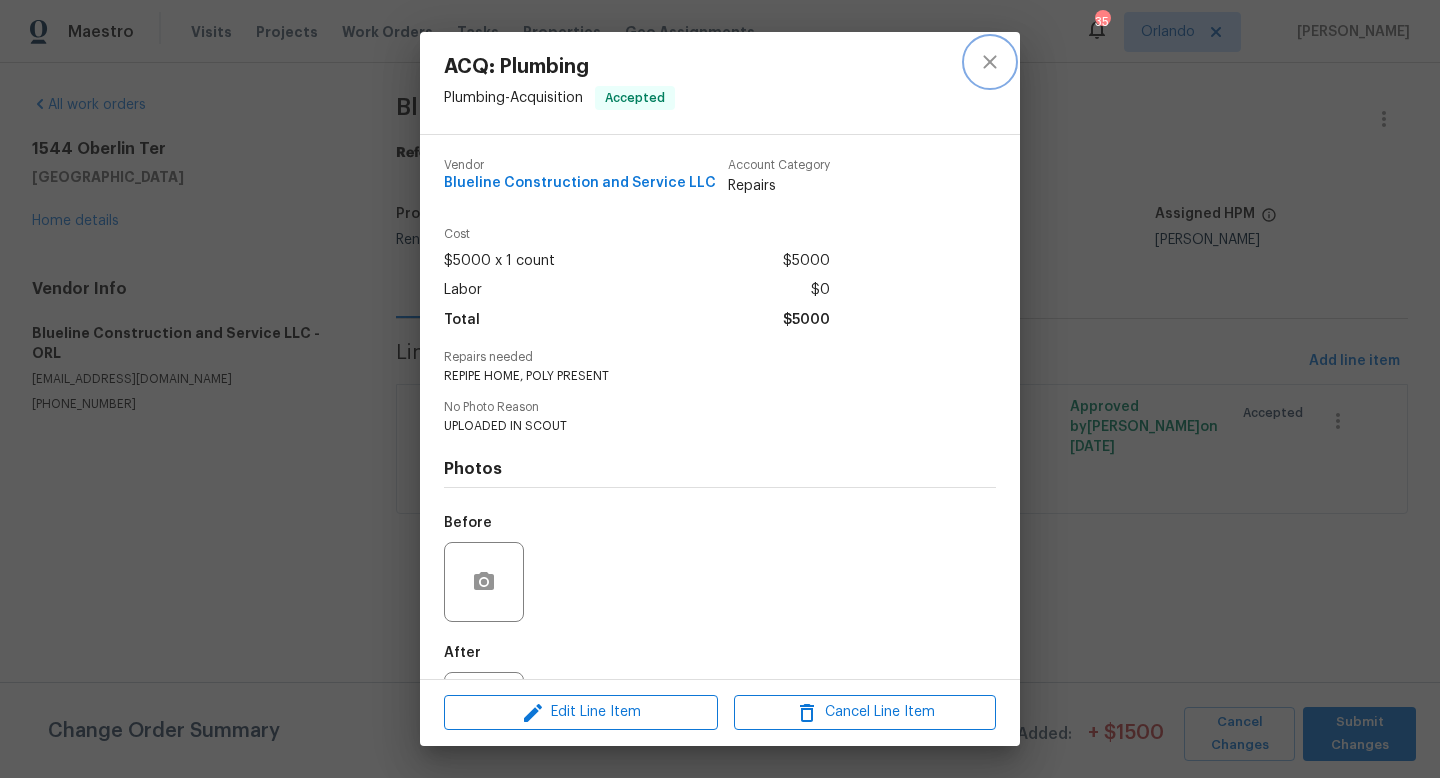 click 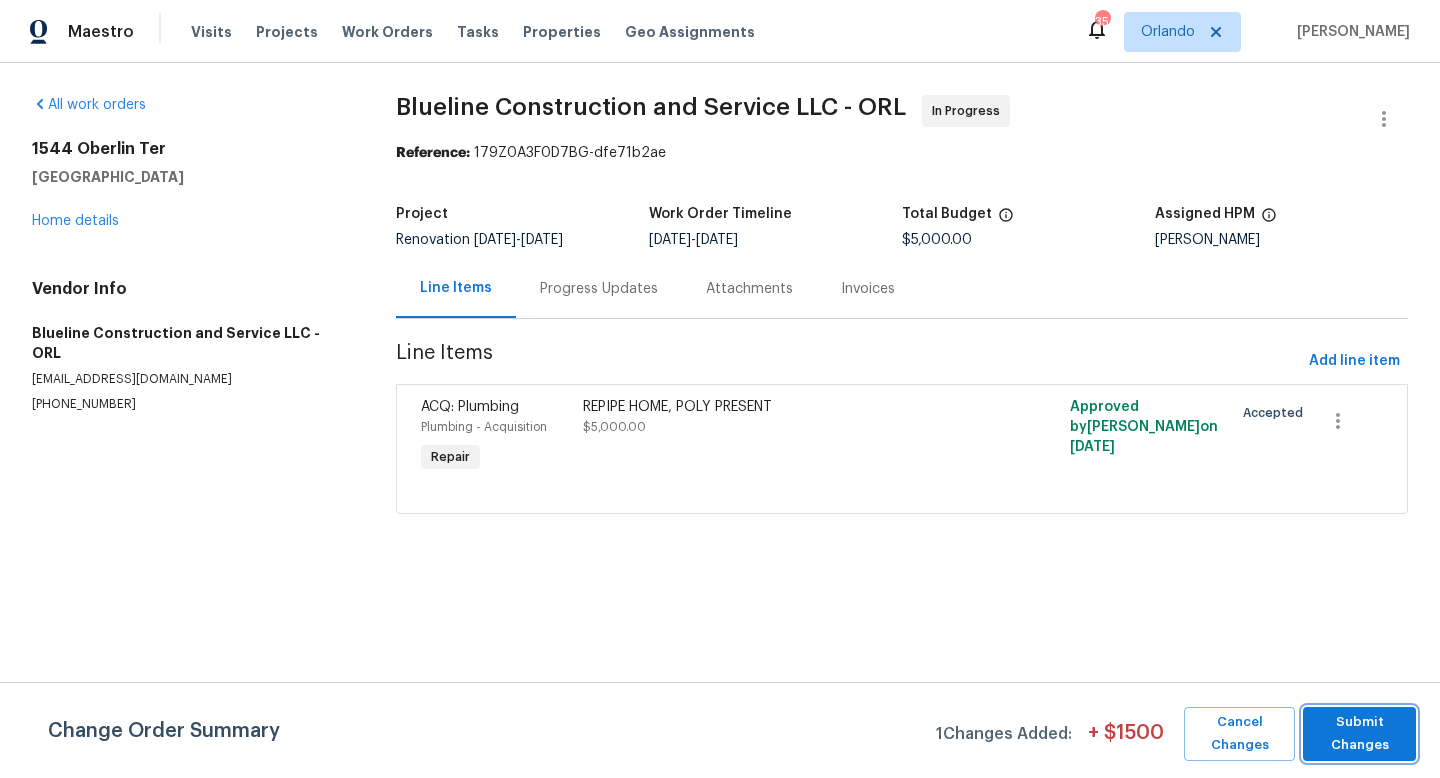 click on "Submit Changes" at bounding box center [1359, 734] 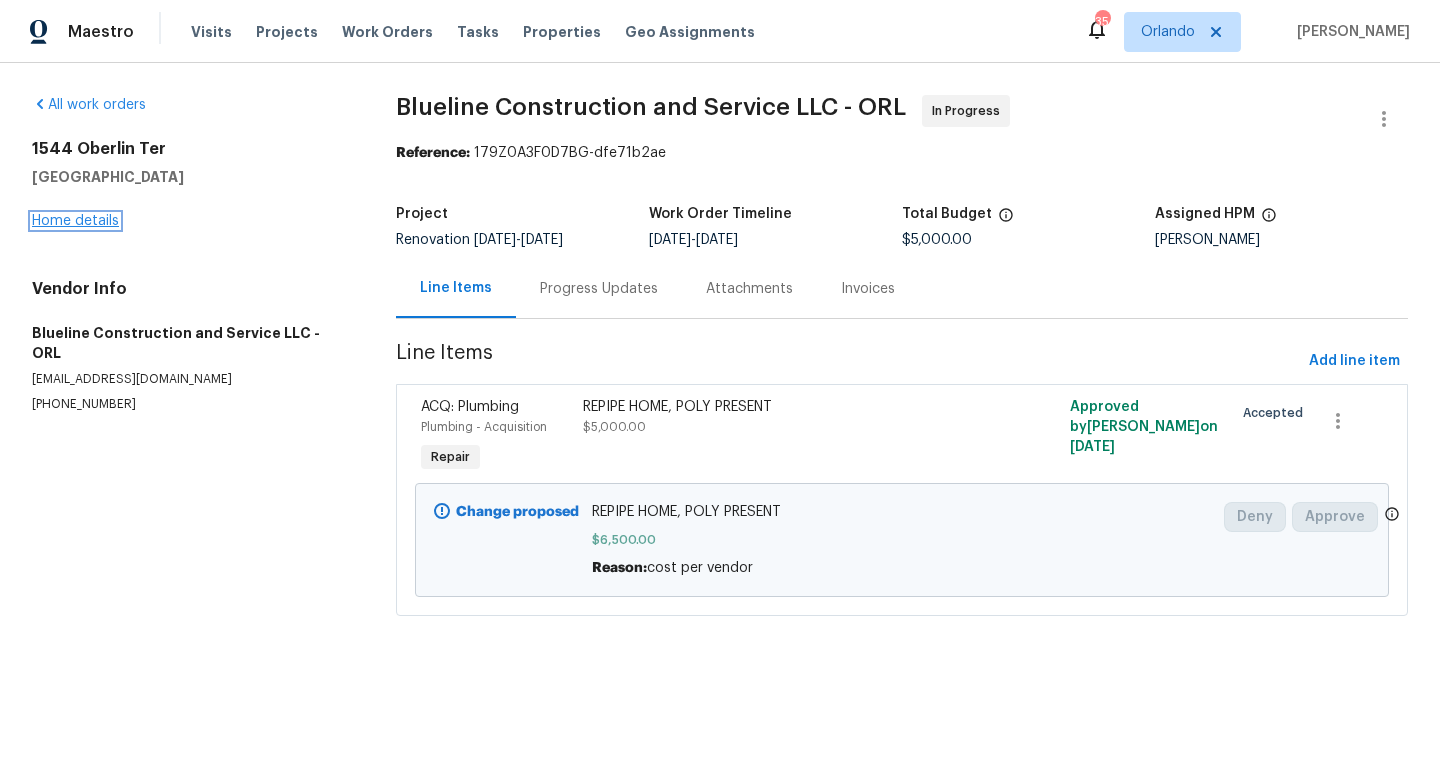 click on "Home details" at bounding box center (75, 221) 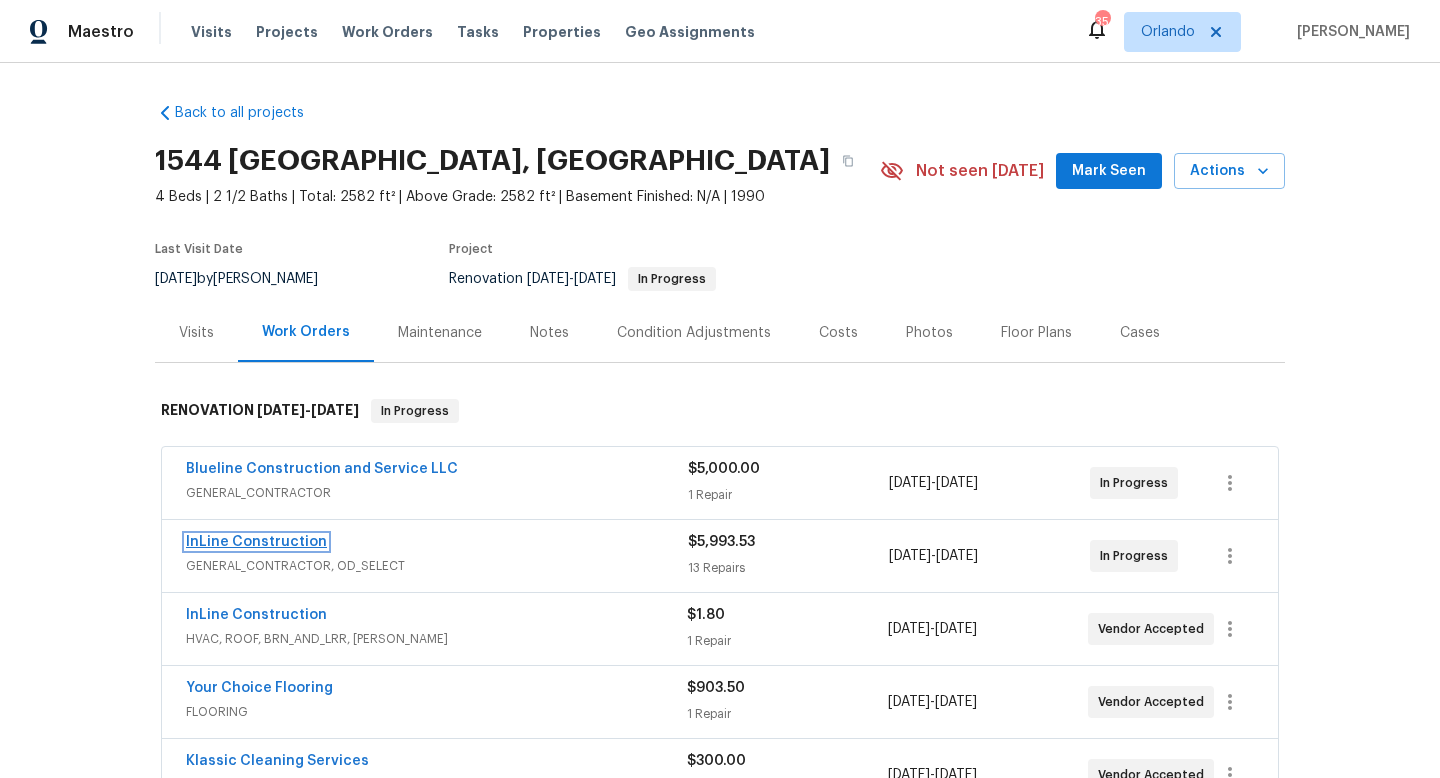 click on "InLine Construction" at bounding box center (256, 542) 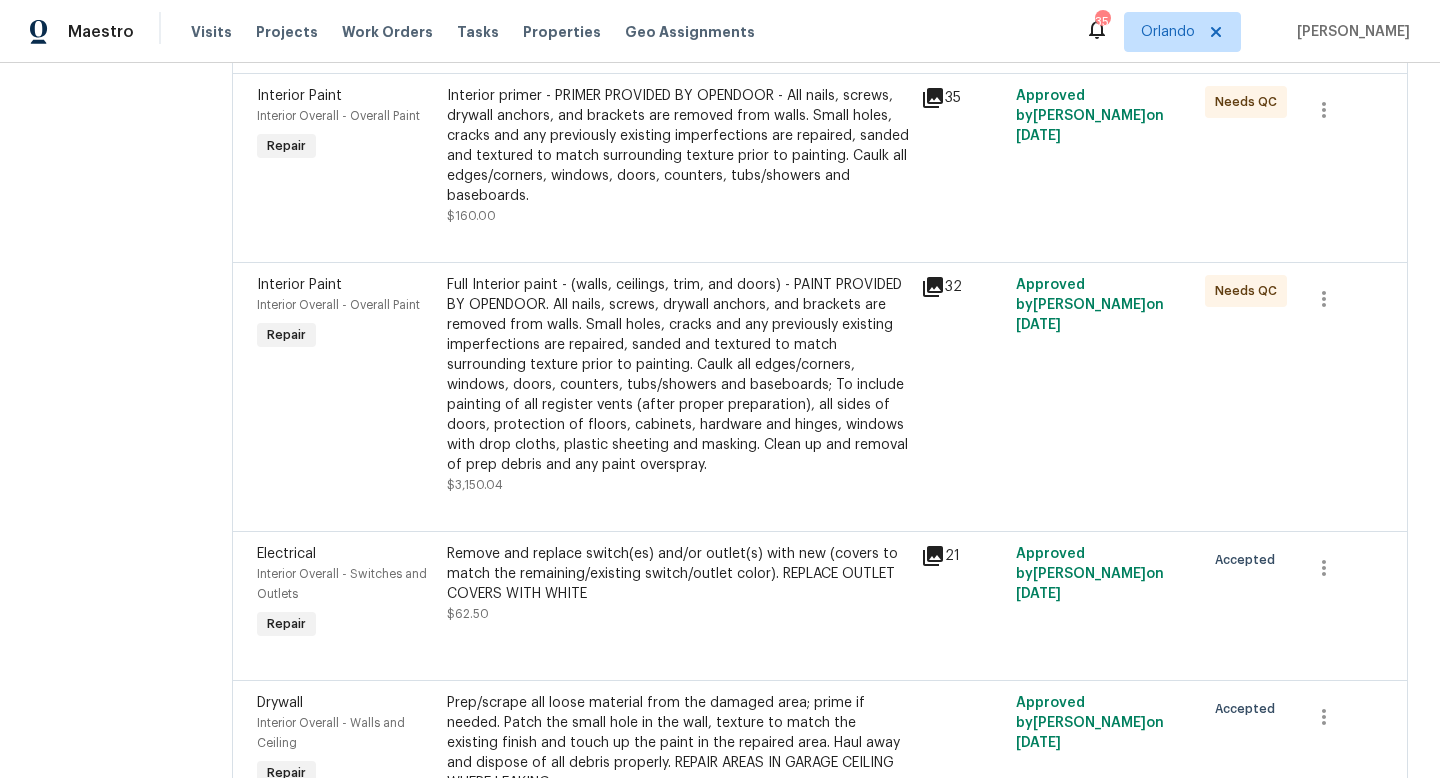 scroll, scrollTop: 631, scrollLeft: 0, axis: vertical 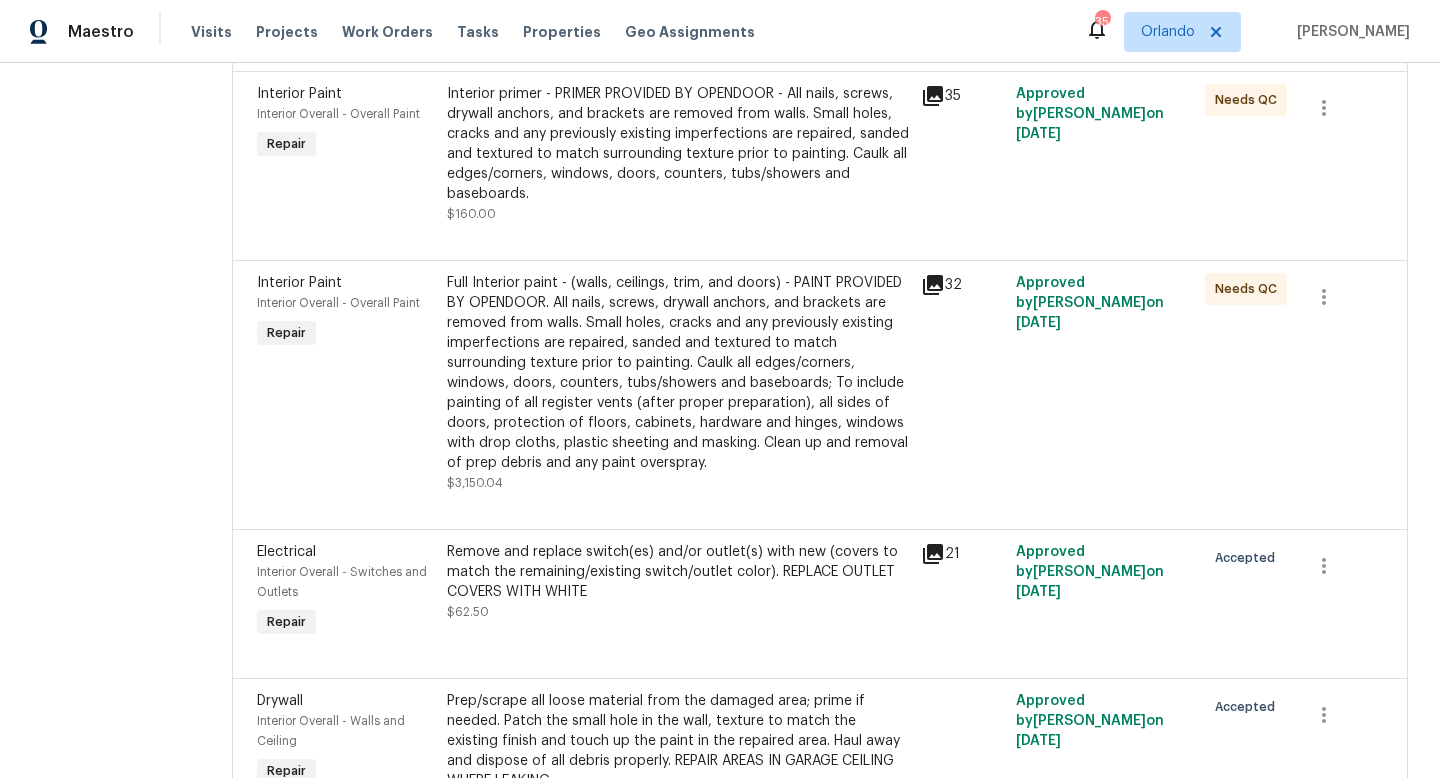 click on "Remove and replace switch(es) and/or outlet(s) with new (covers to match the remaining/existing switch/outlet color).
REPLACE OUTLET COVERS WITH WHITE" at bounding box center (678, 572) 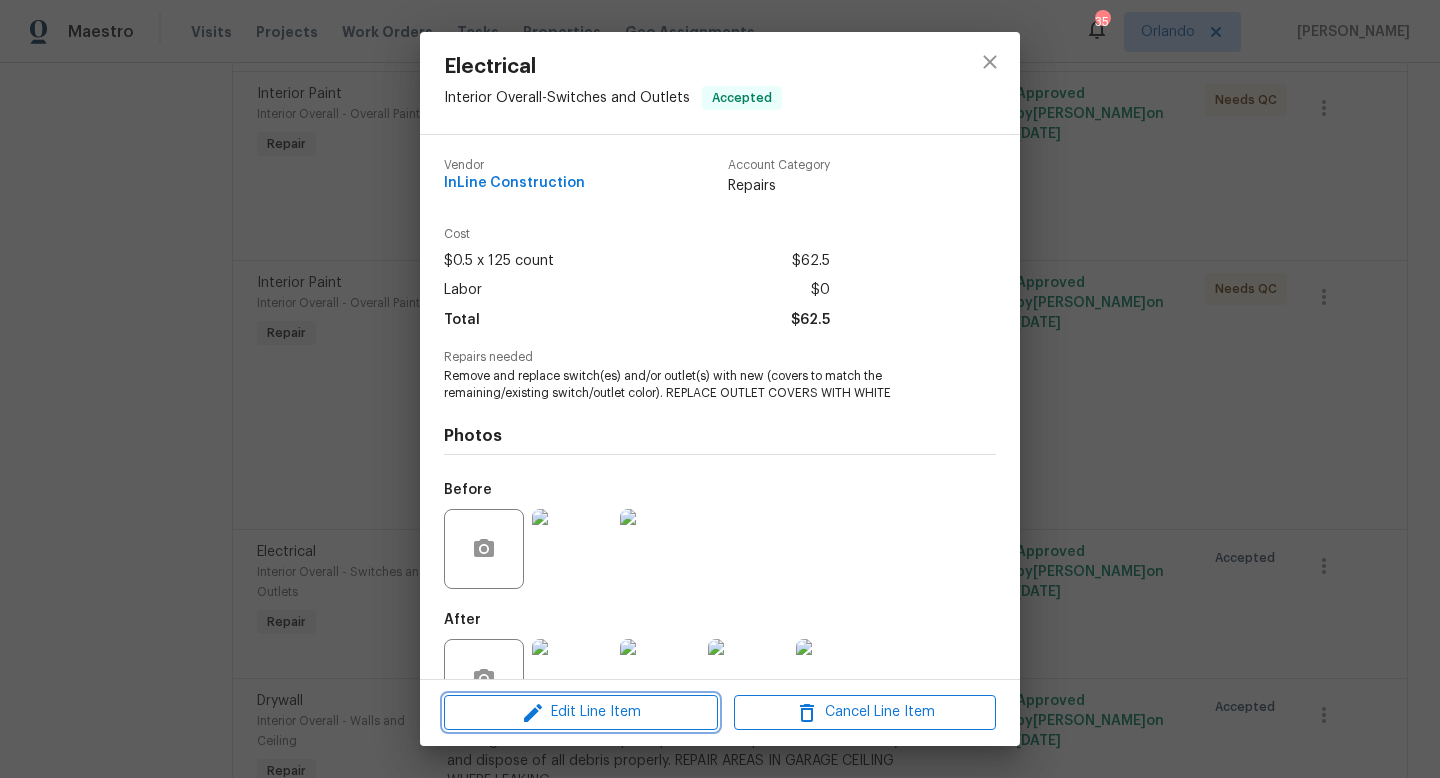 click on "Edit Line Item" at bounding box center (581, 712) 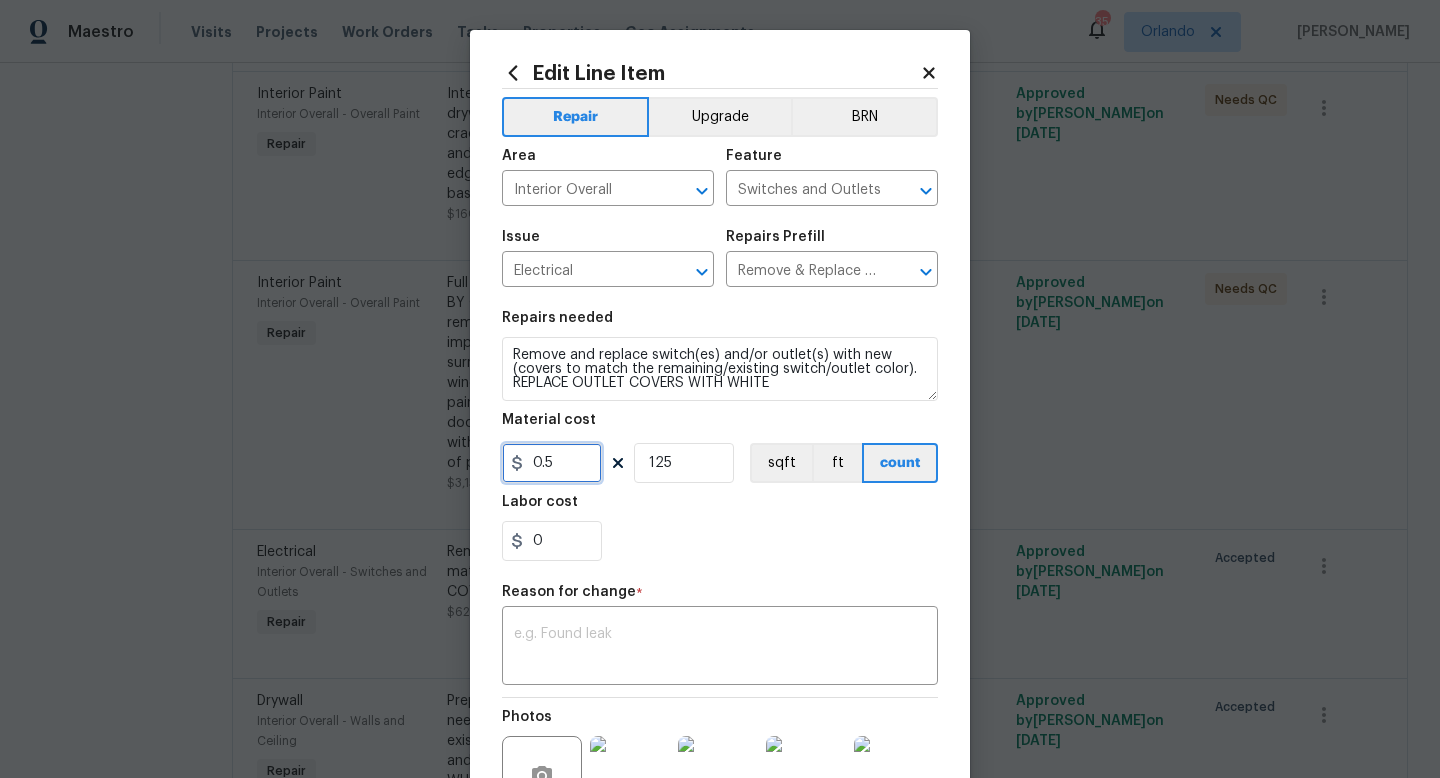 click on "0.5" at bounding box center (552, 463) 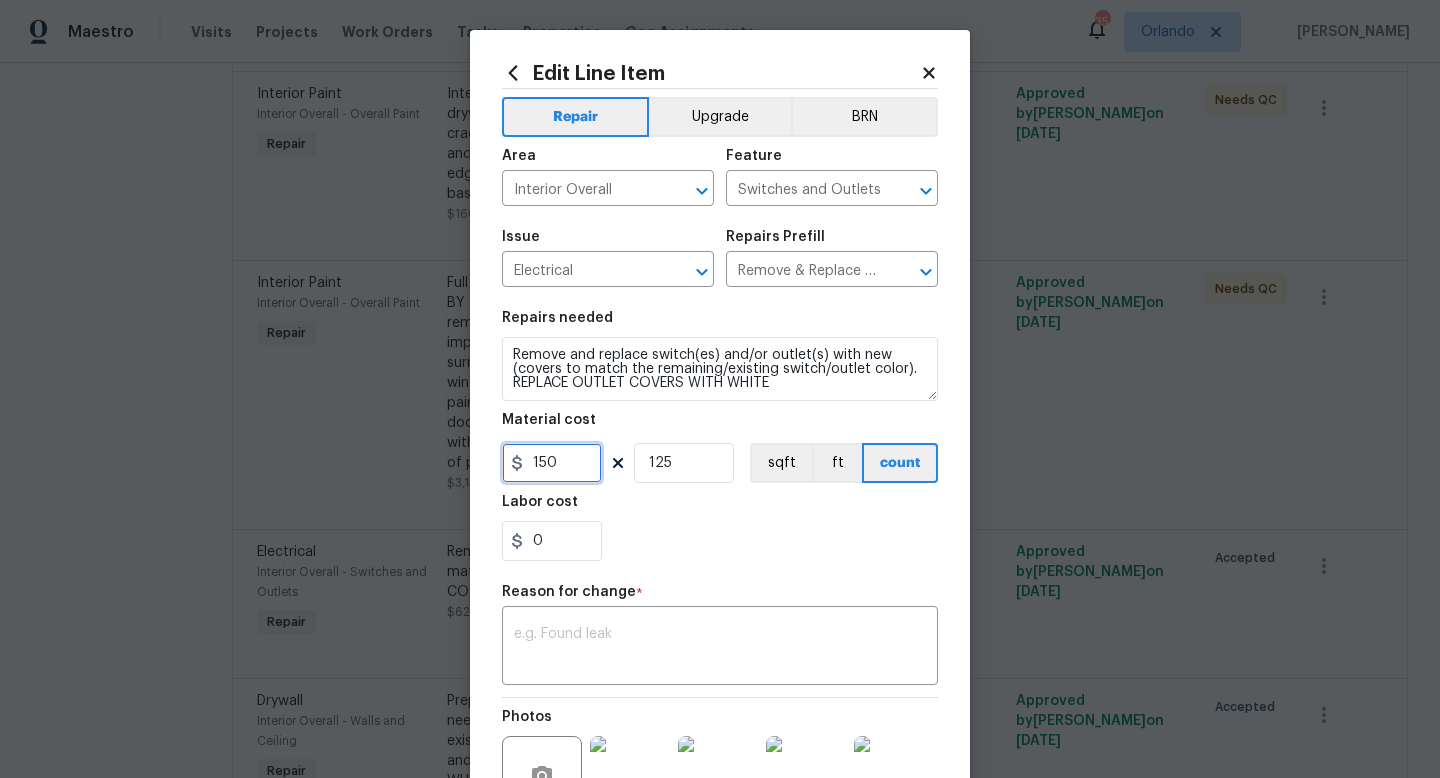 type on "150" 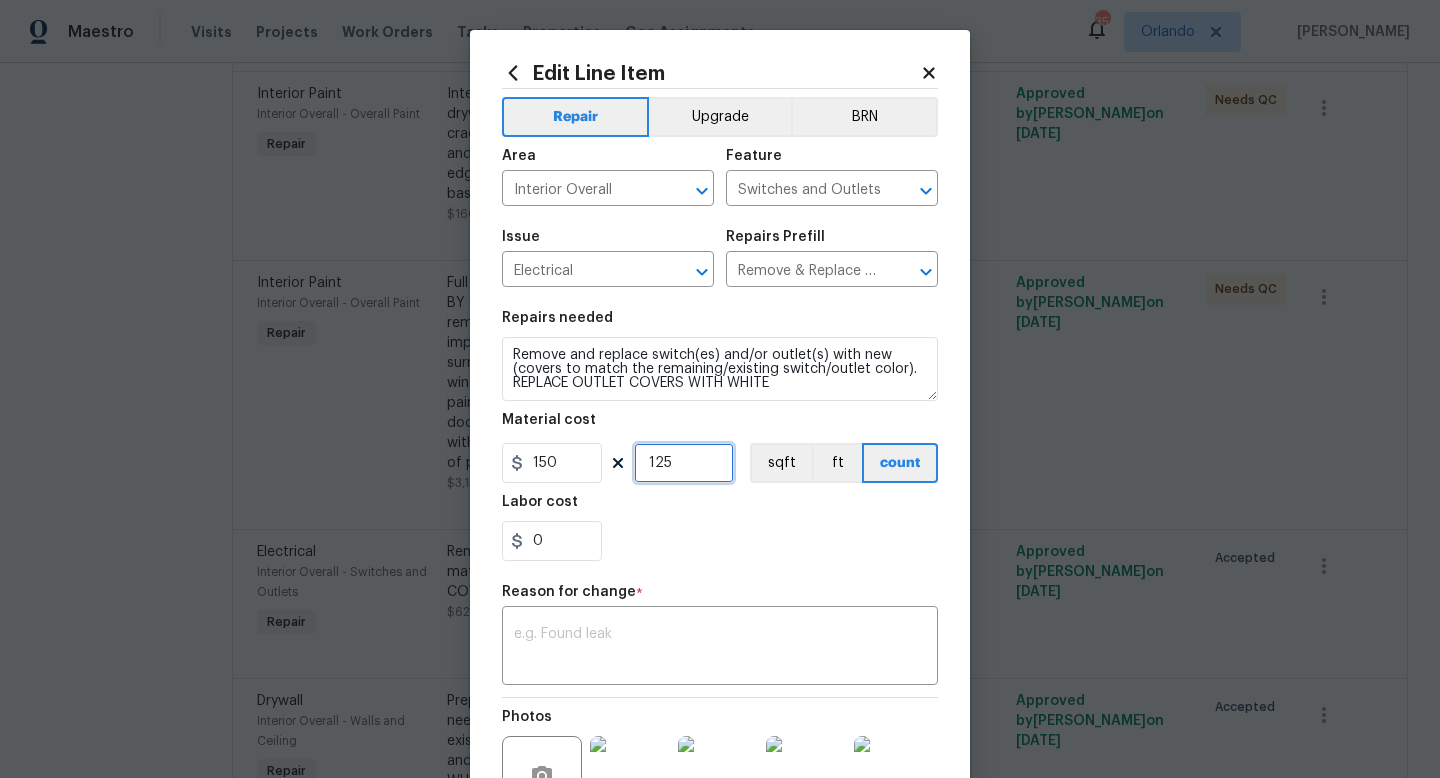 click on "125" at bounding box center (684, 463) 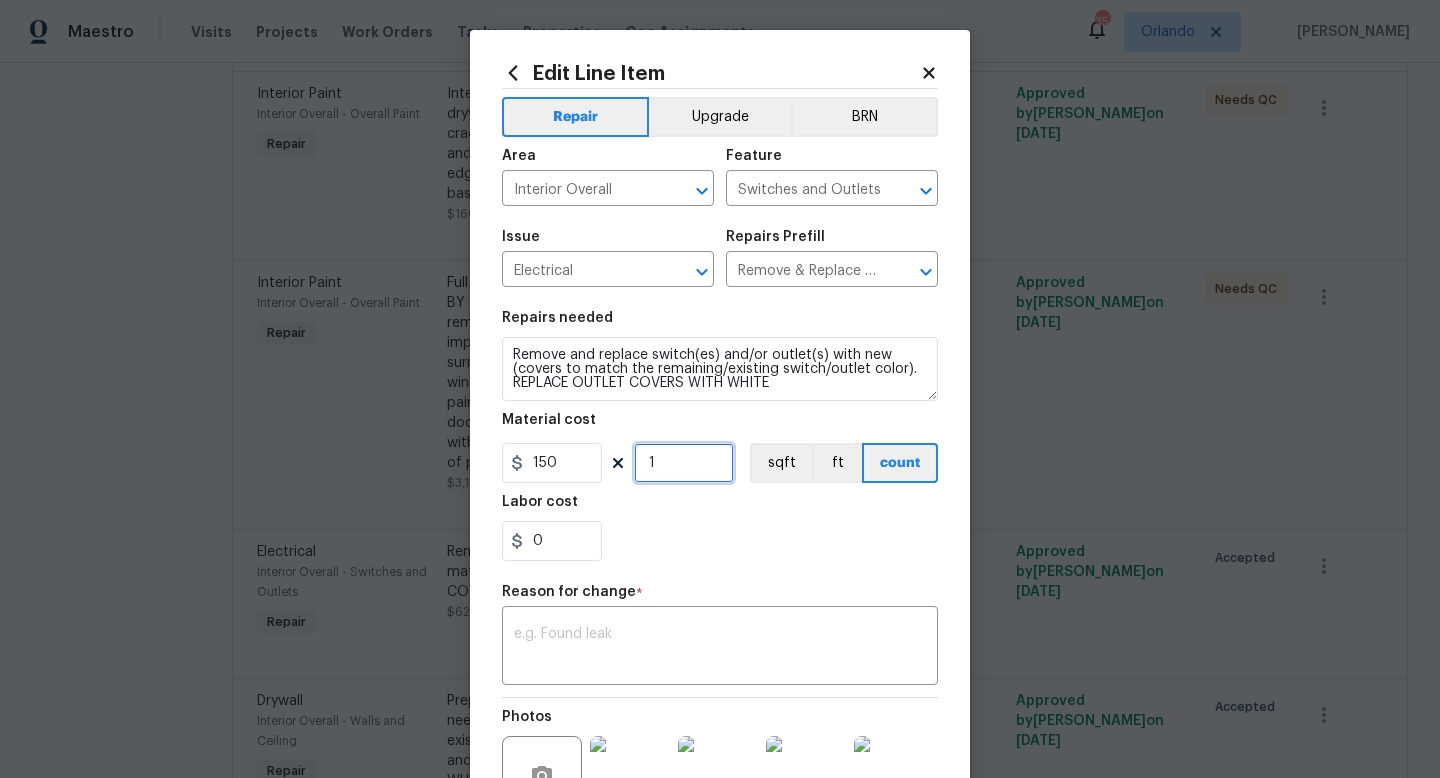 type on "1" 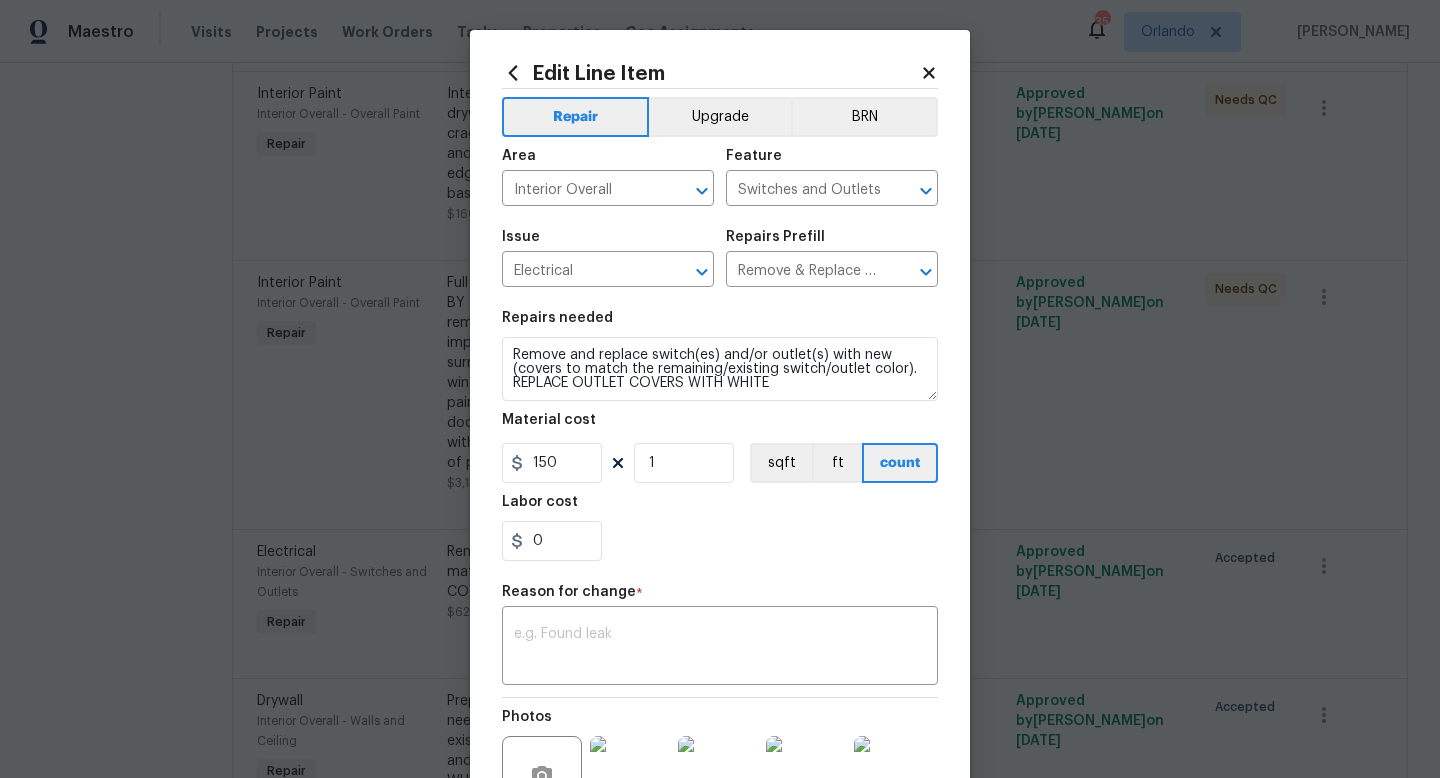 click on "Reason for change *" at bounding box center (720, 598) 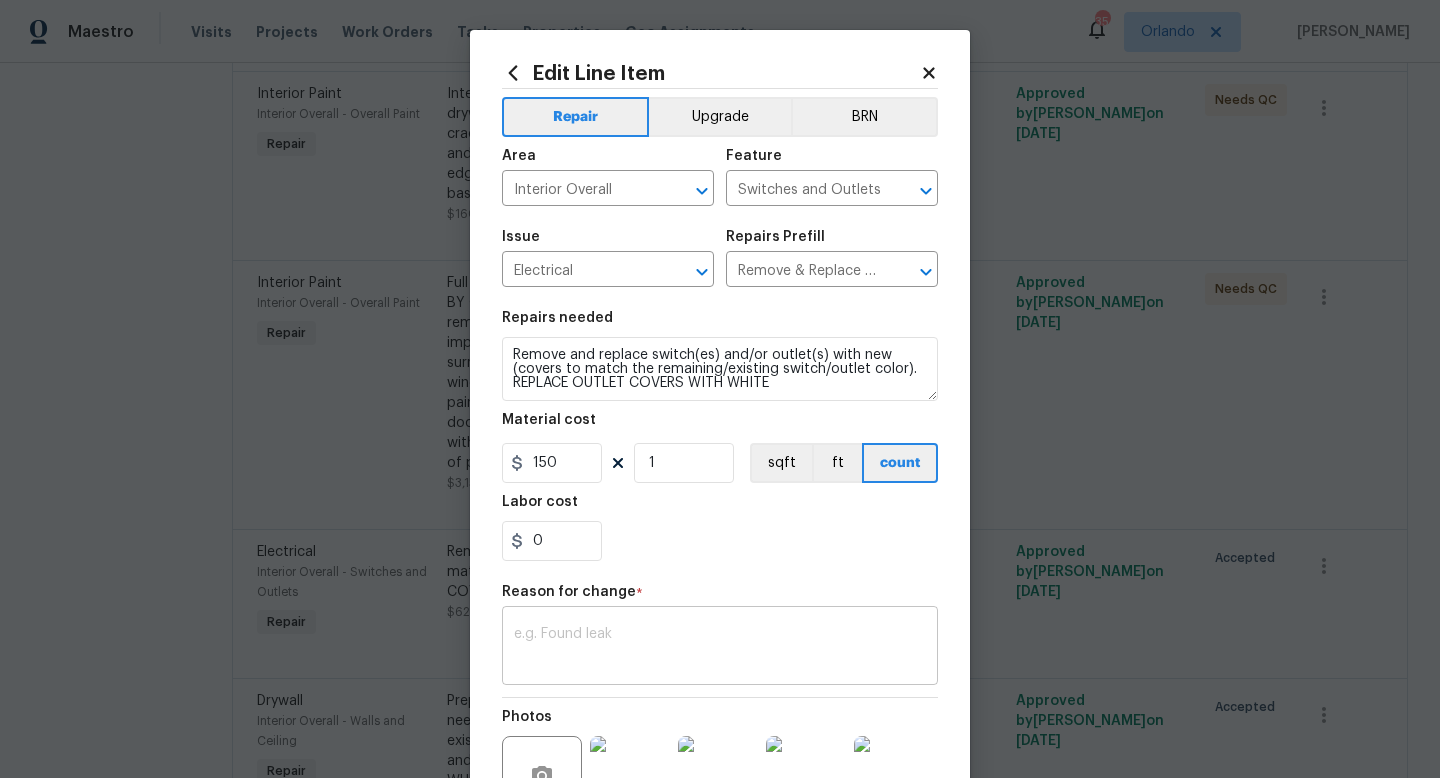 click on "x ​" at bounding box center [720, 648] 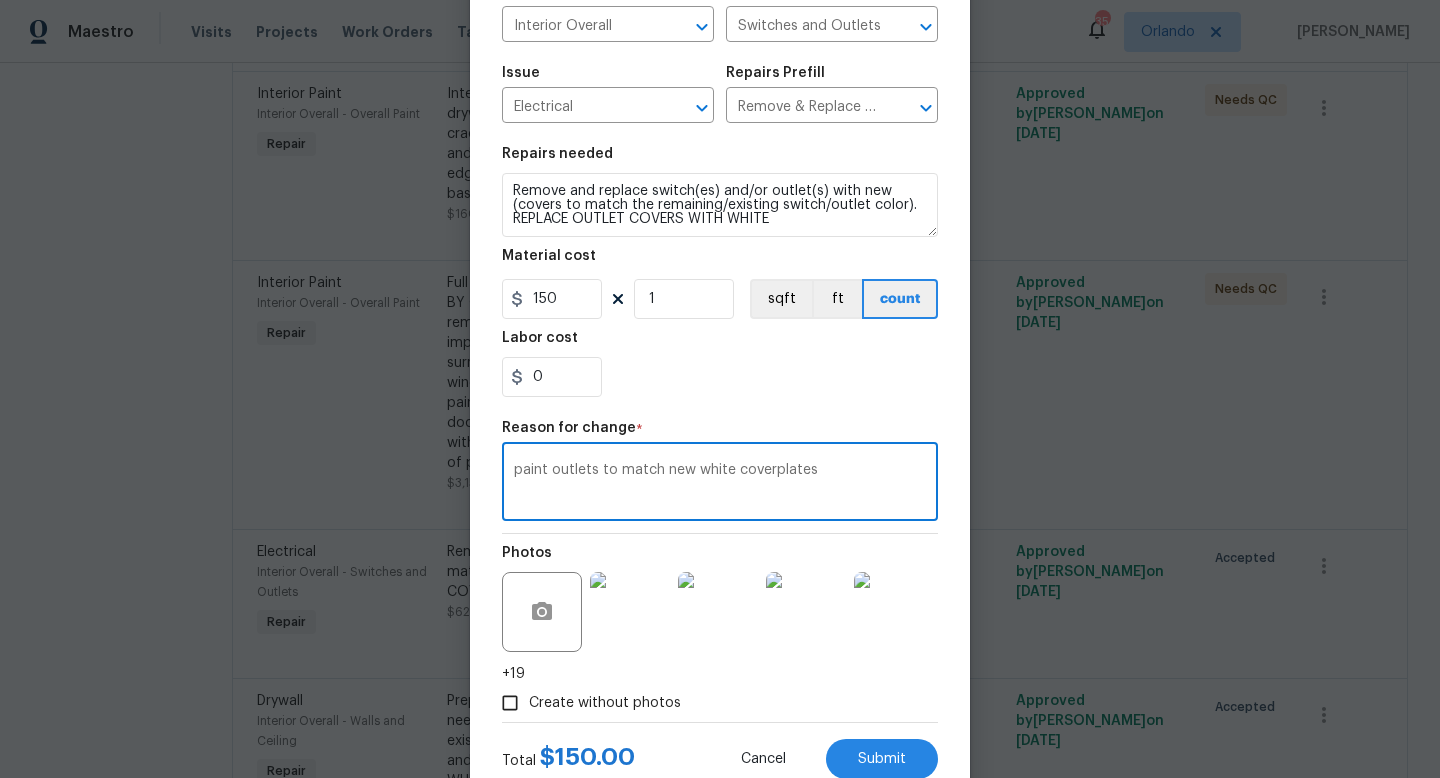 scroll, scrollTop: 228, scrollLeft: 0, axis: vertical 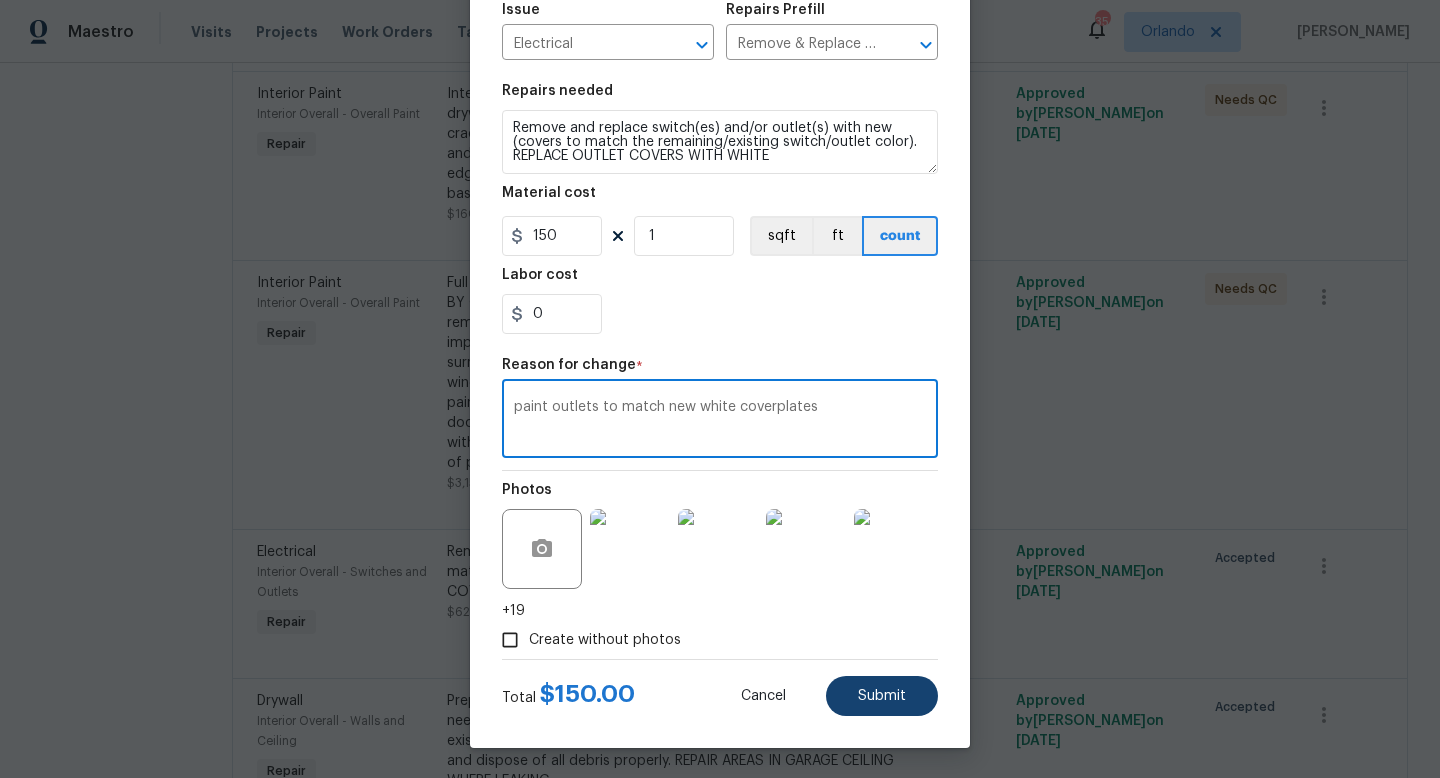 type on "paint outlets to match new white coverplates" 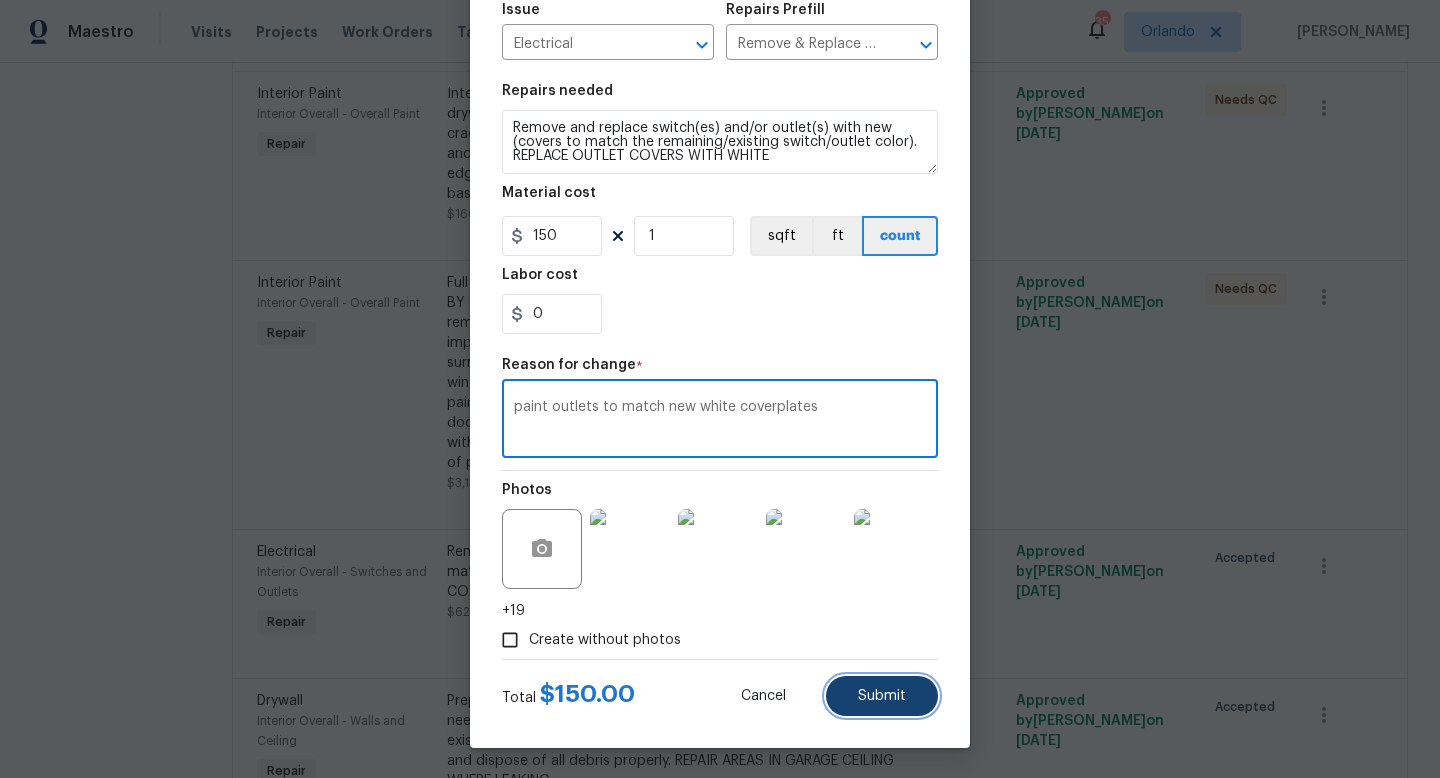click on "Submit" at bounding box center [882, 696] 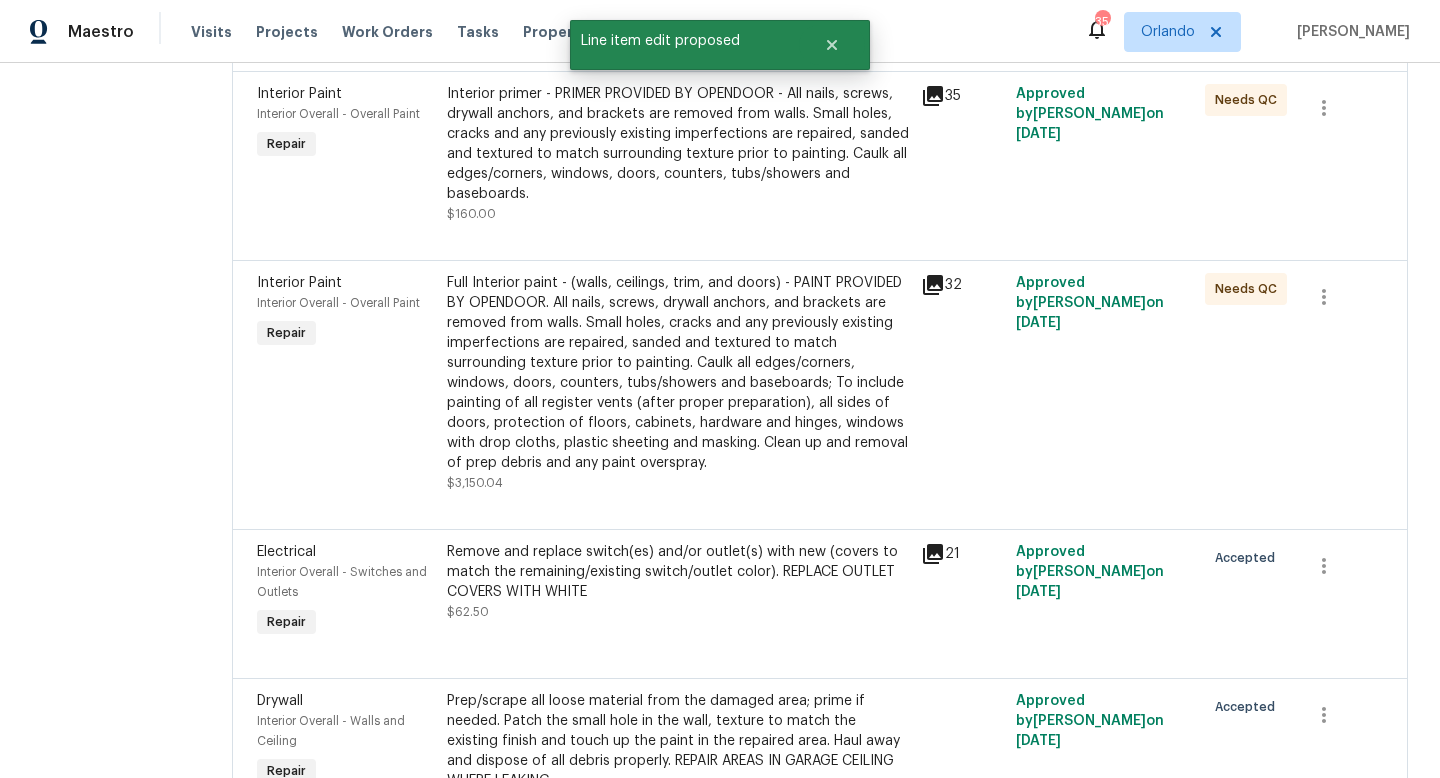 scroll, scrollTop: 0, scrollLeft: 0, axis: both 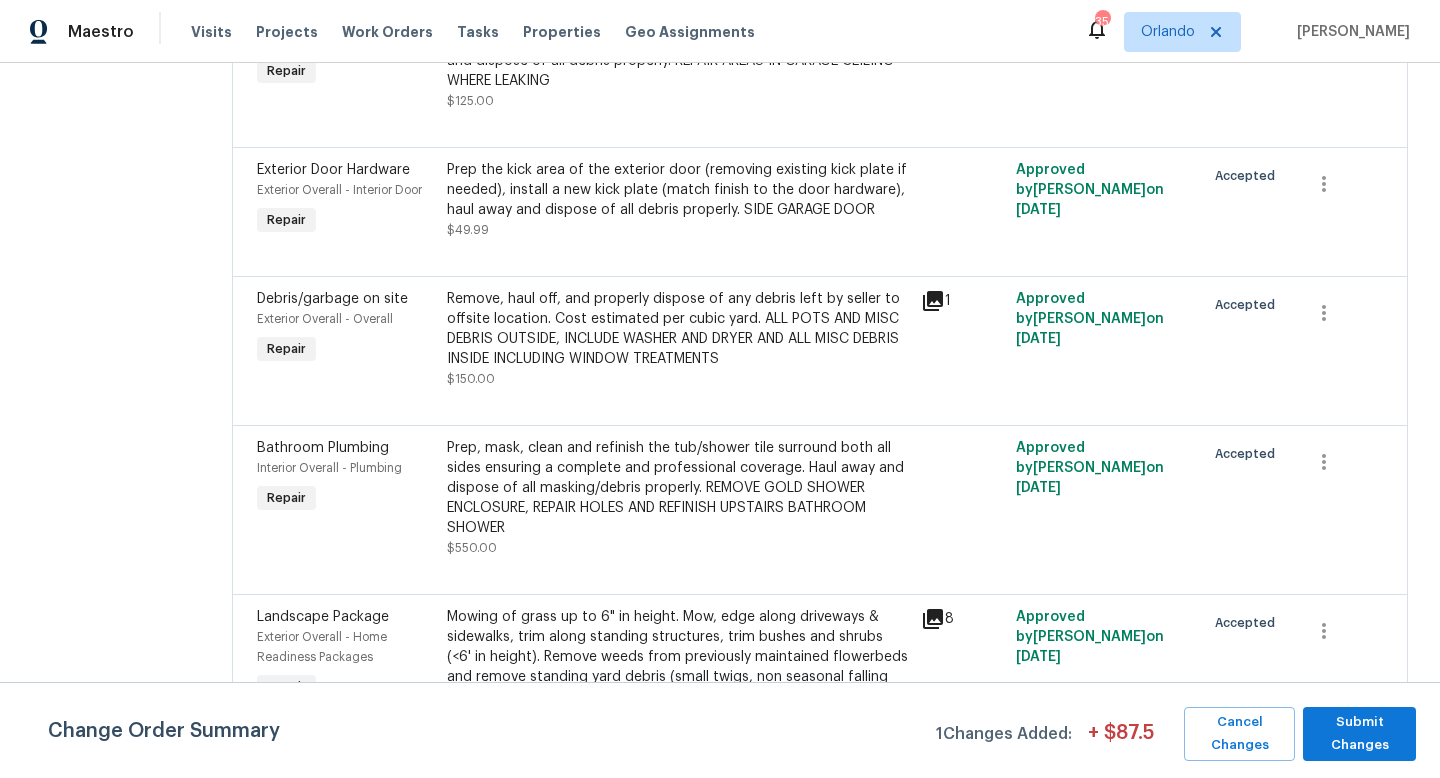 click on "Prep the kick area of the exterior door (removing existing kick plate if needed), install a new kick plate (match finish to the door hardware), haul away and dispose of all debris properly.
SIDE GARAGE DOOR" at bounding box center [678, 190] 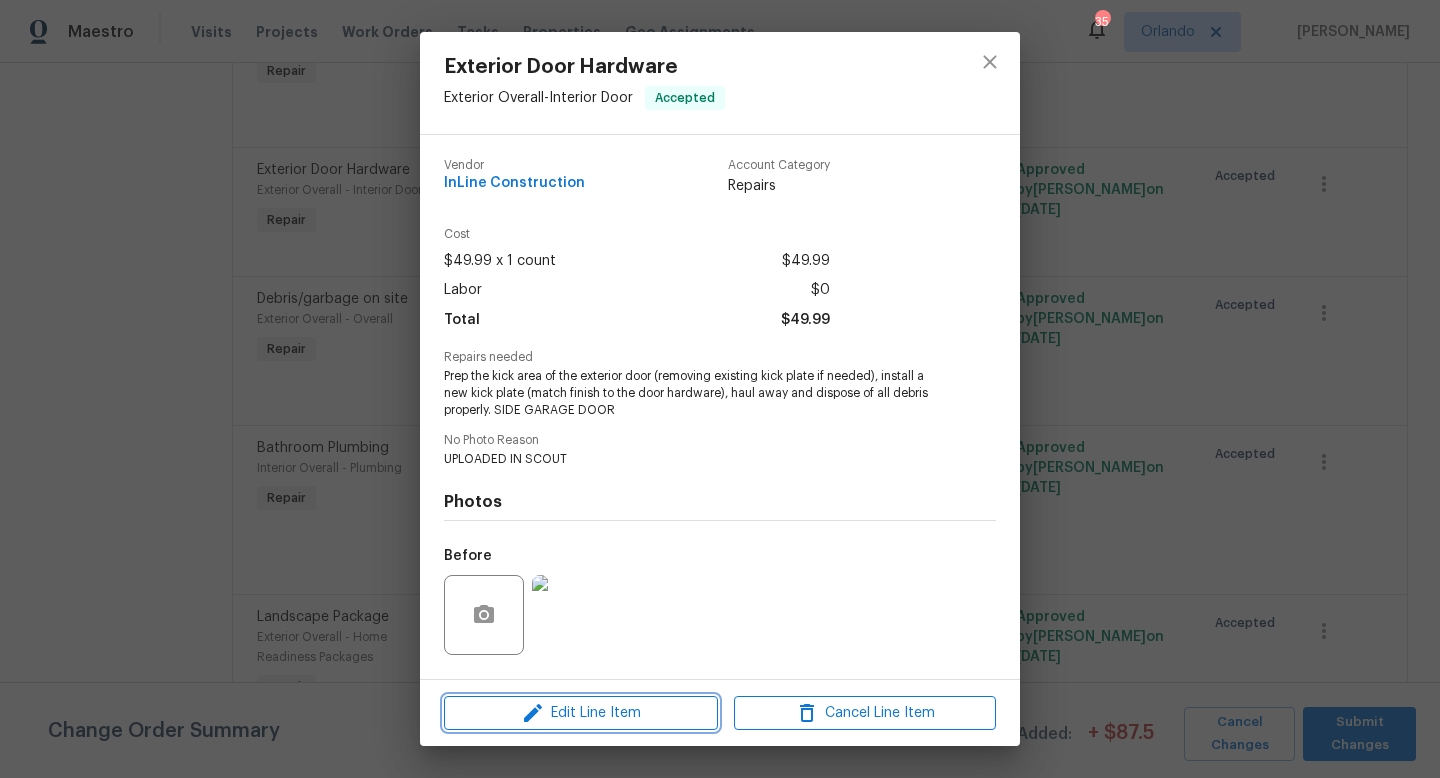 click on "Edit Line Item" at bounding box center (581, 713) 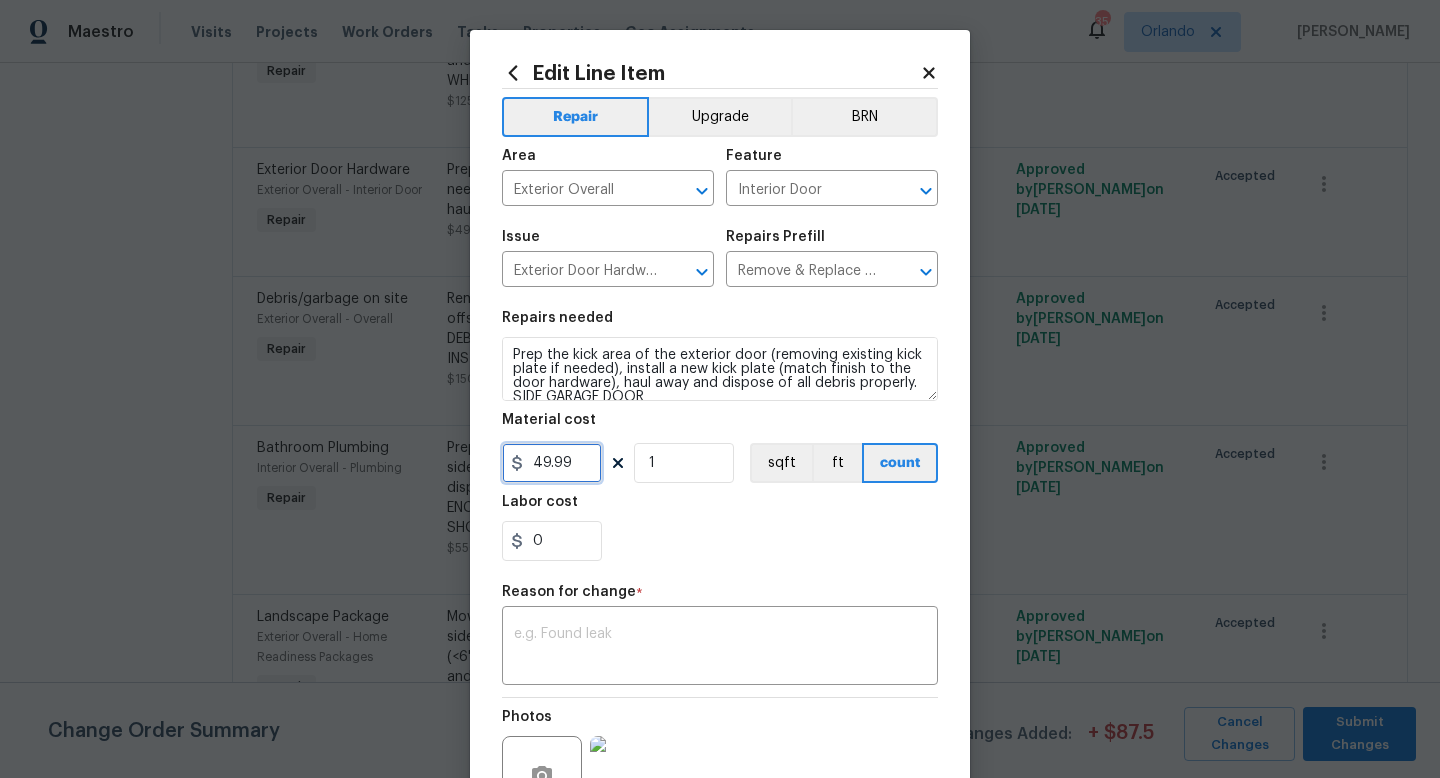 click on "49.99" at bounding box center (552, 463) 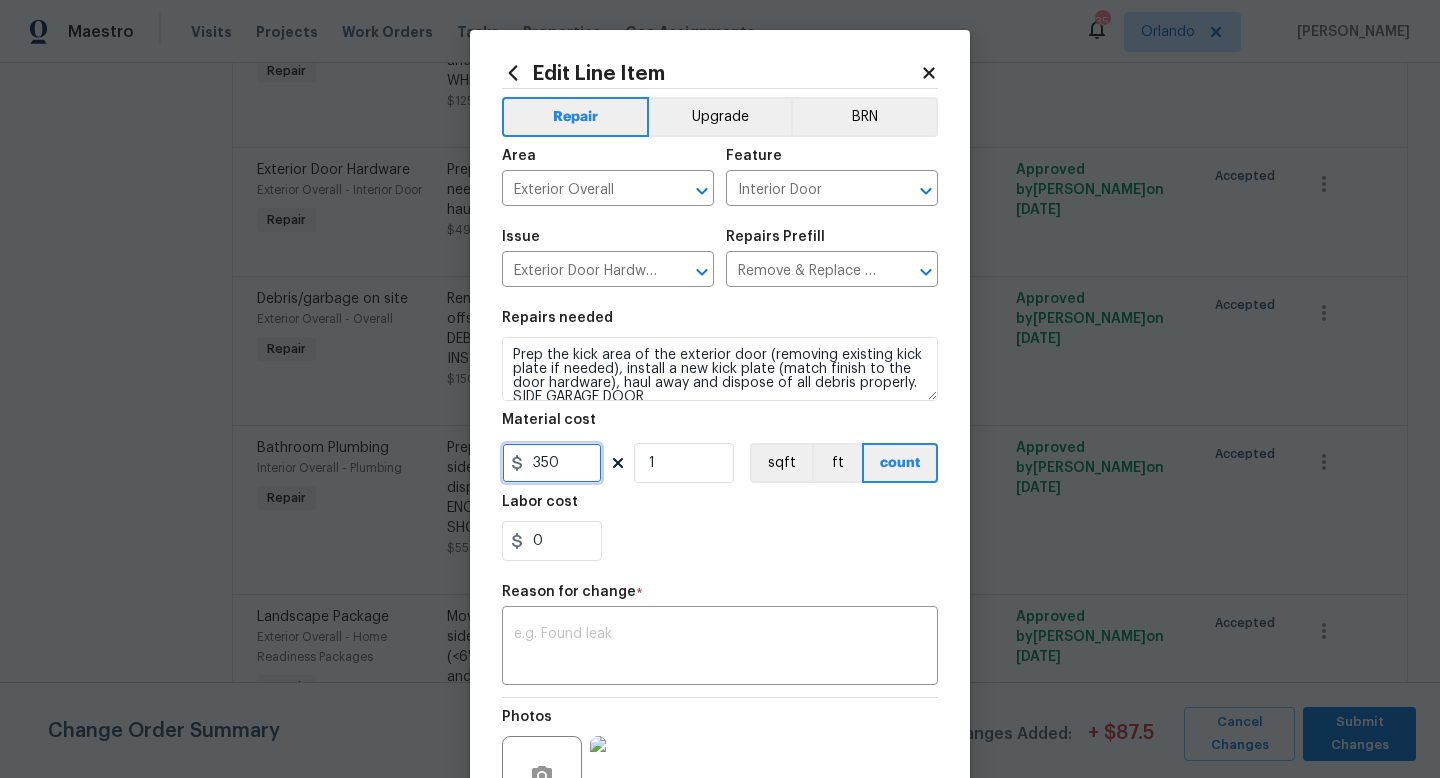 scroll, scrollTop: 14, scrollLeft: 0, axis: vertical 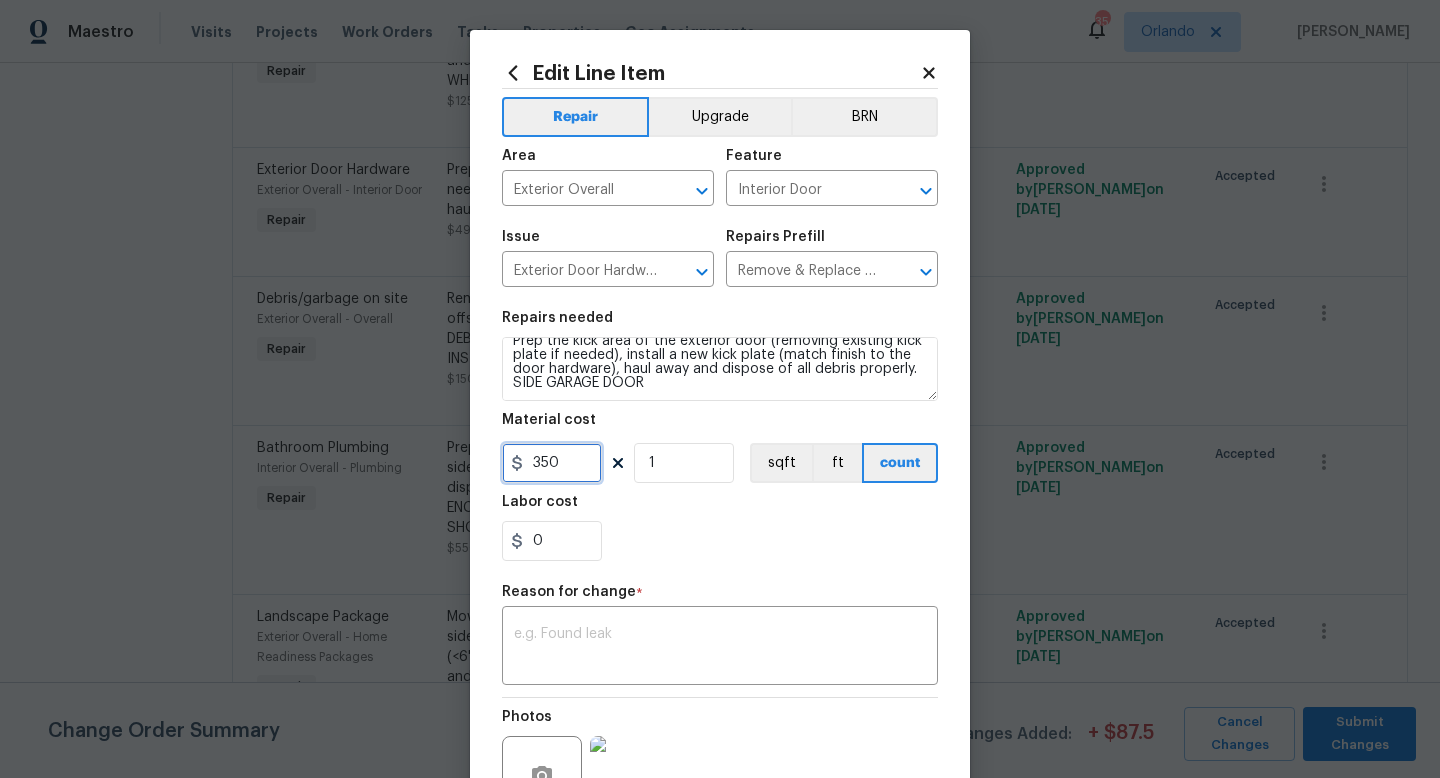 type on "350" 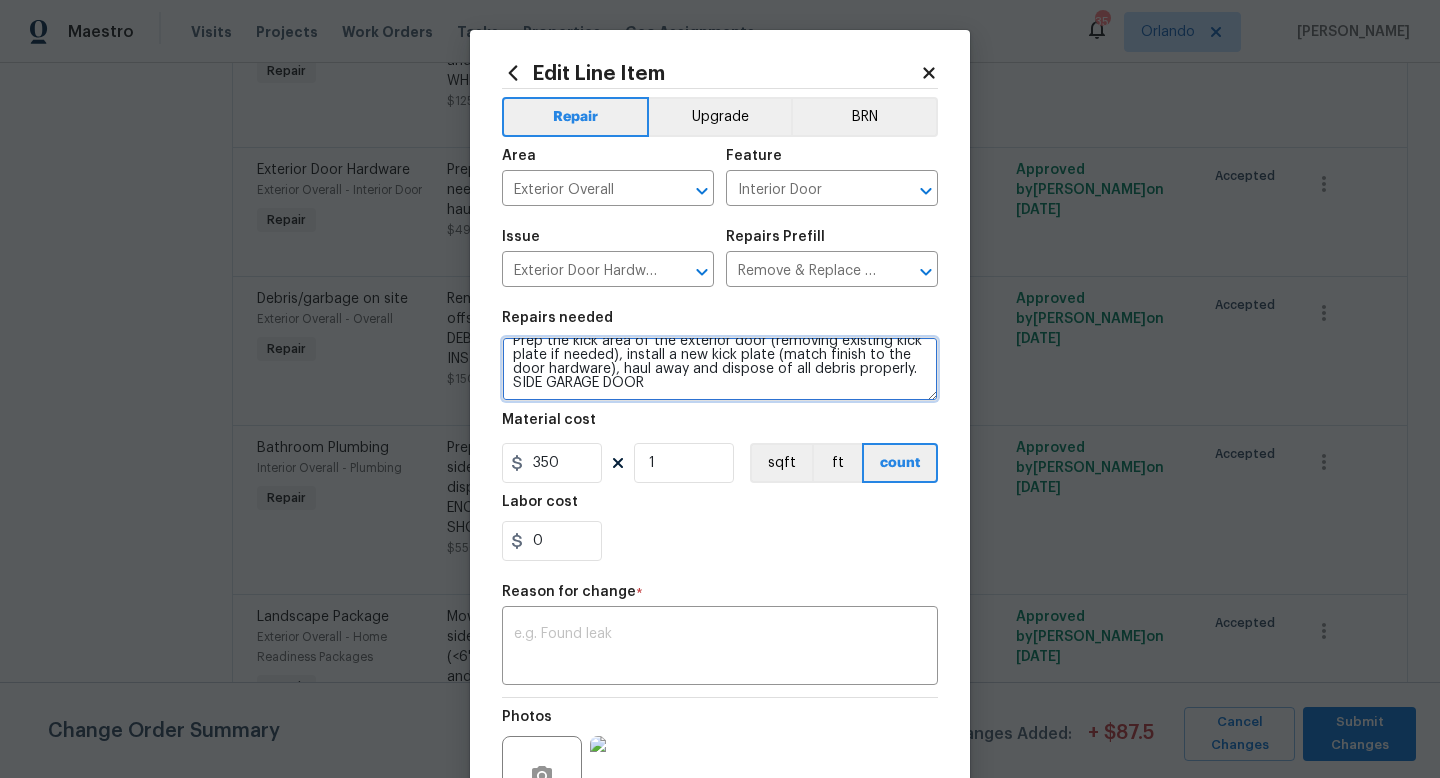 click on "Prep the kick area of the exterior door (removing existing kick plate if needed), install a new kick plate (match finish to the door hardware), haul away and dispose of all debris properly.
SIDE GARAGE DOOR" at bounding box center (720, 369) 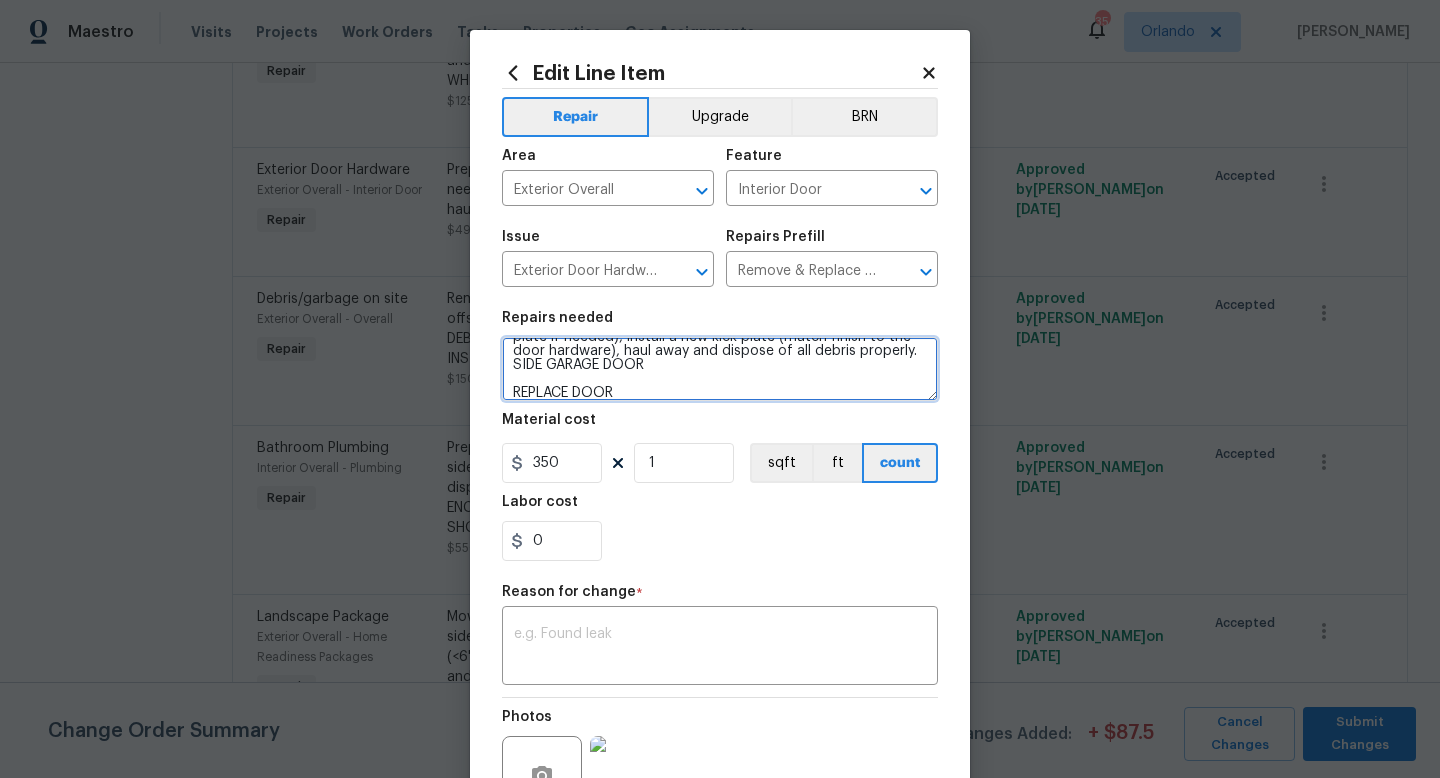 scroll, scrollTop: 89, scrollLeft: 0, axis: vertical 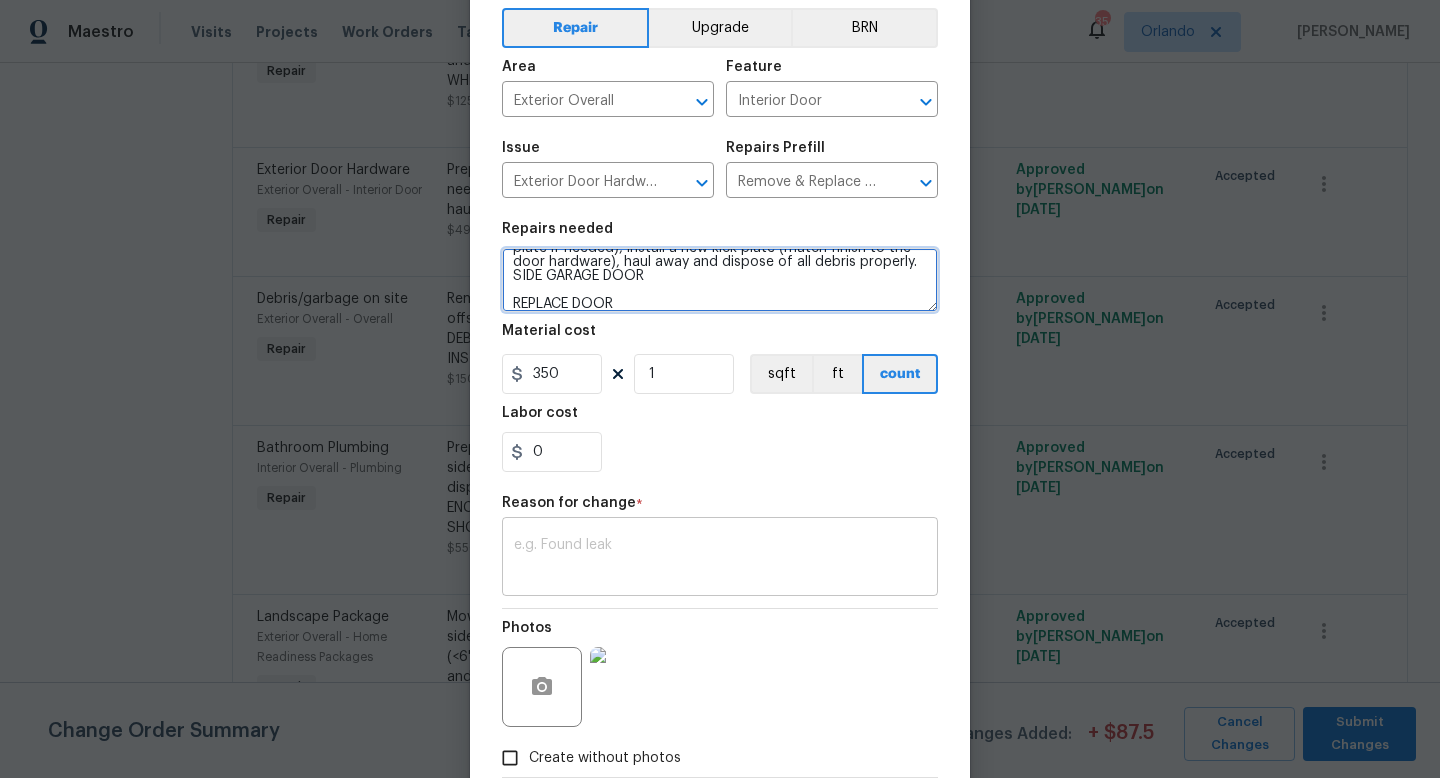 type on "Prep the kick area of the exterior door (removing existing kick plate if needed), install a new kick plate (match finish to the door hardware), haul away and dispose of all debris properly.
SIDE GARAGE DOOR
REPLACE DOOR" 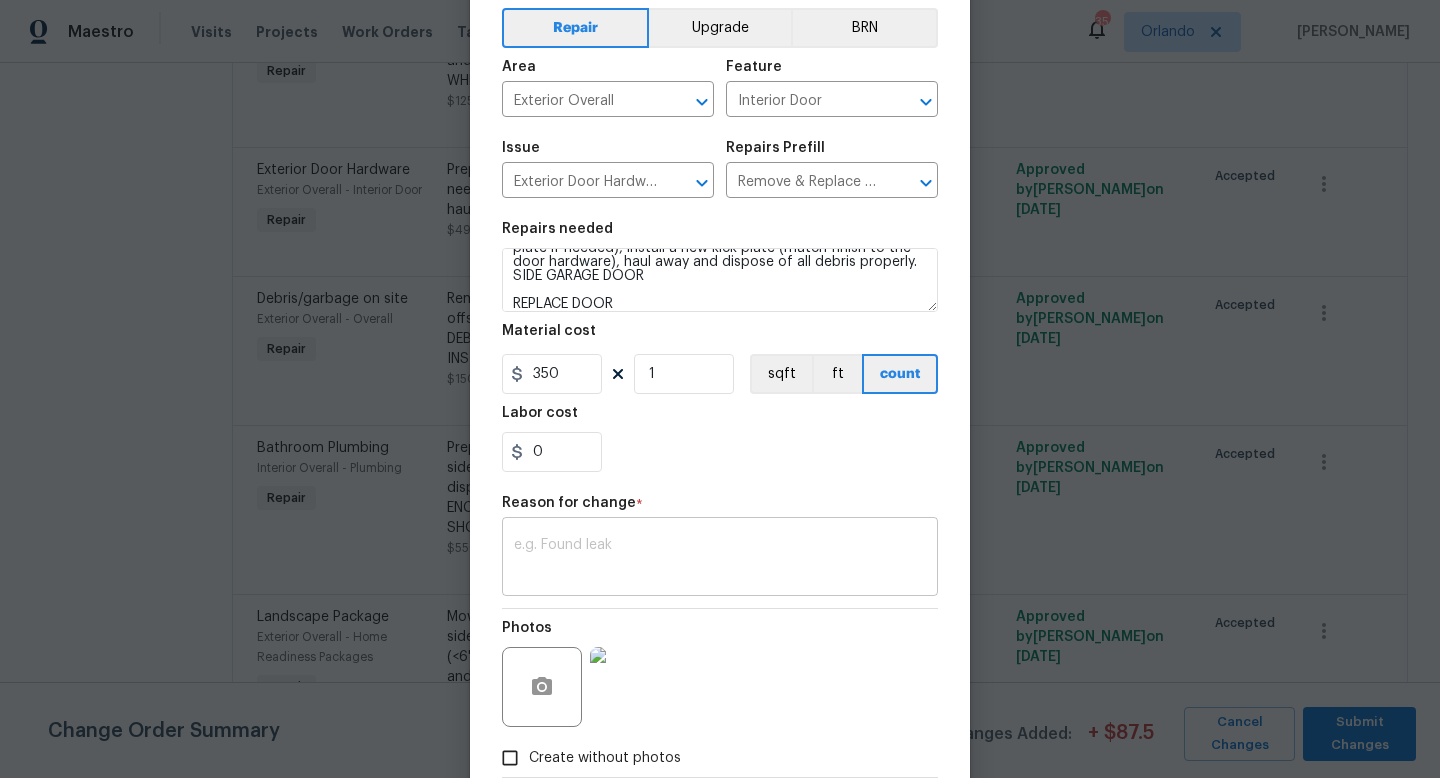 click at bounding box center (720, 559) 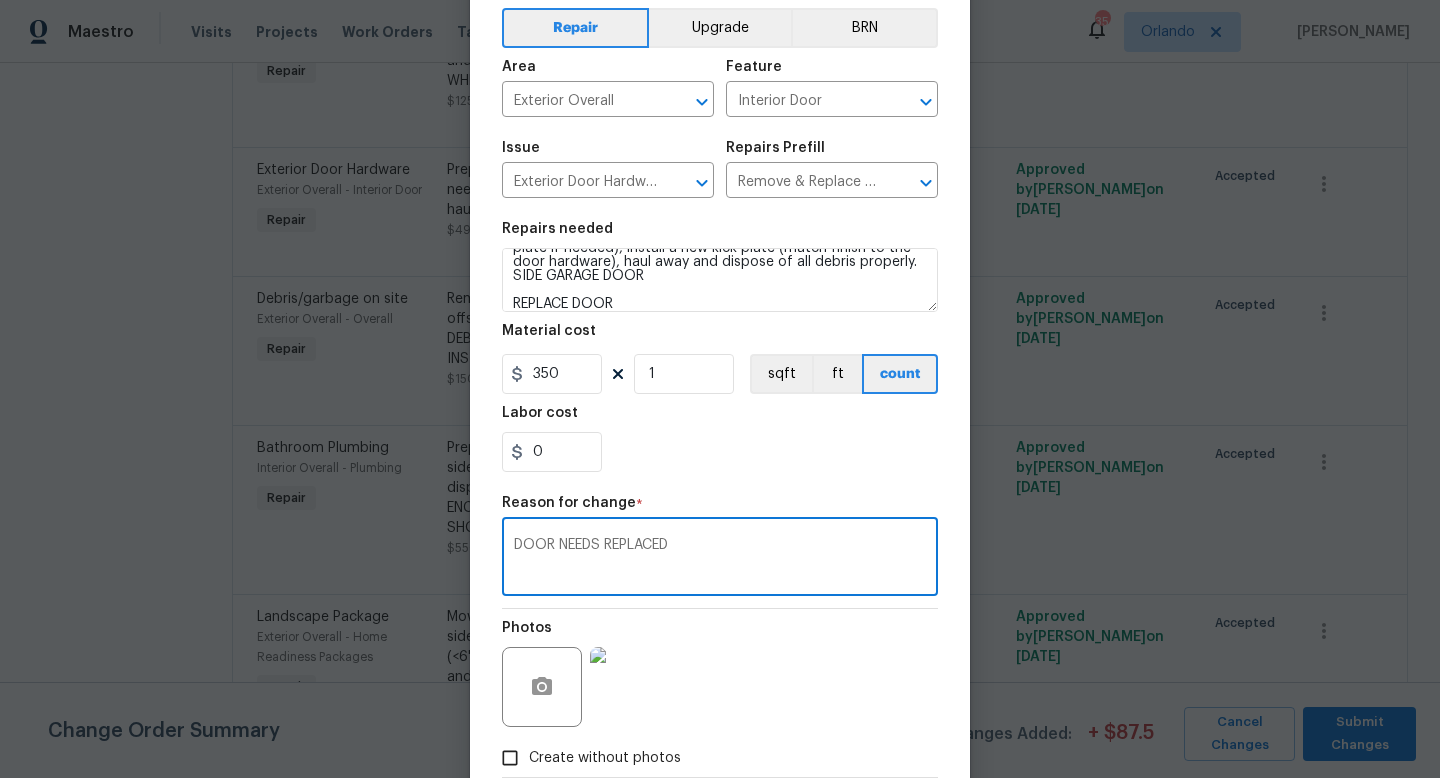 type on "DOOR NEEDS REPLACED" 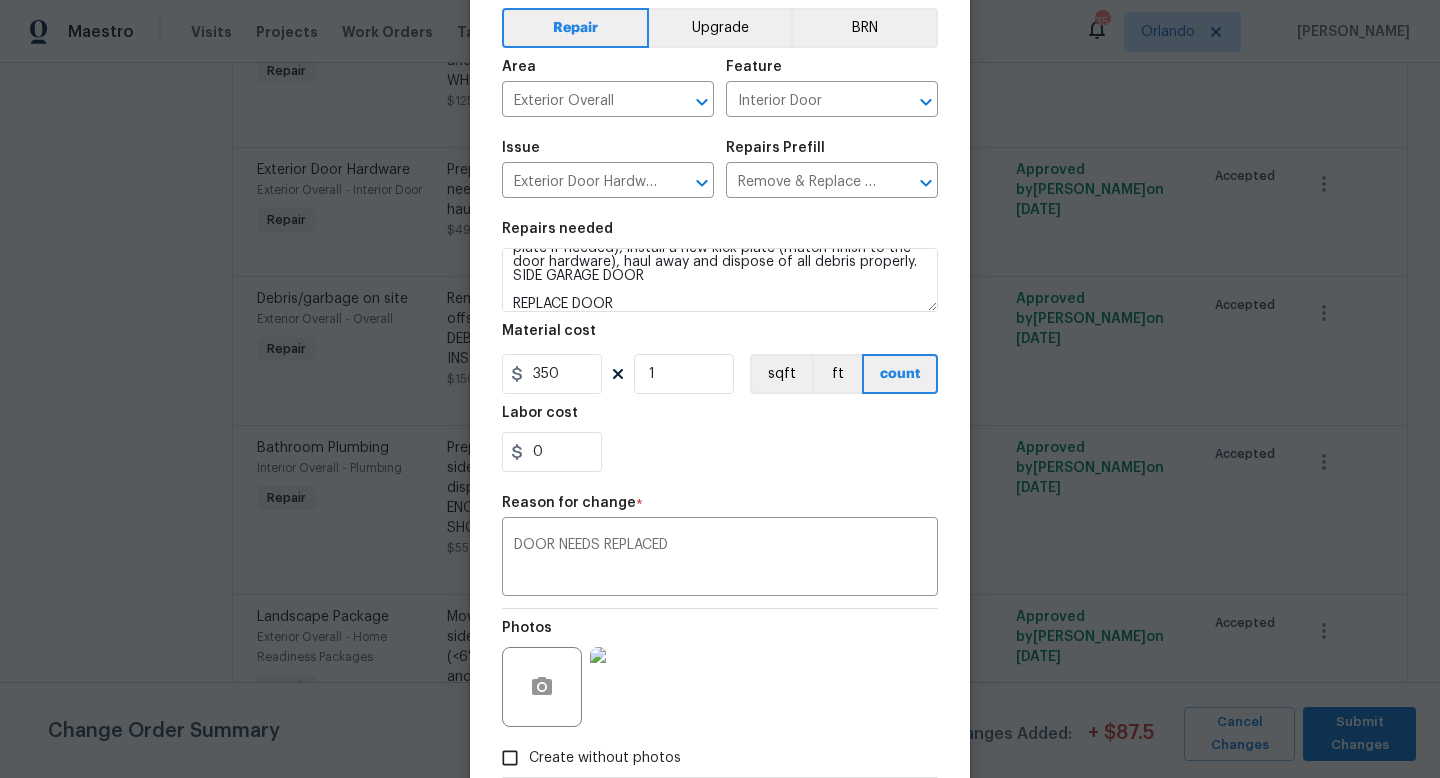 click on "0" at bounding box center (720, 452) 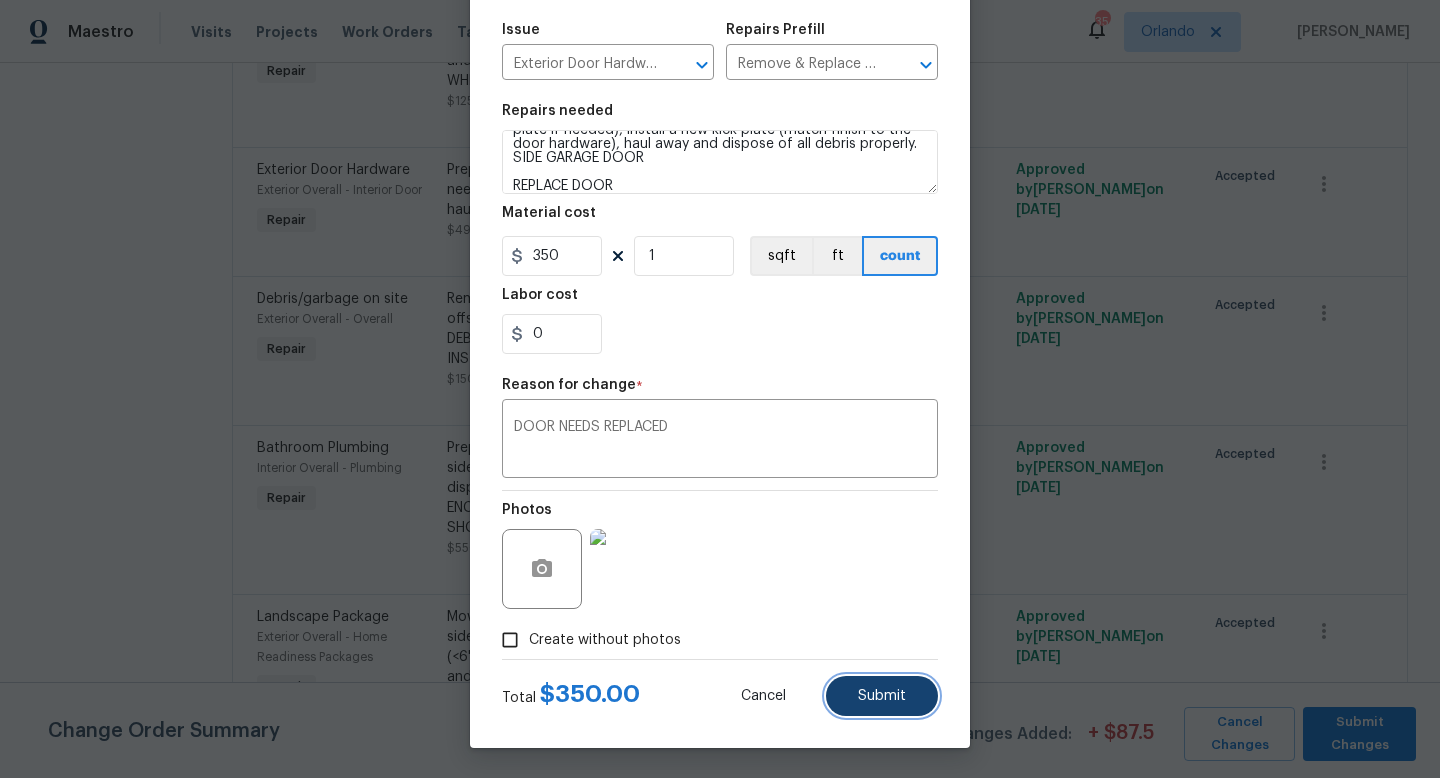 click on "Submit" at bounding box center [882, 696] 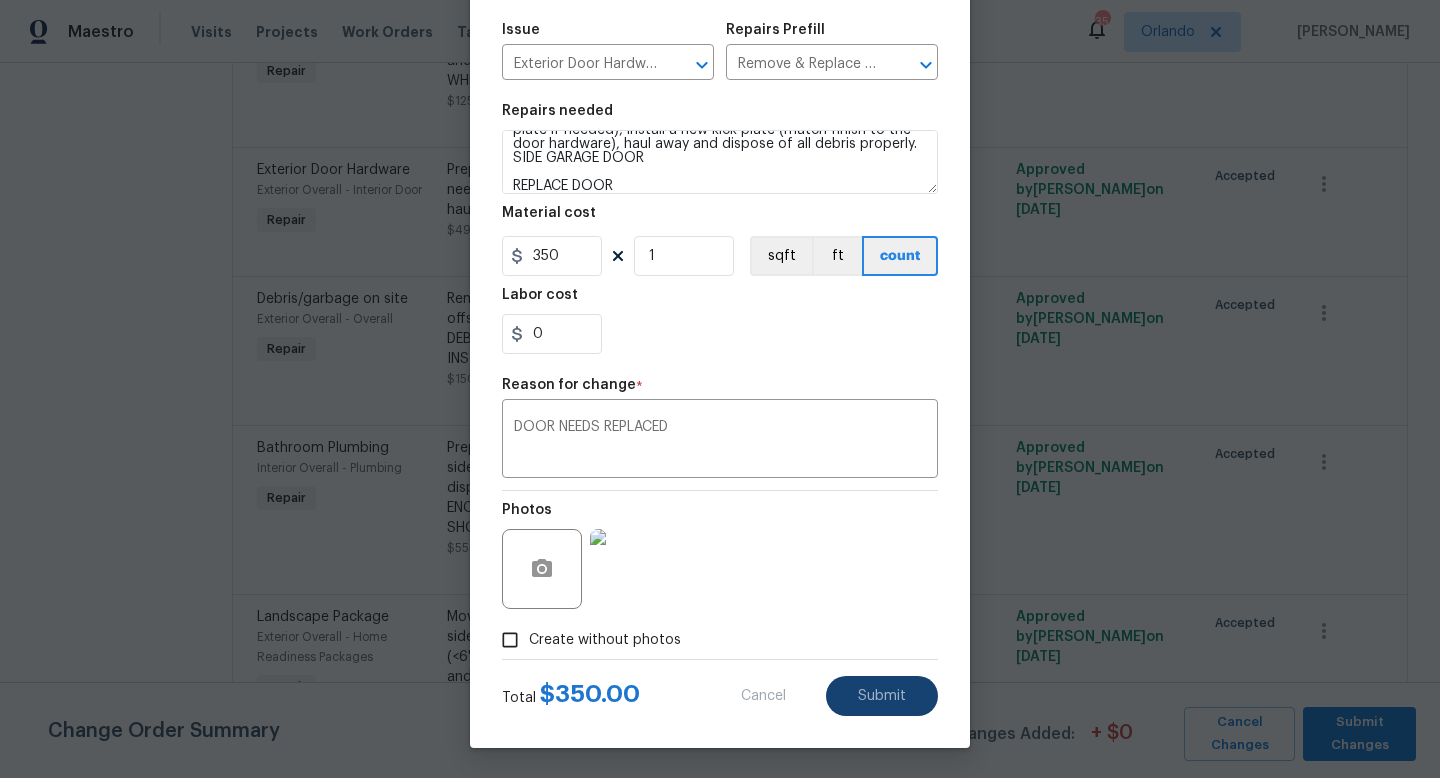 type on "Prep the kick area of the exterior door (removing existing kick plate if needed), install a new kick plate (match finish to the door hardware), haul away and dispose of all debris properly.
SIDE GARAGE DOOR" 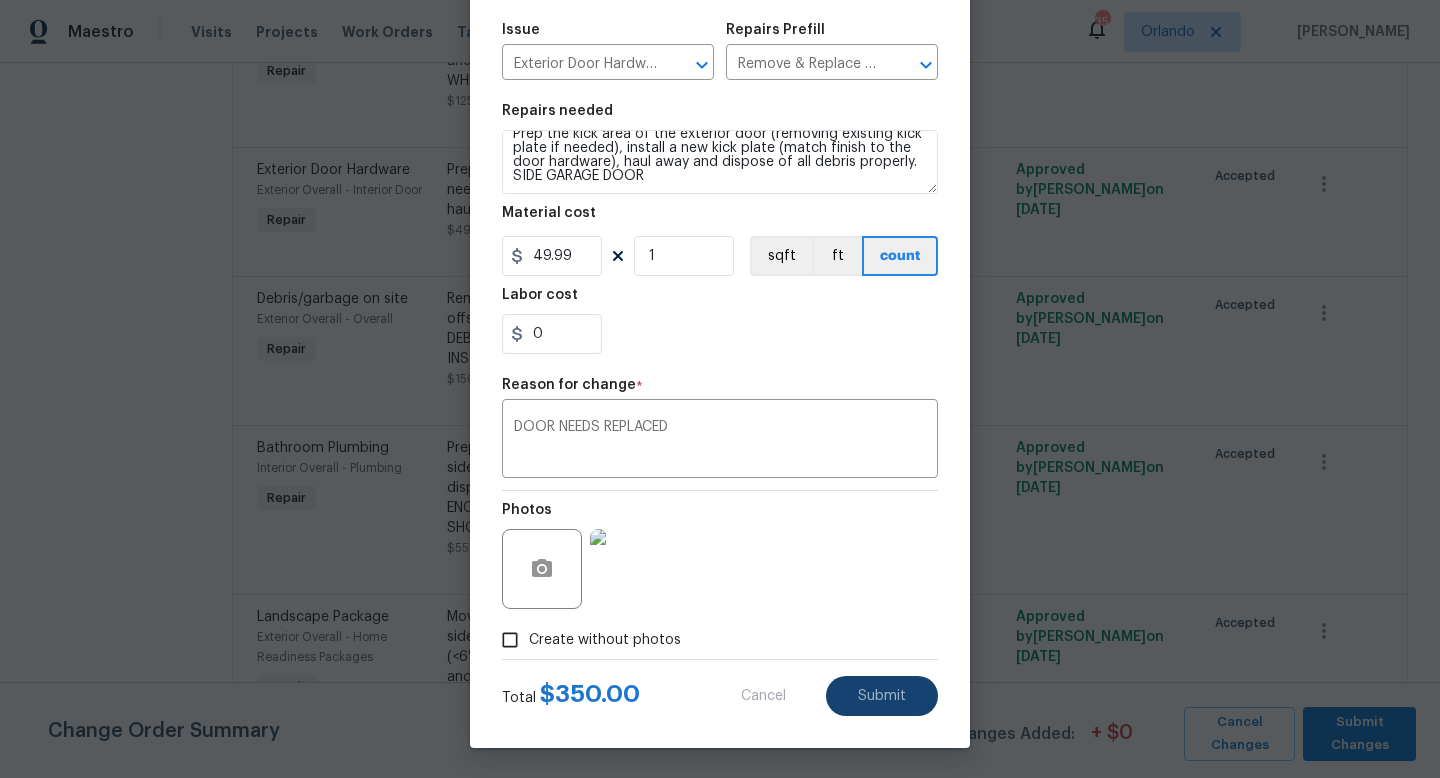 scroll, scrollTop: 14, scrollLeft: 0, axis: vertical 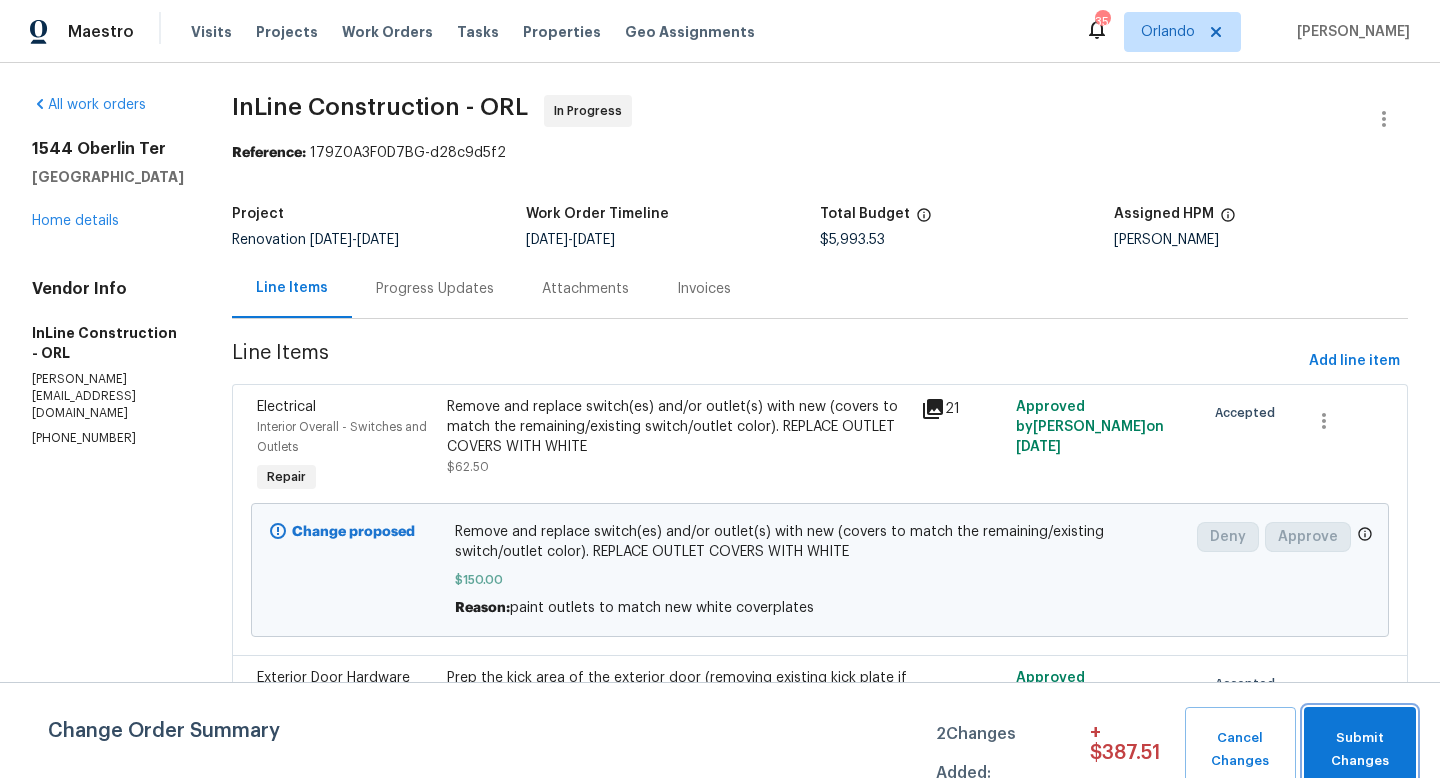 click on "Submit Changes" at bounding box center [1360, 750] 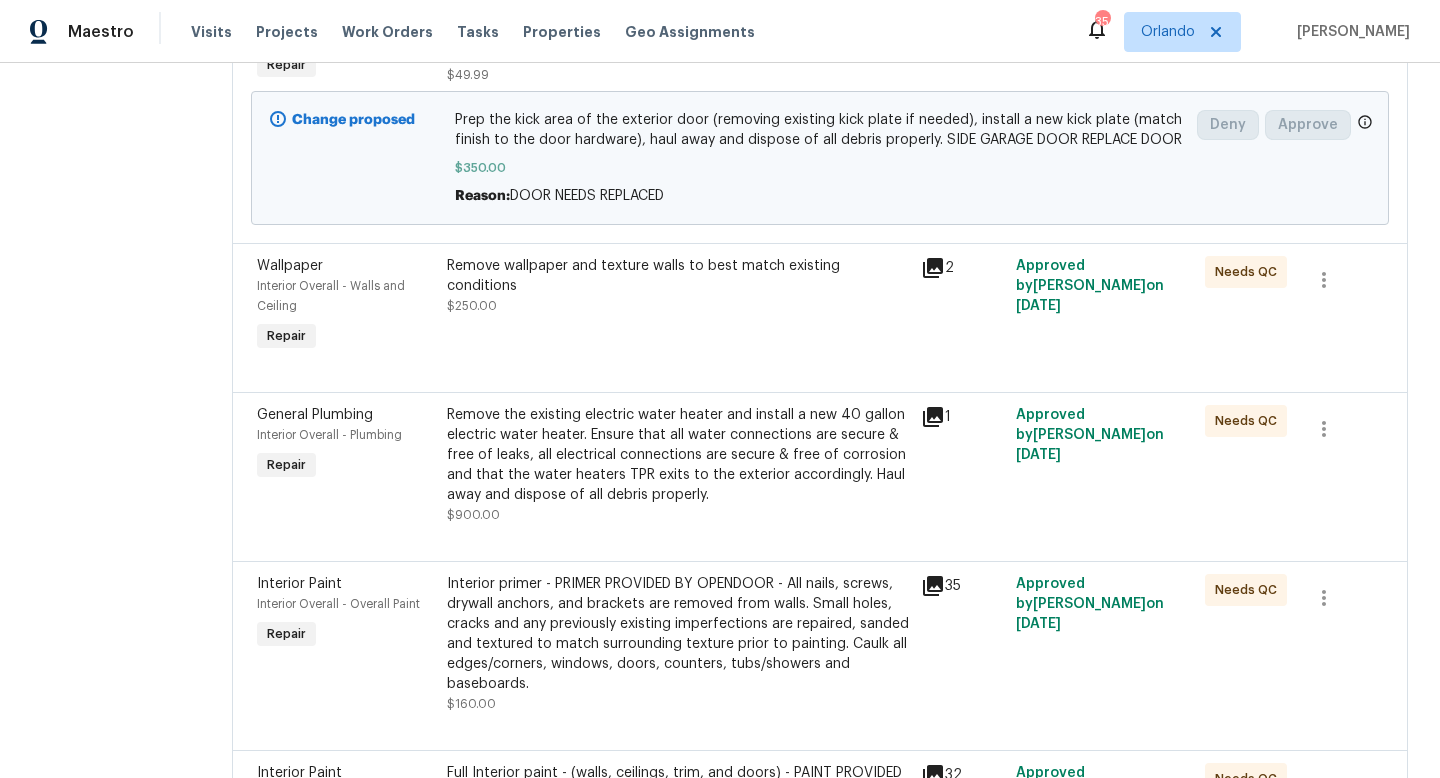 scroll, scrollTop: 0, scrollLeft: 0, axis: both 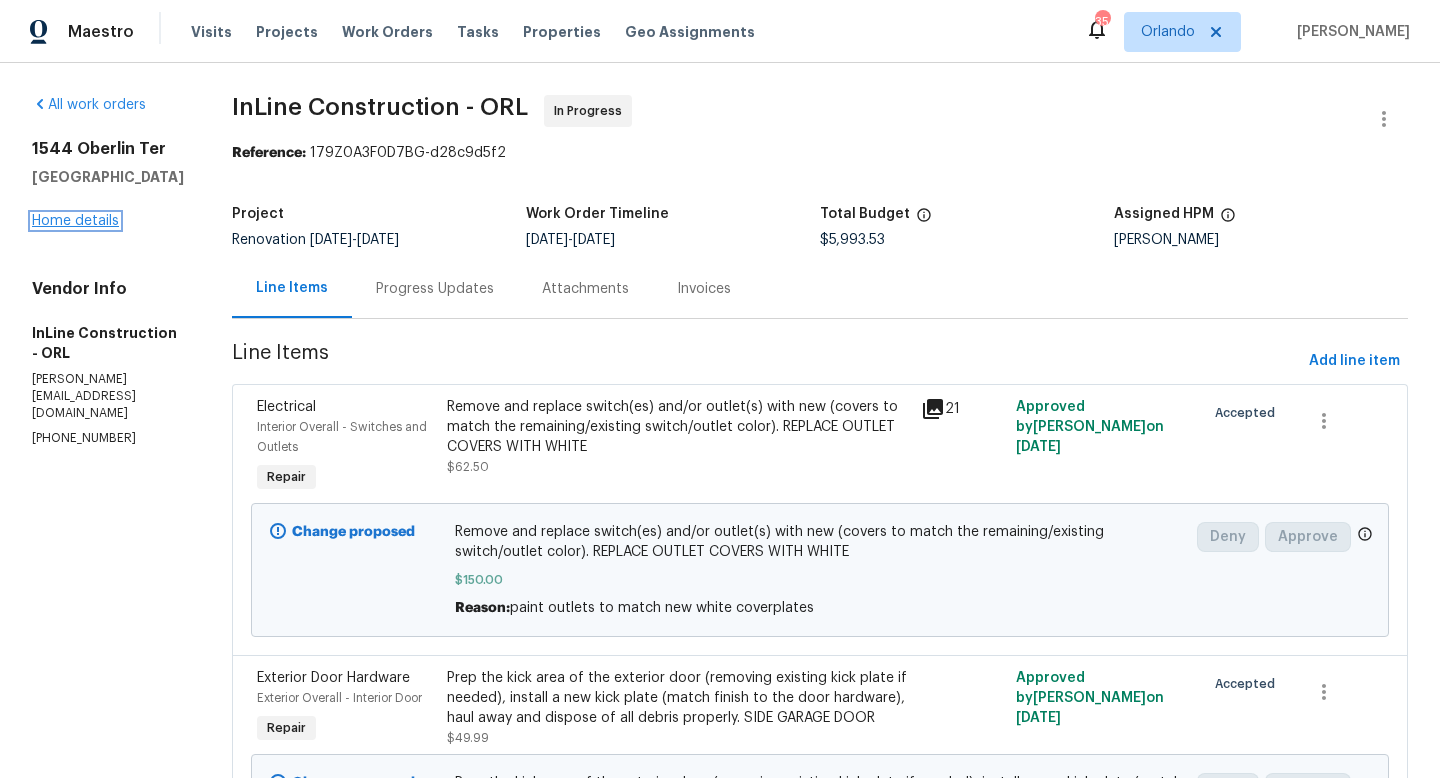 click on "Home details" at bounding box center (75, 221) 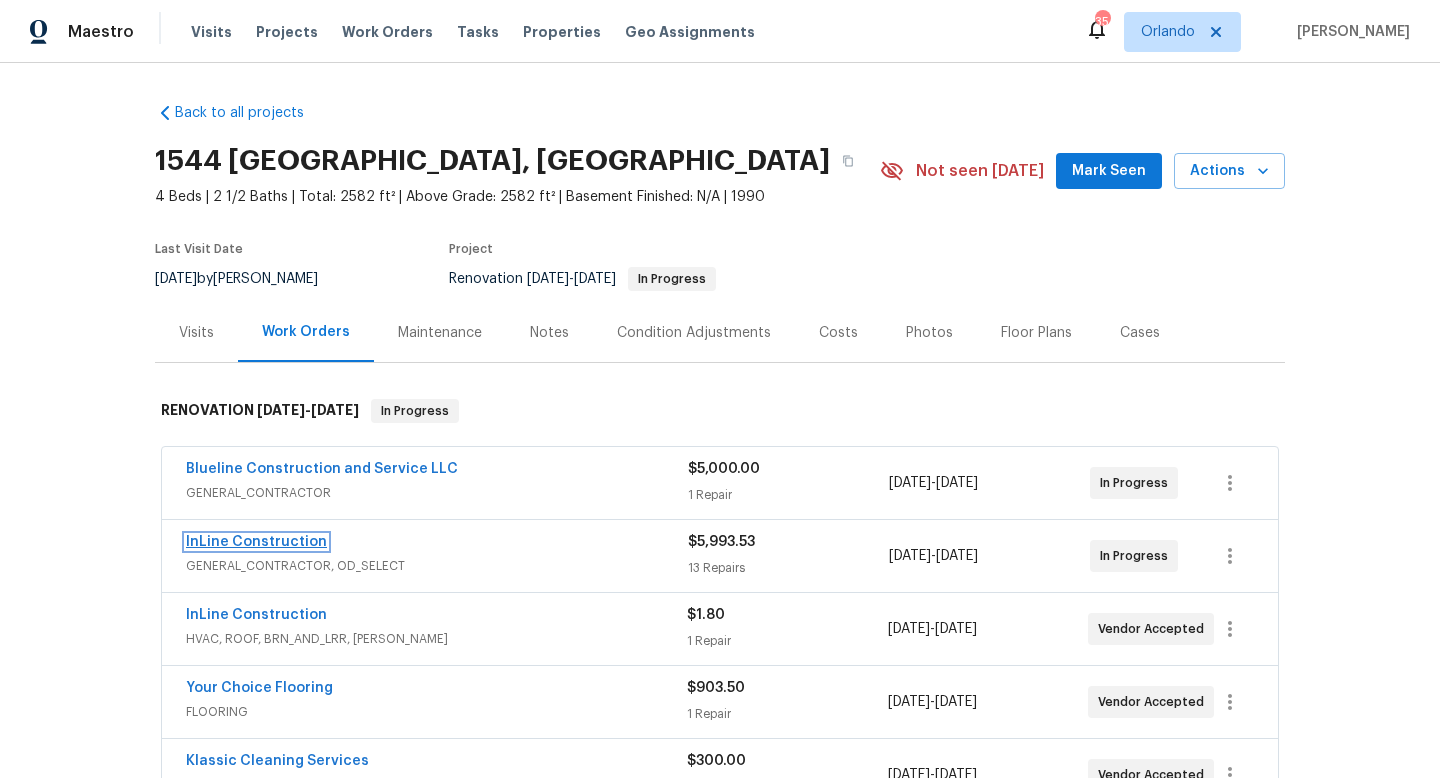 click on "InLine Construction" at bounding box center (256, 542) 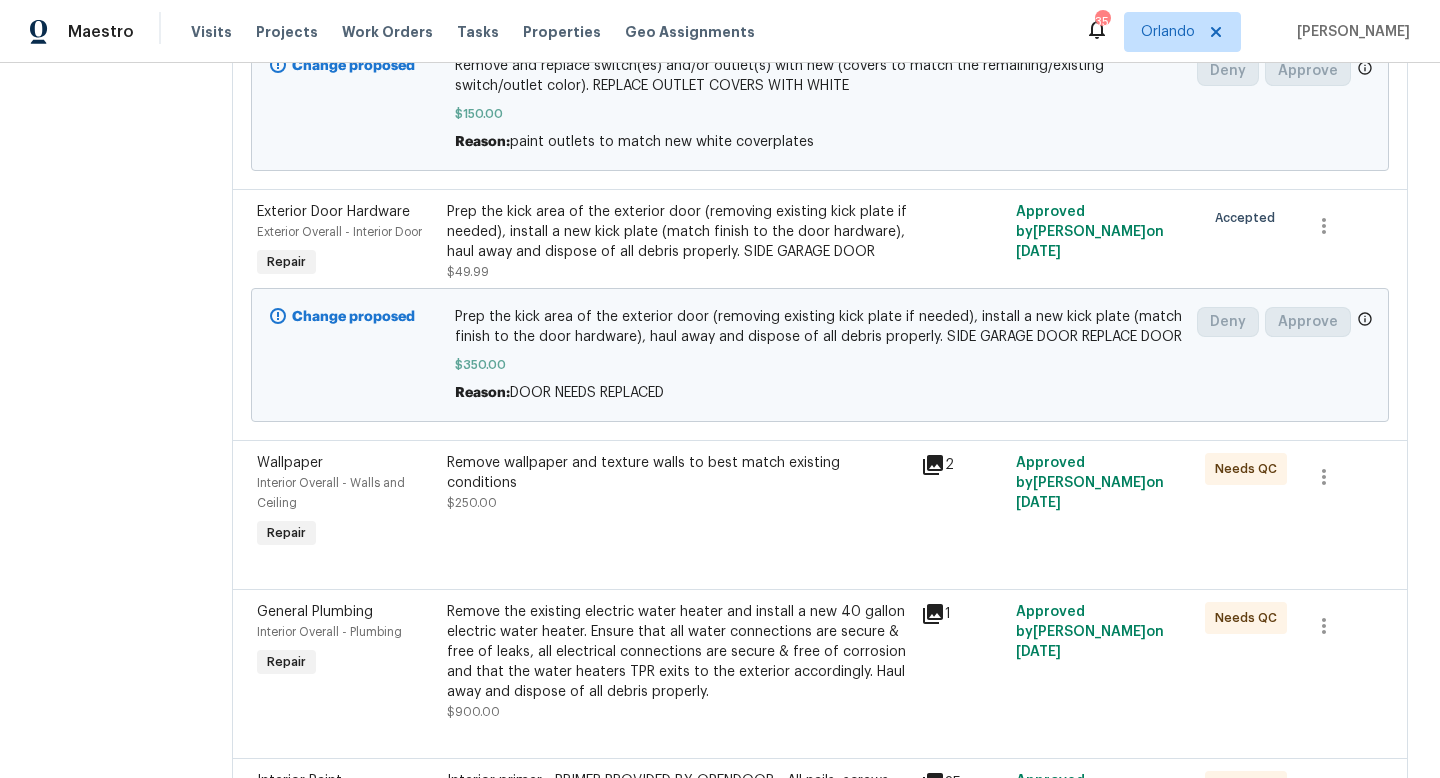 scroll, scrollTop: 0, scrollLeft: 0, axis: both 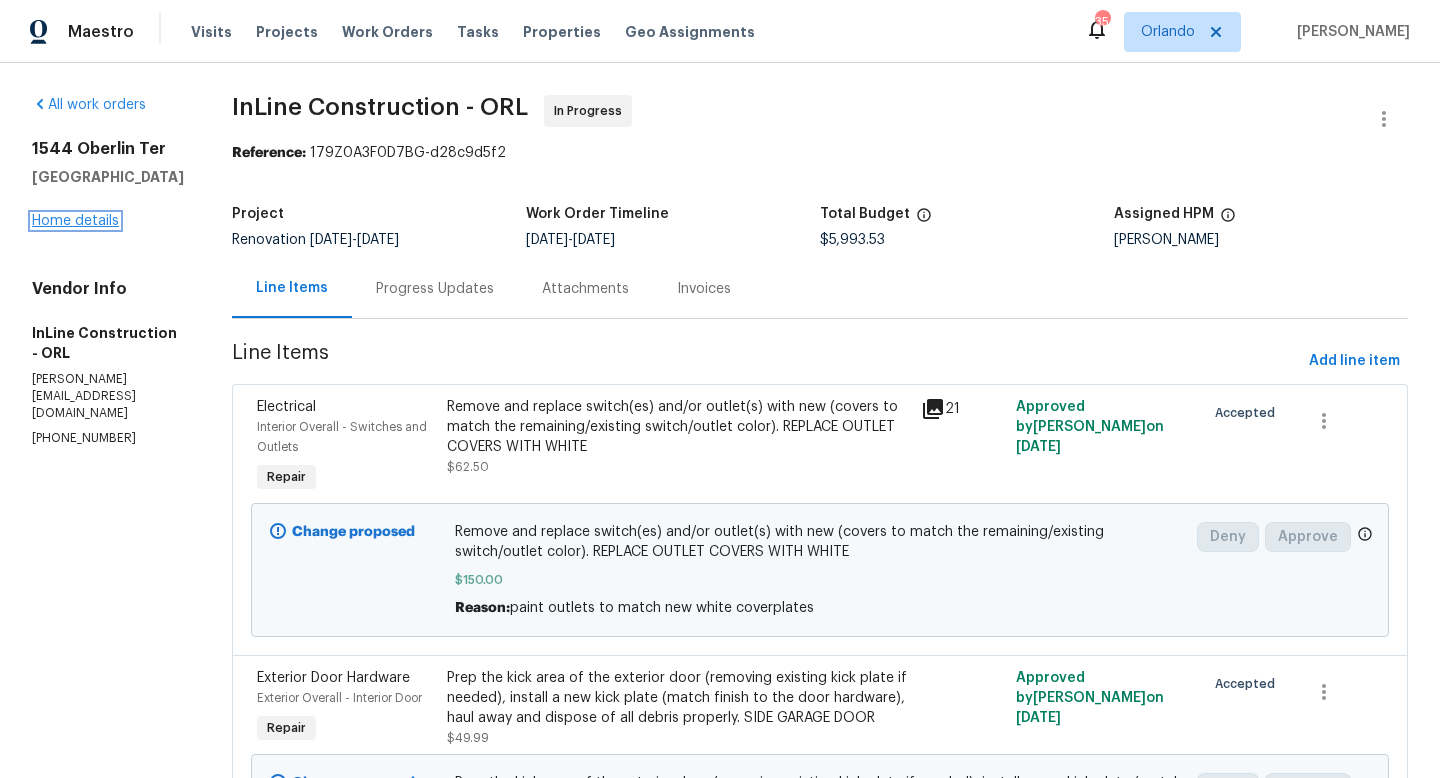 click on "Home details" at bounding box center (75, 221) 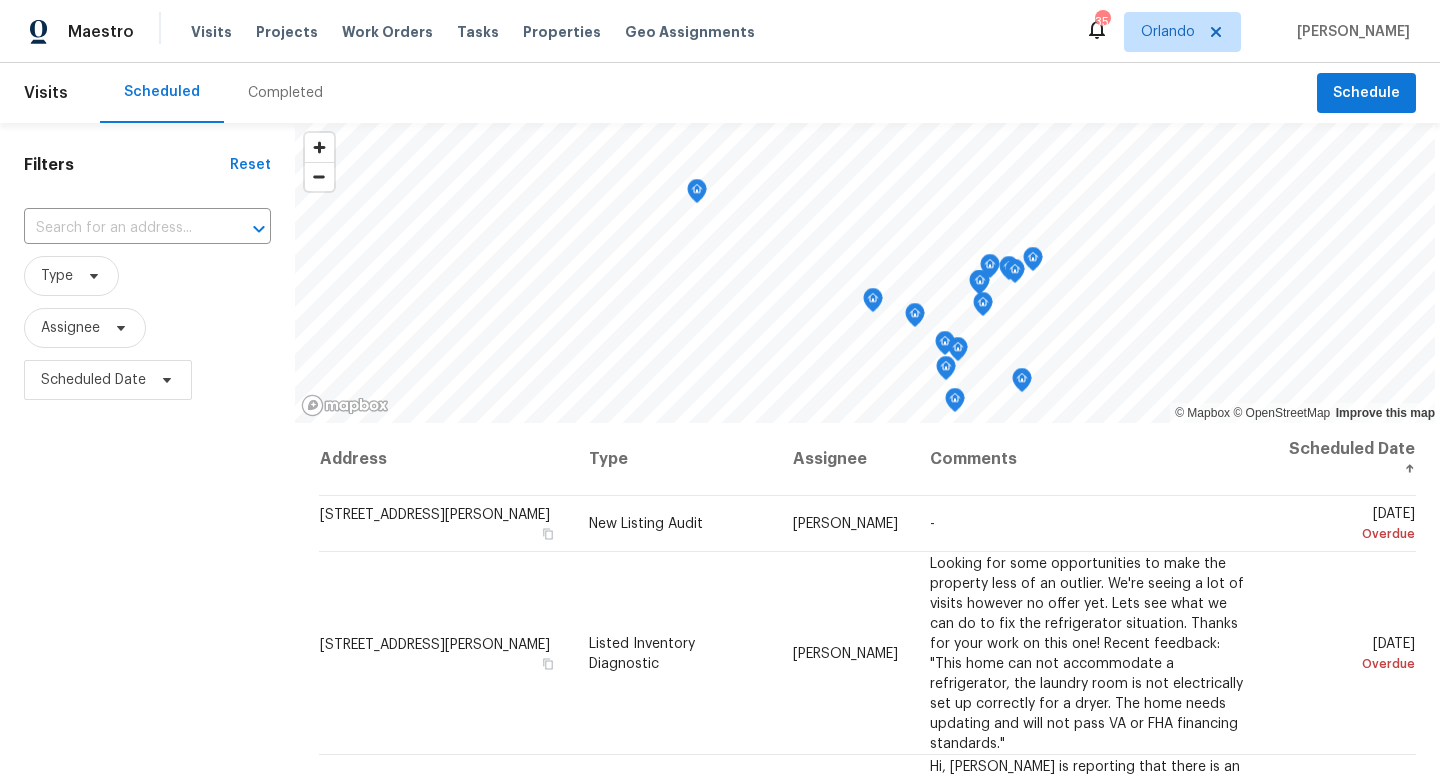 scroll, scrollTop: 0, scrollLeft: 0, axis: both 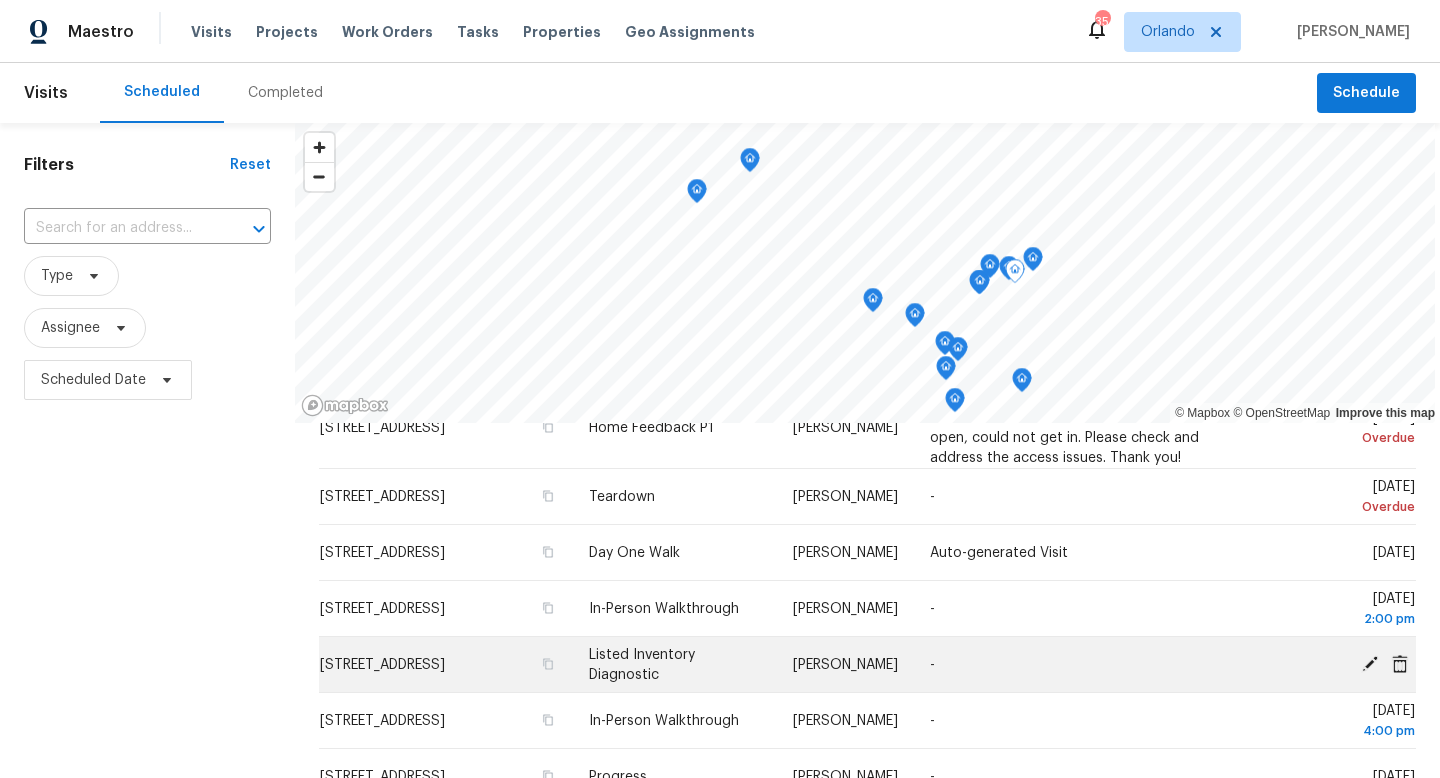 click 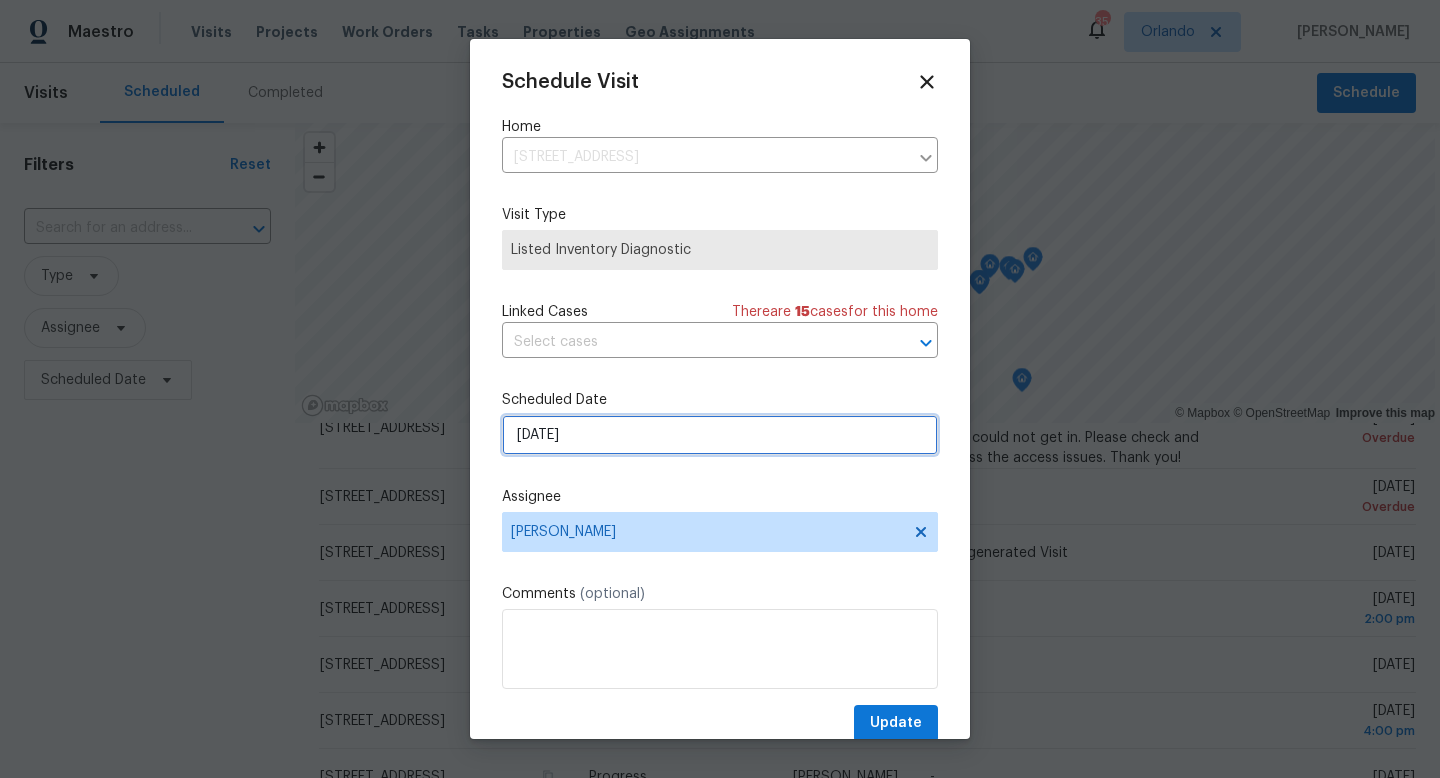 click on "[DATE]" at bounding box center [720, 435] 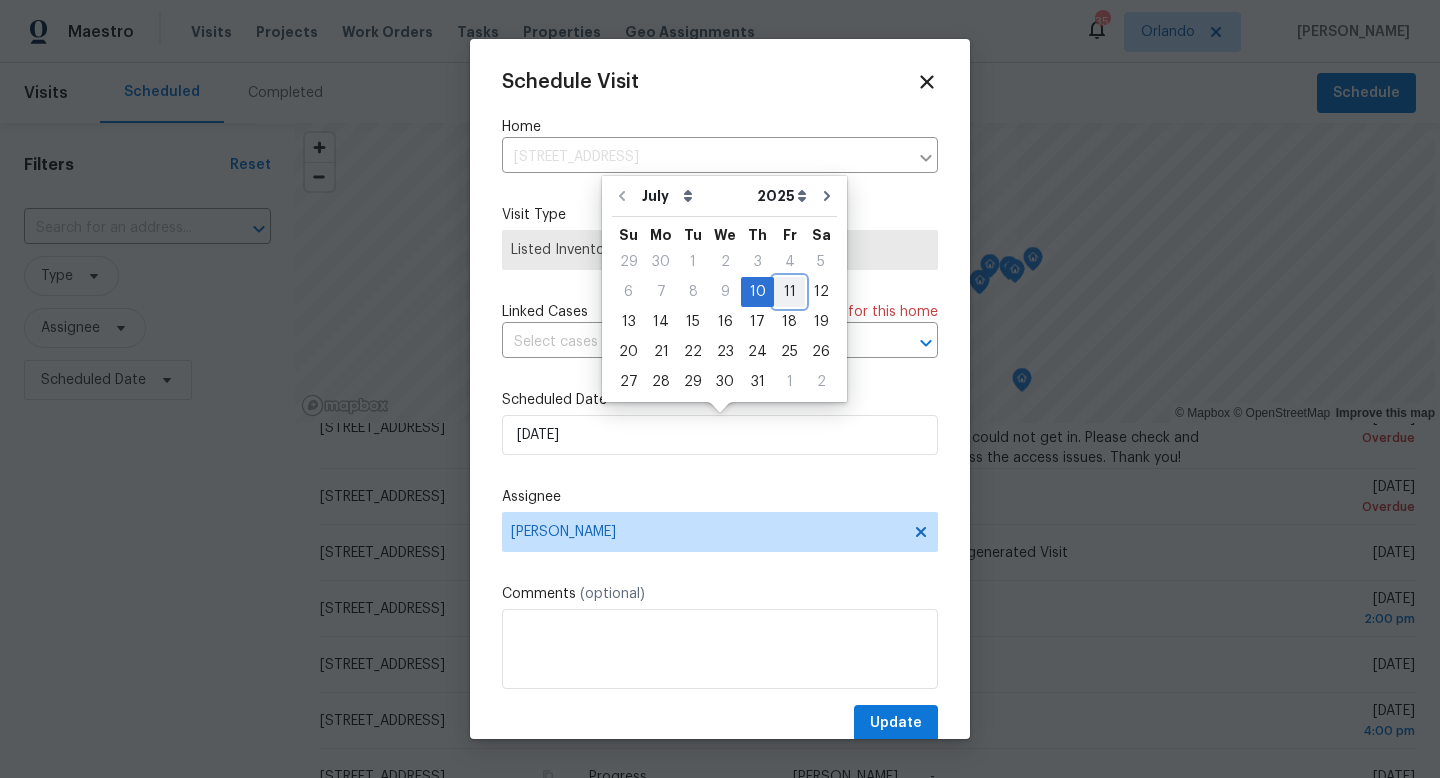 click on "11" at bounding box center (789, 292) 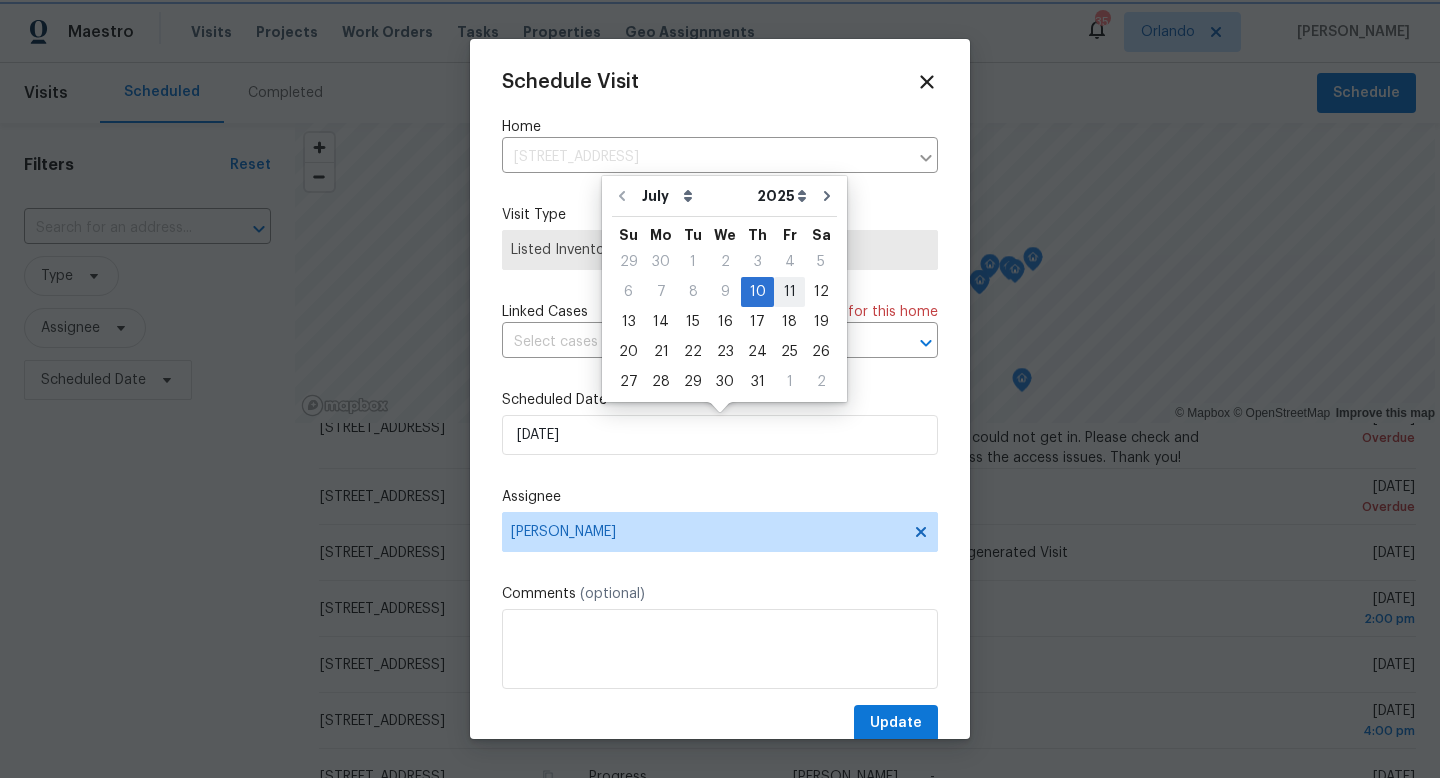 type on "[DATE]" 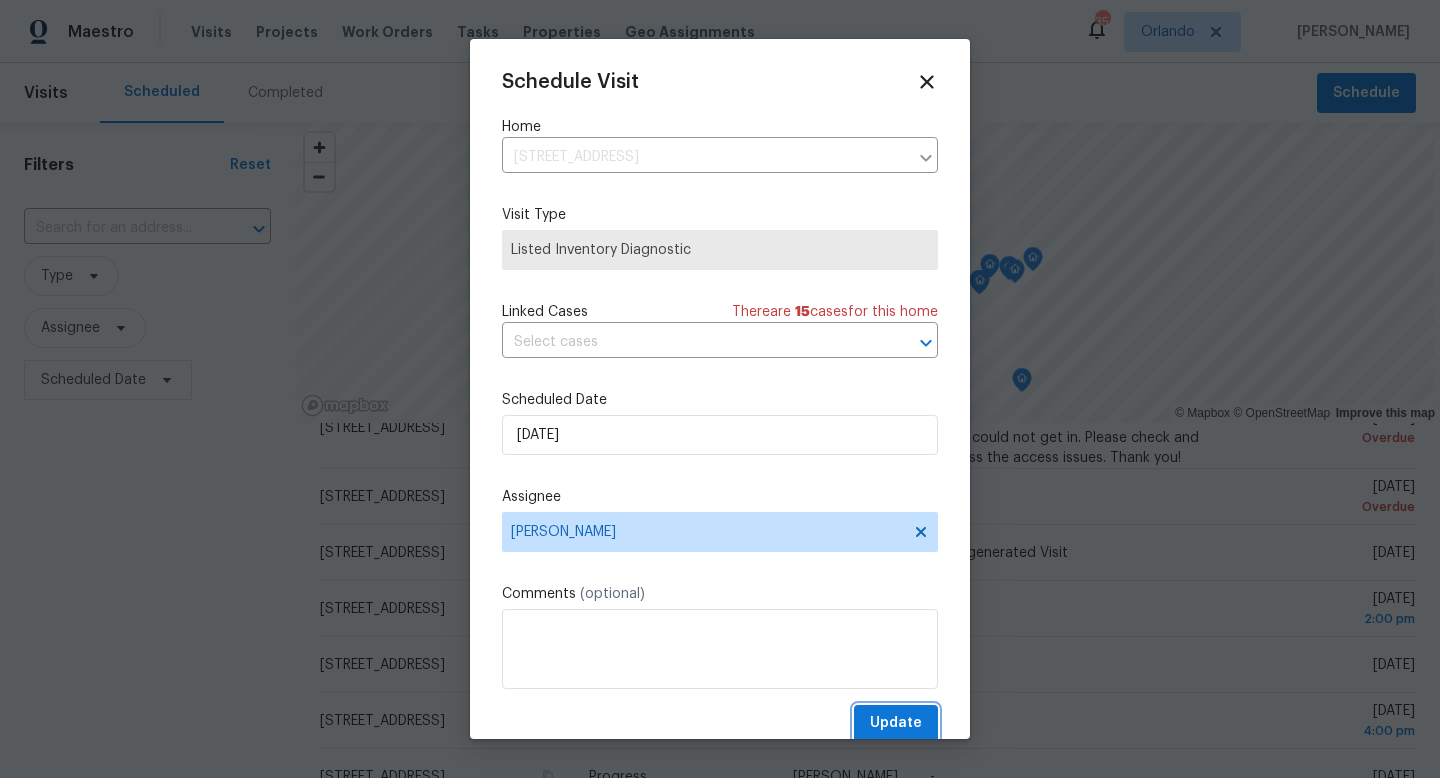 click on "Update" at bounding box center (896, 723) 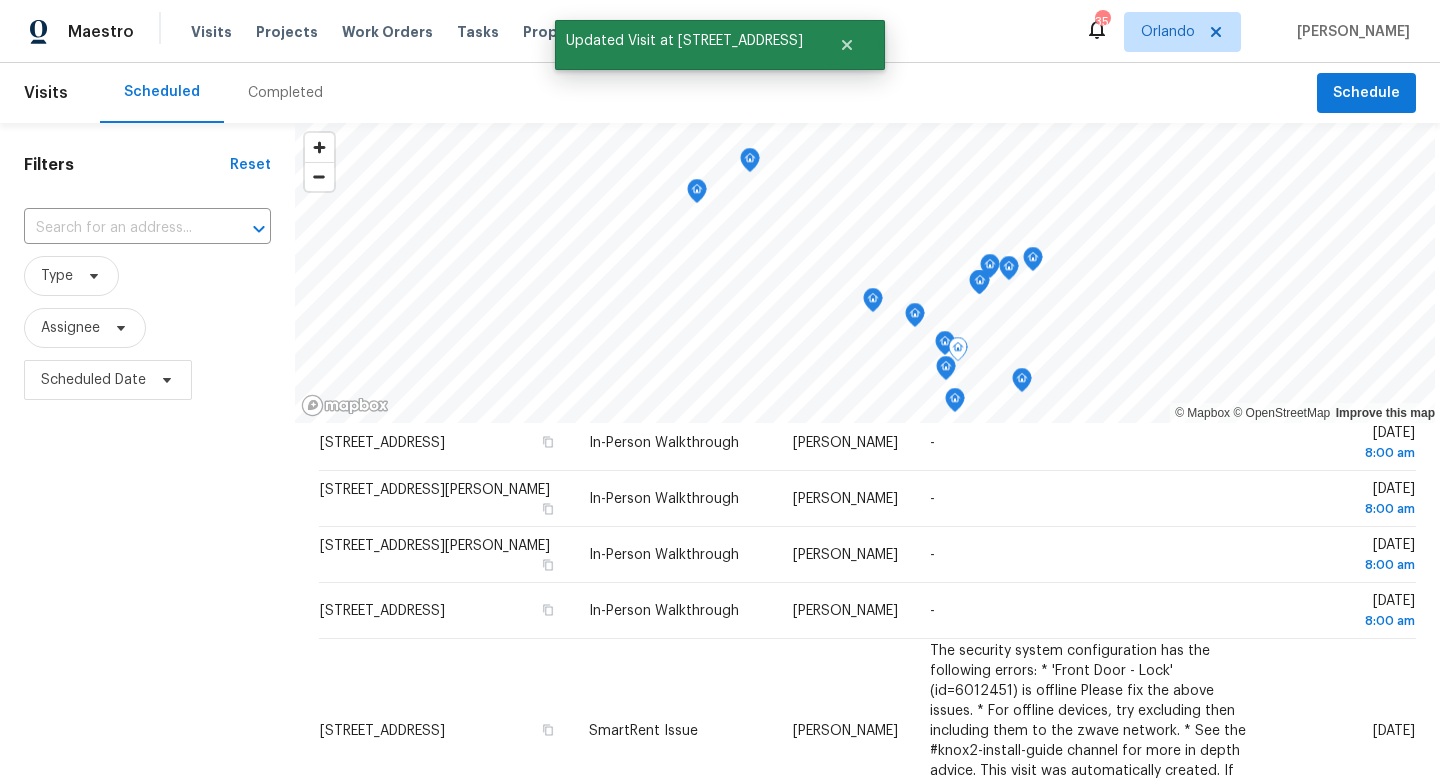 scroll, scrollTop: 777, scrollLeft: 0, axis: vertical 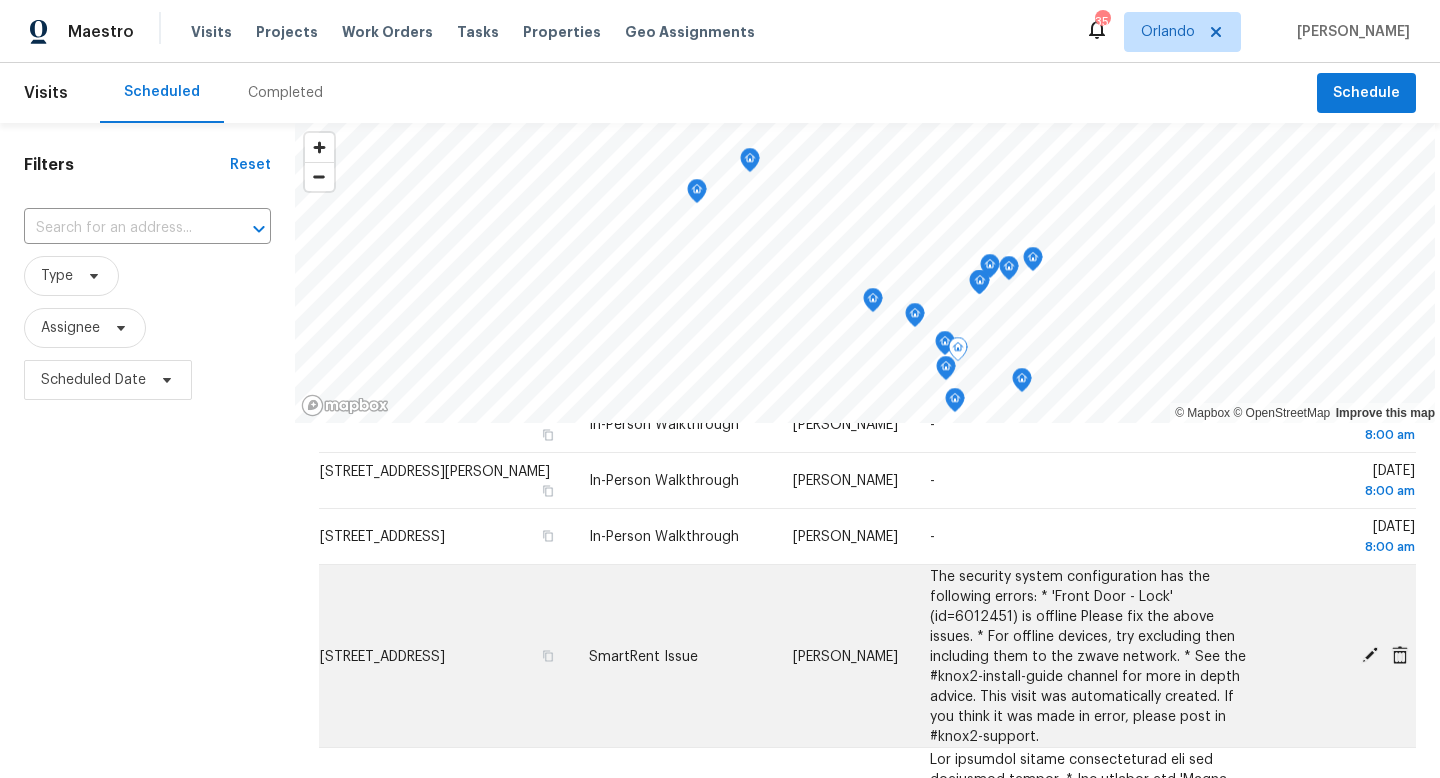 click 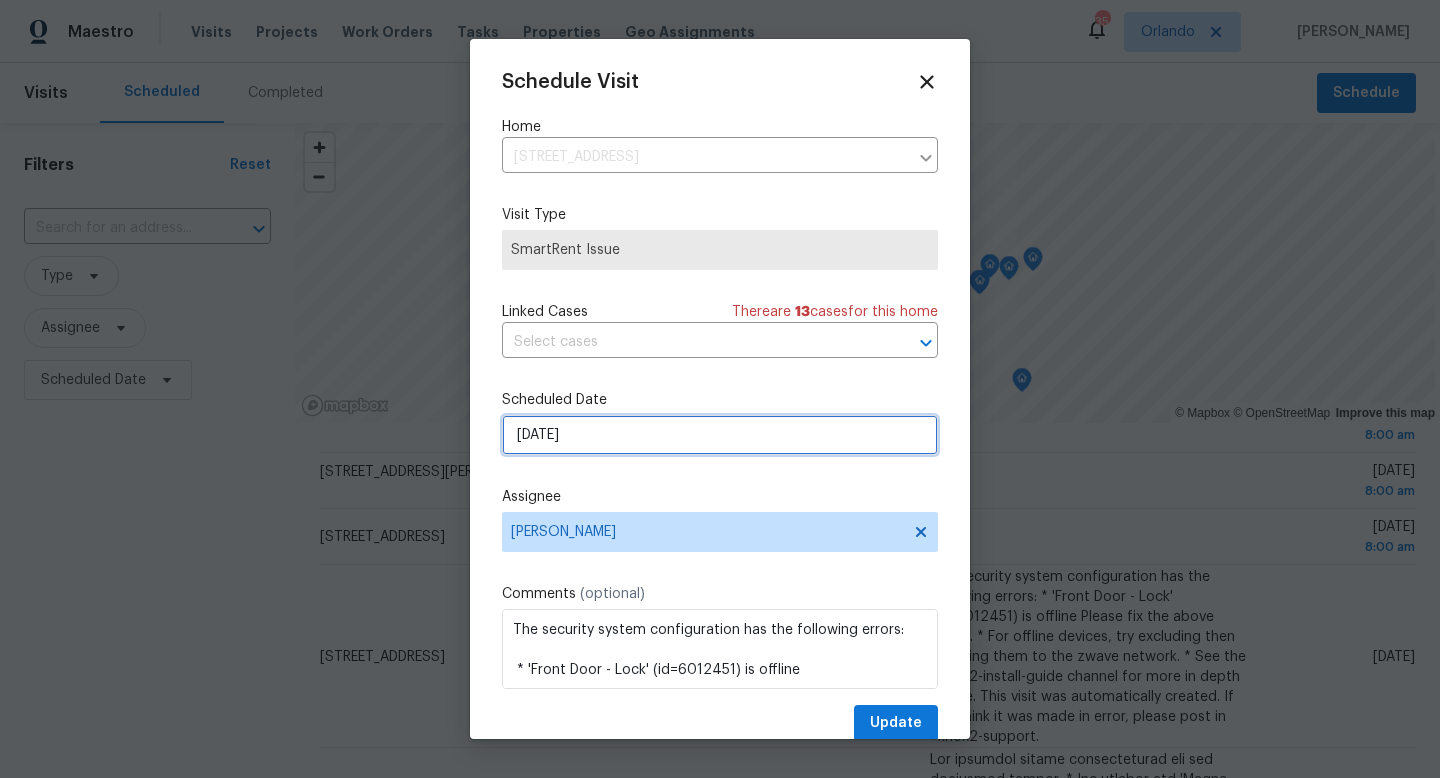 click on "[DATE]" at bounding box center (720, 435) 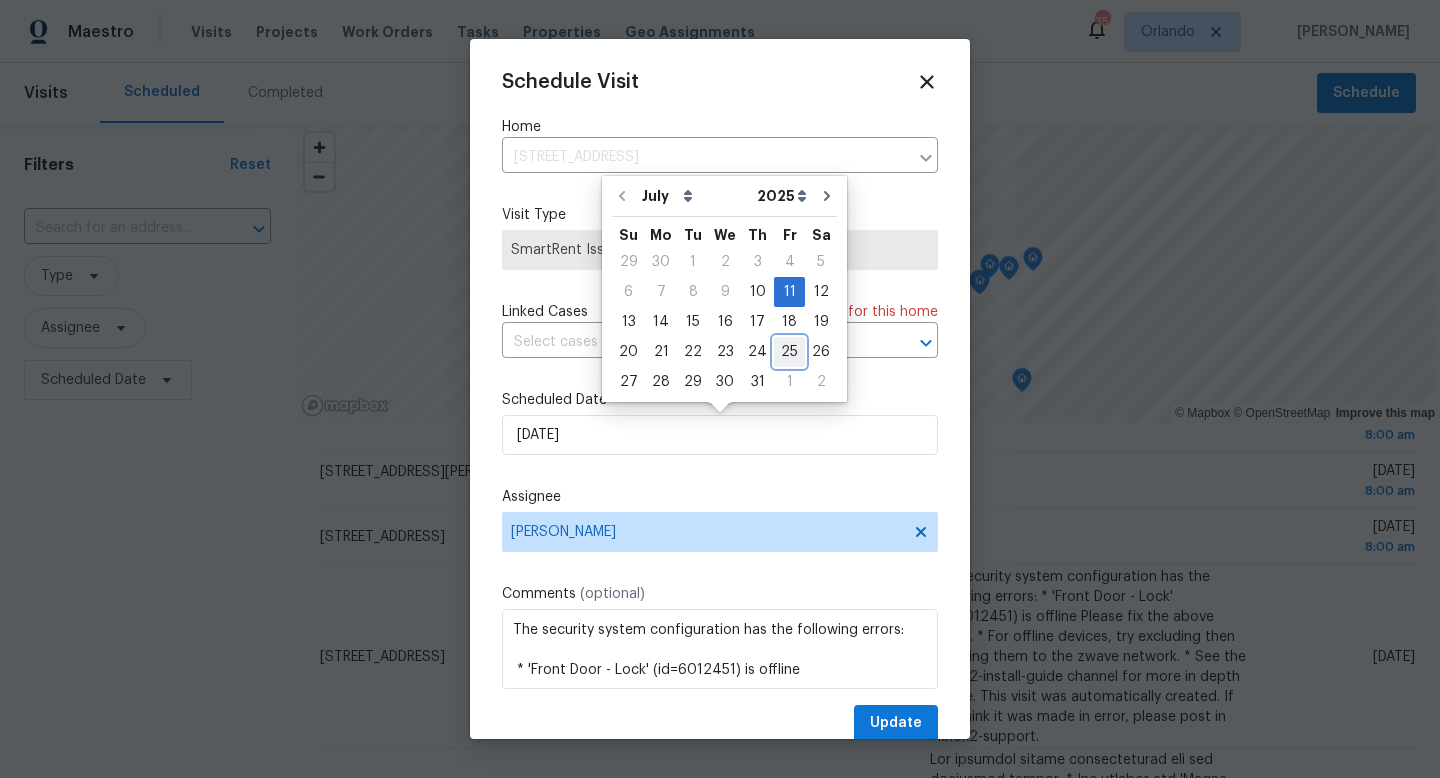 click on "25" at bounding box center (789, 352) 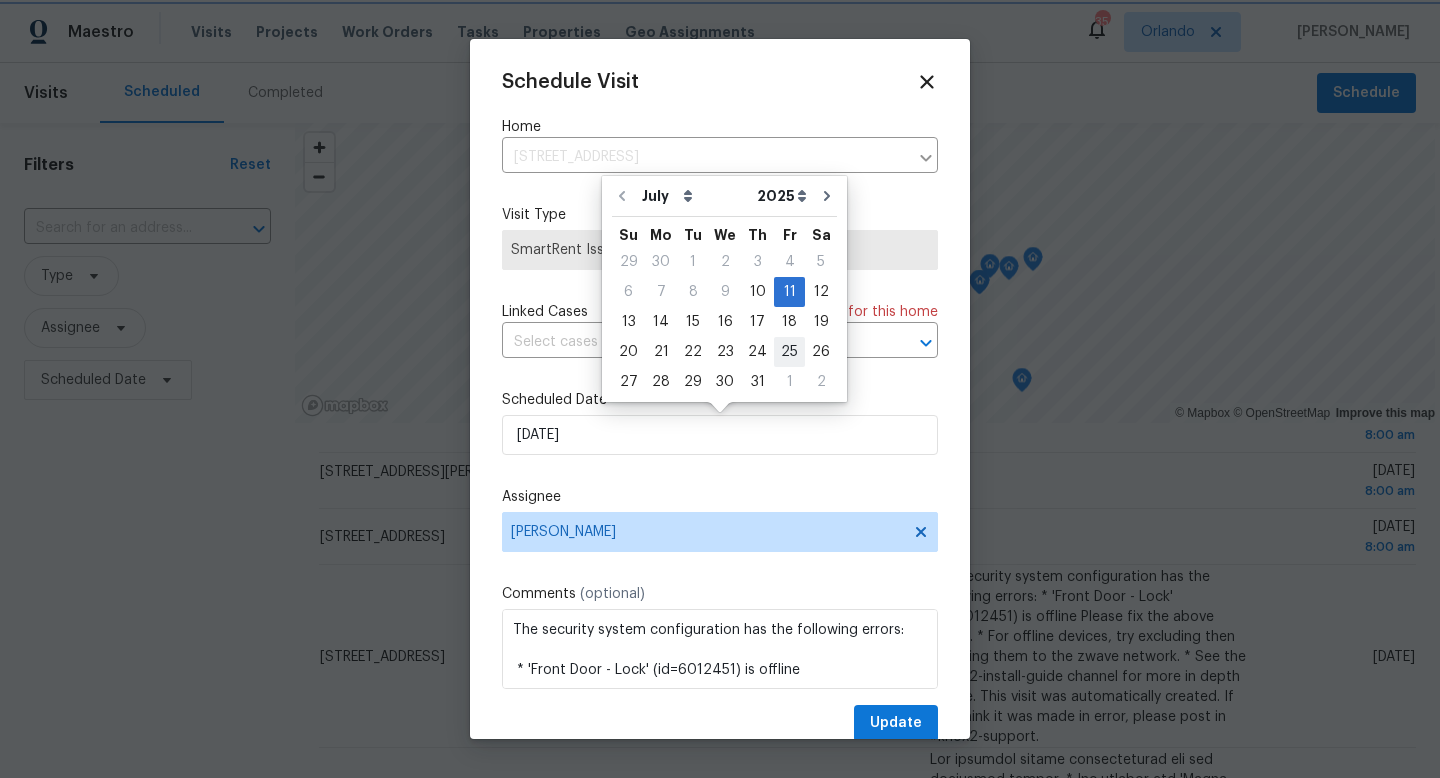 type on "[DATE]" 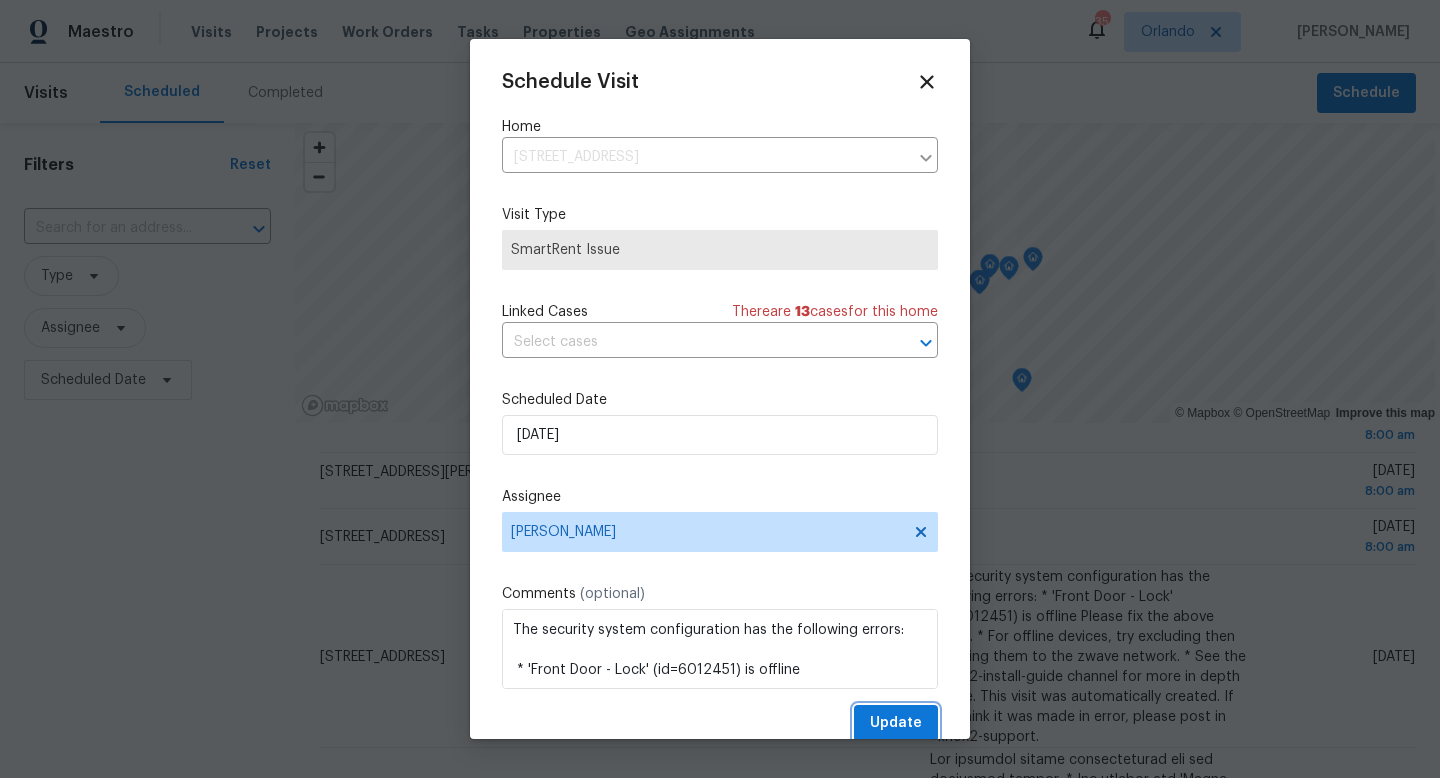 click on "Update" at bounding box center [896, 723] 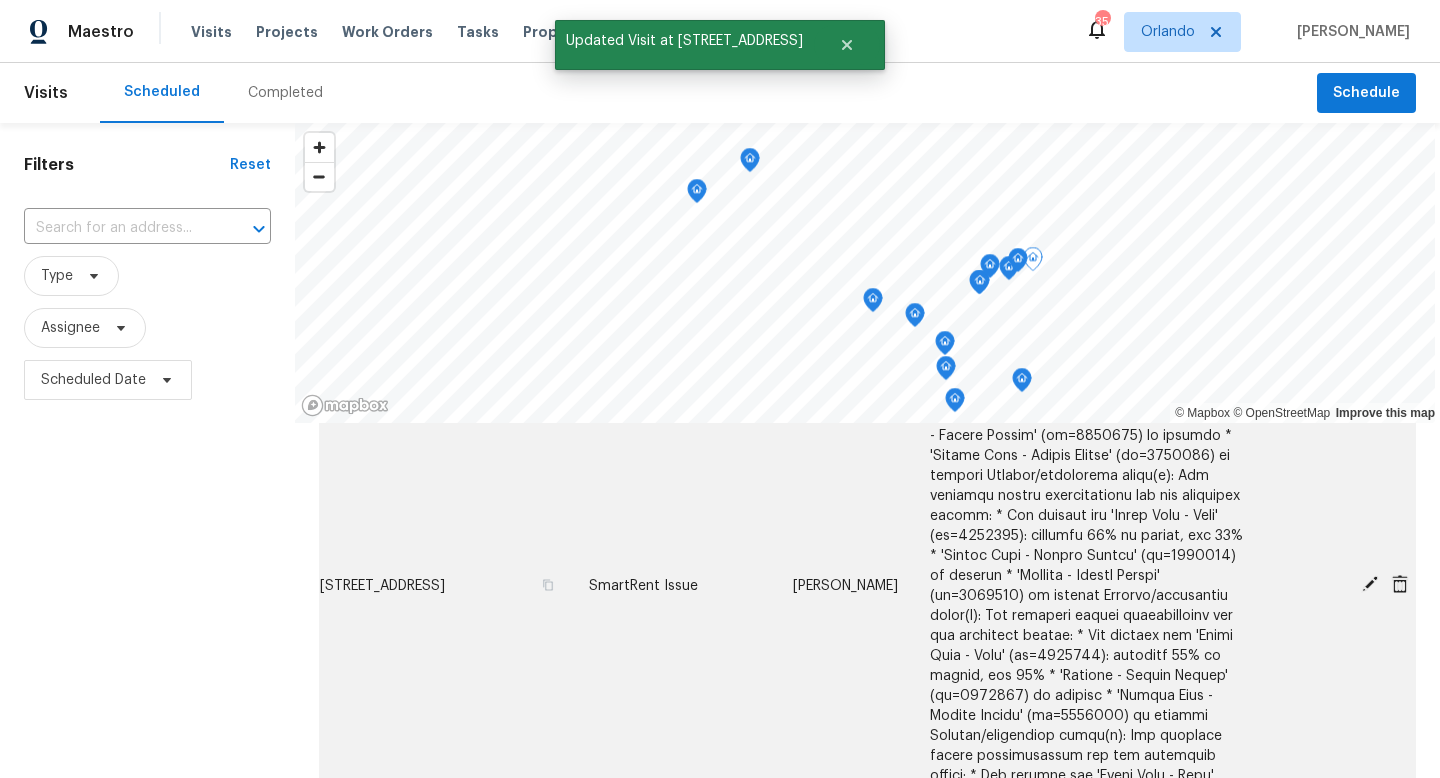scroll, scrollTop: 1927, scrollLeft: 0, axis: vertical 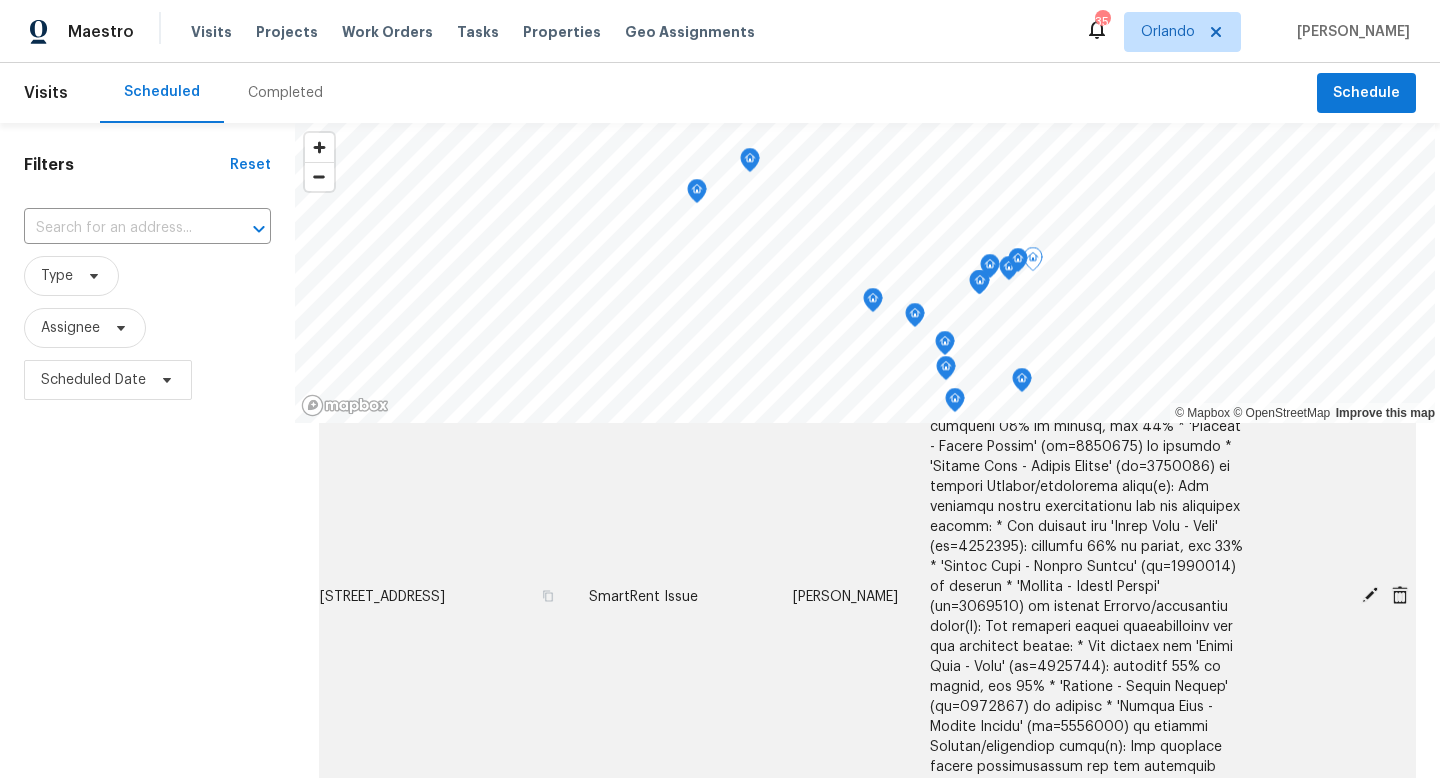 click 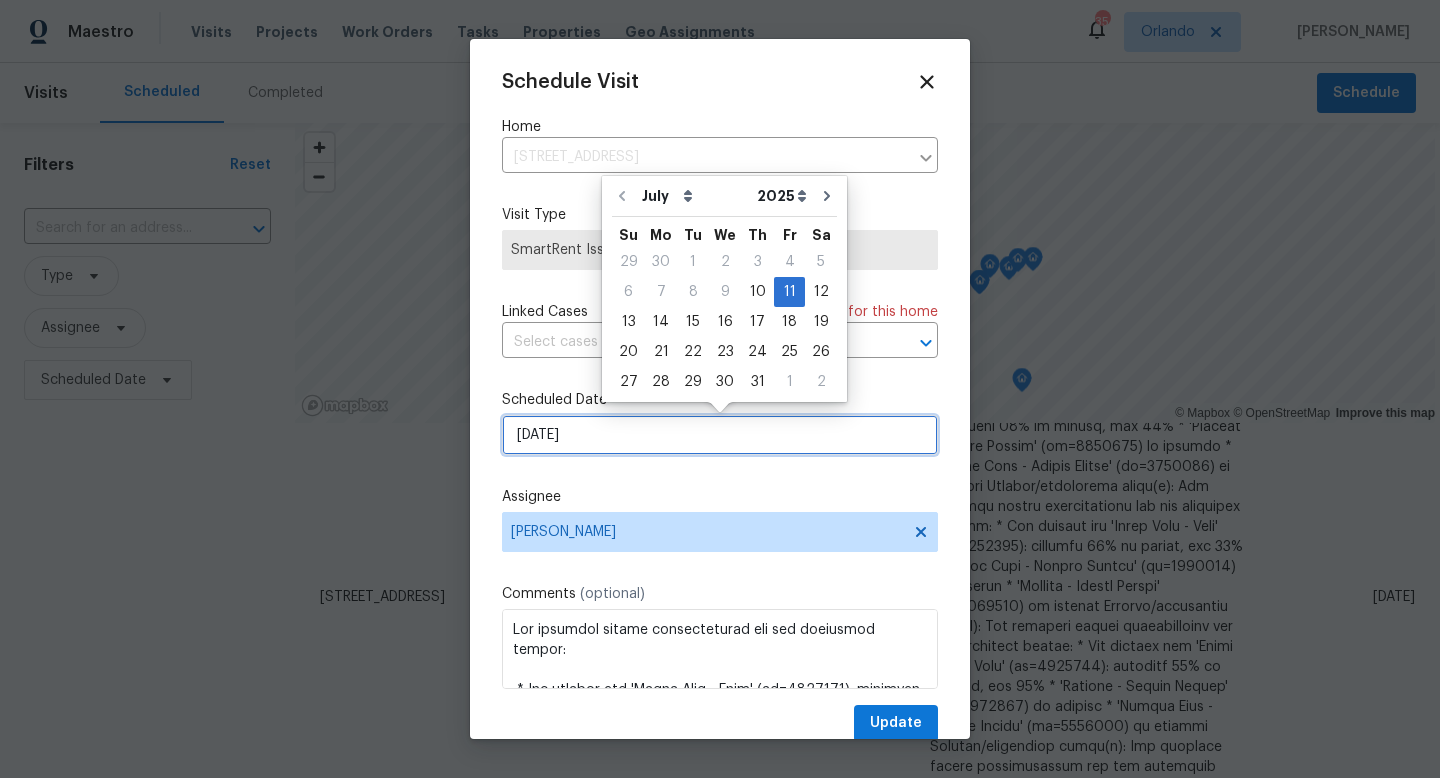 click on "[DATE]" at bounding box center (720, 435) 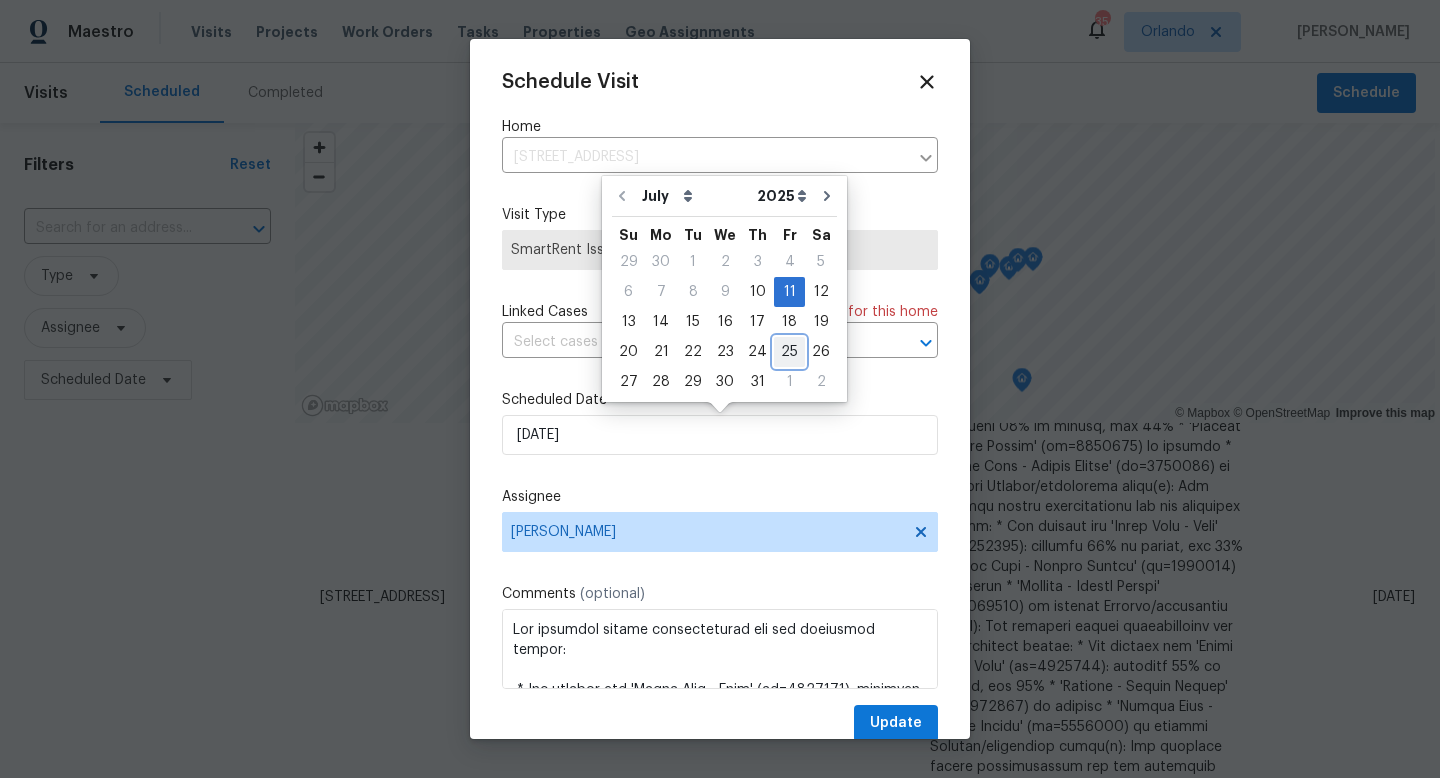 click on "25" at bounding box center [789, 352] 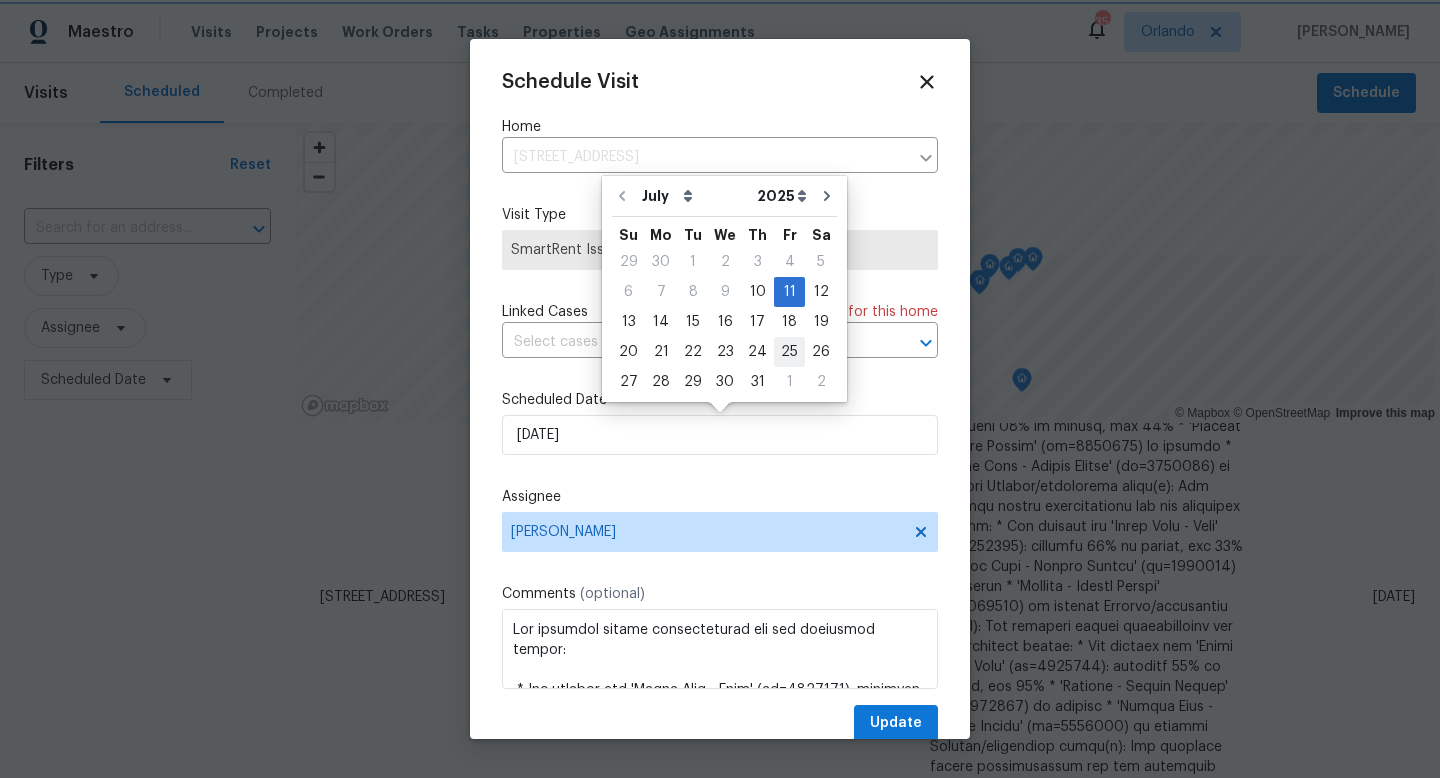 type on "[DATE]" 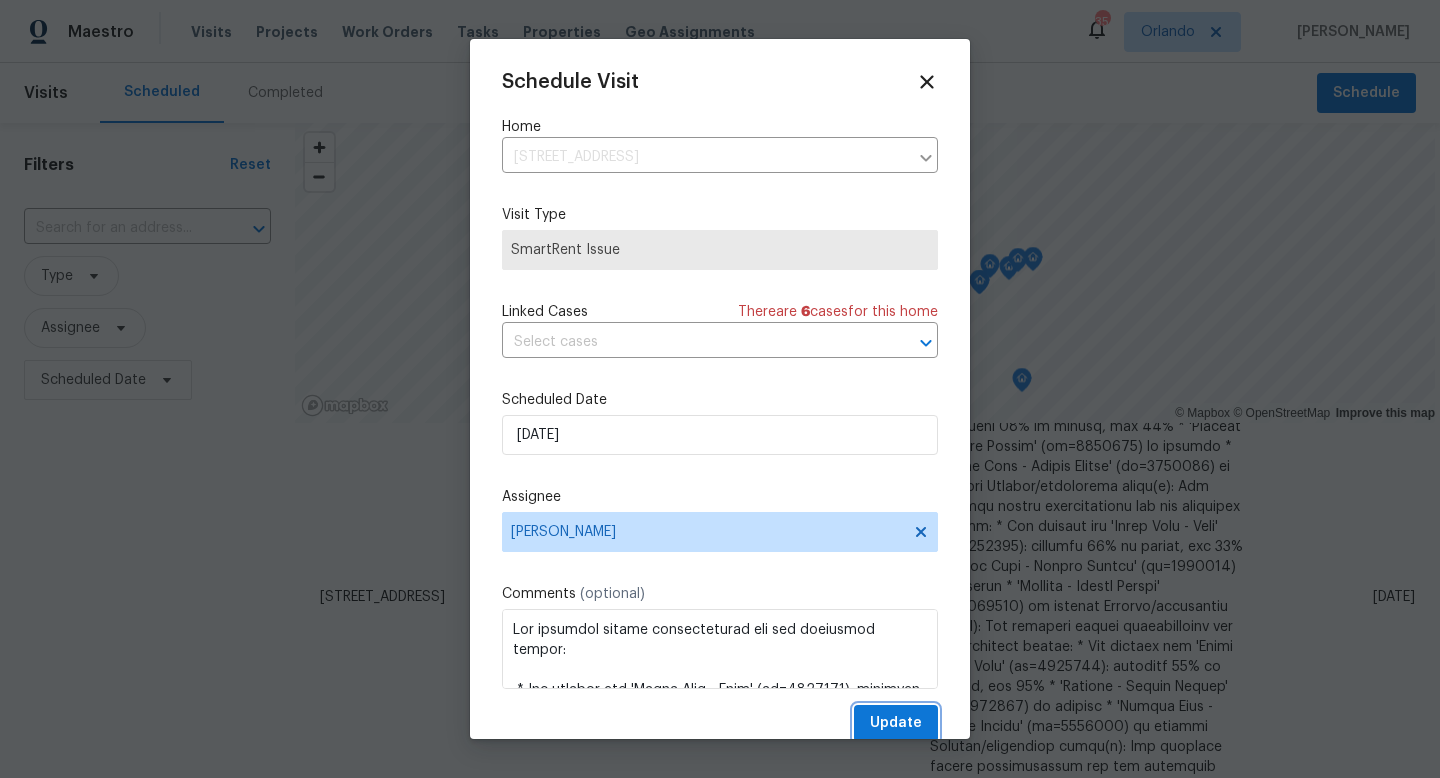 click on "Update" at bounding box center [896, 723] 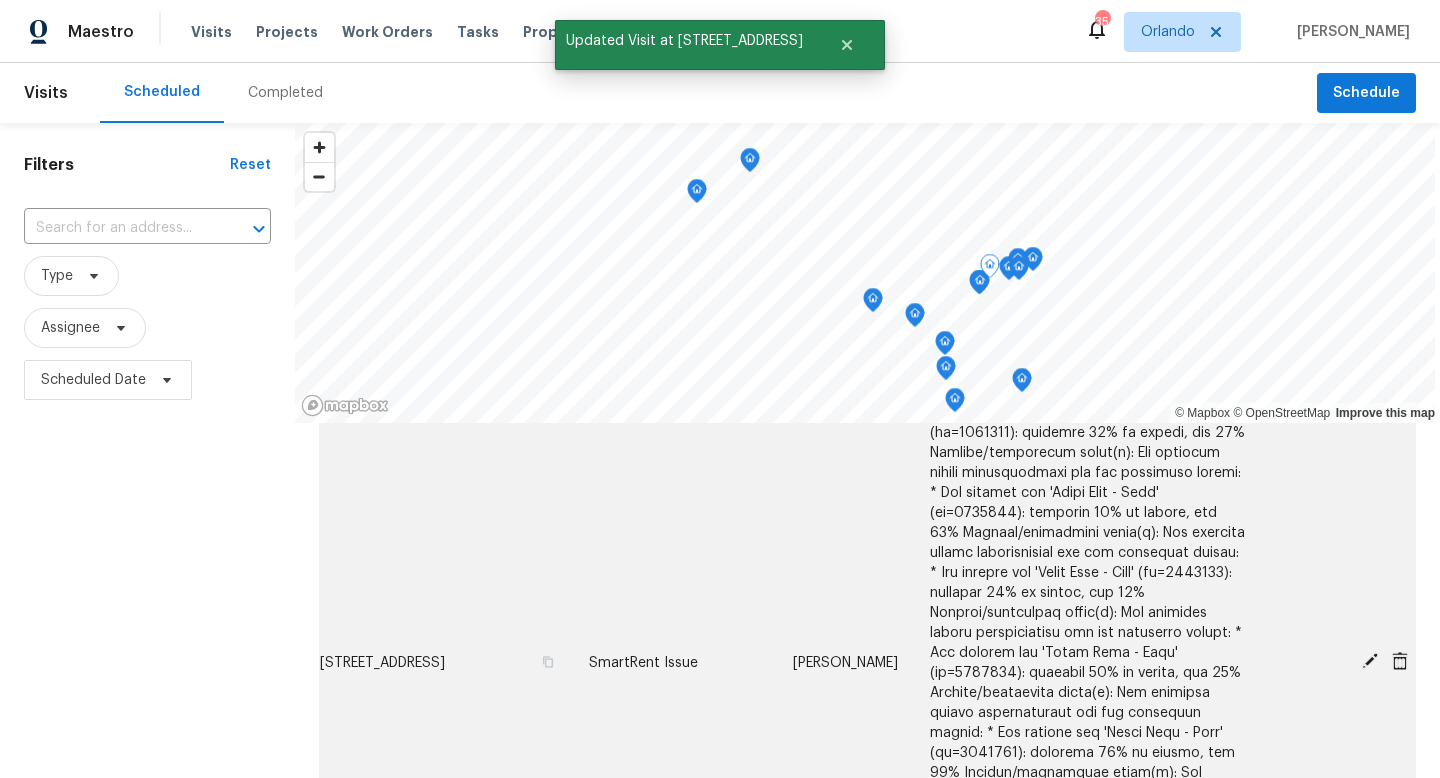 scroll, scrollTop: 1562, scrollLeft: 0, axis: vertical 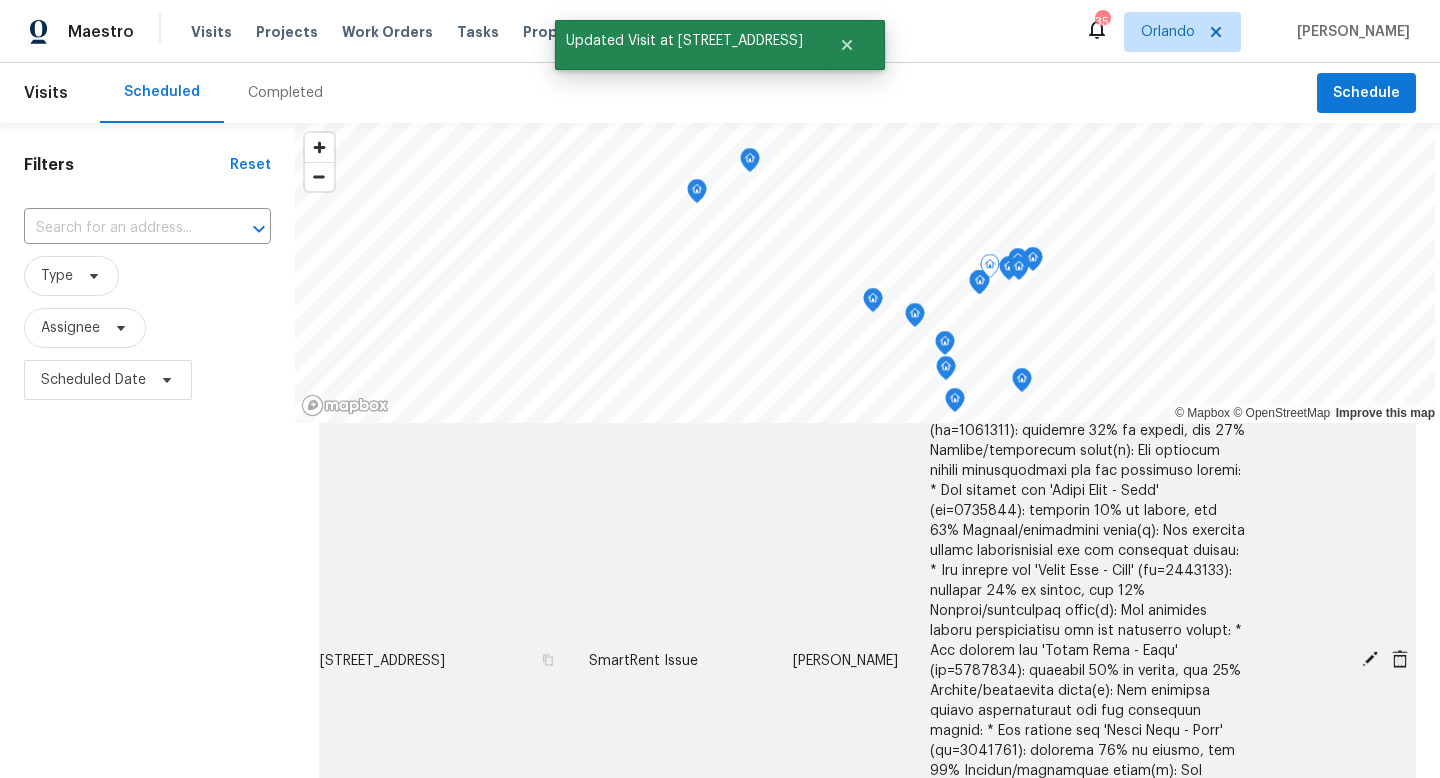 click 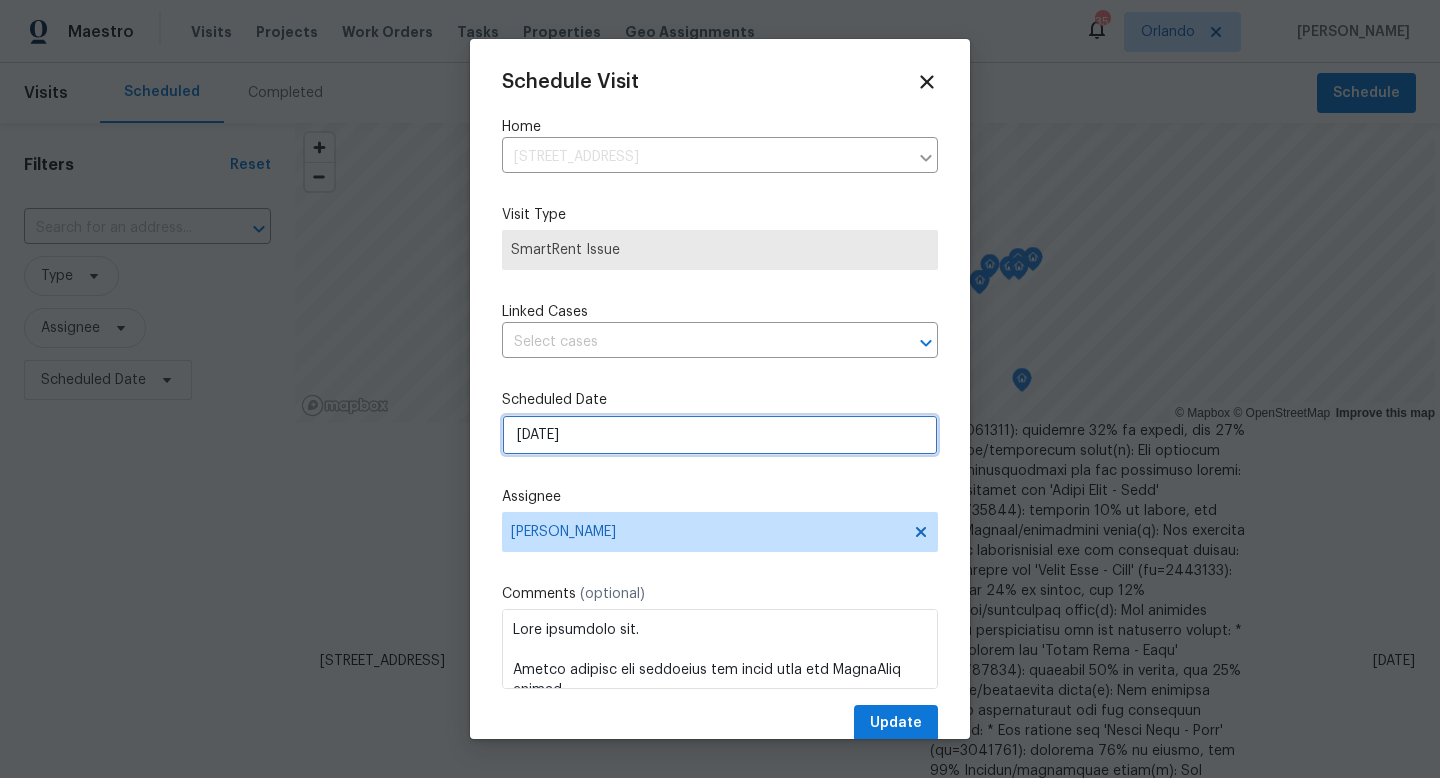 click on "[DATE]" at bounding box center (720, 435) 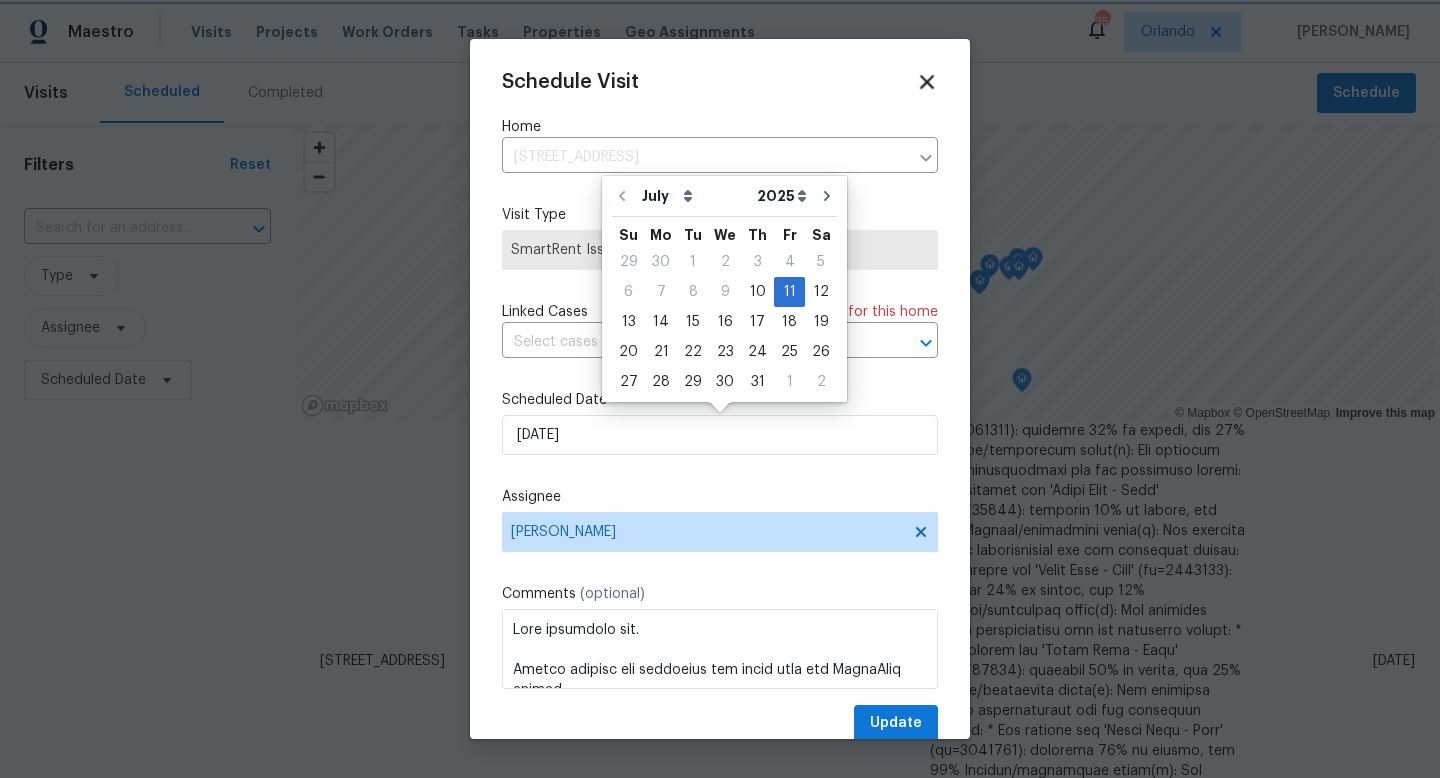 click 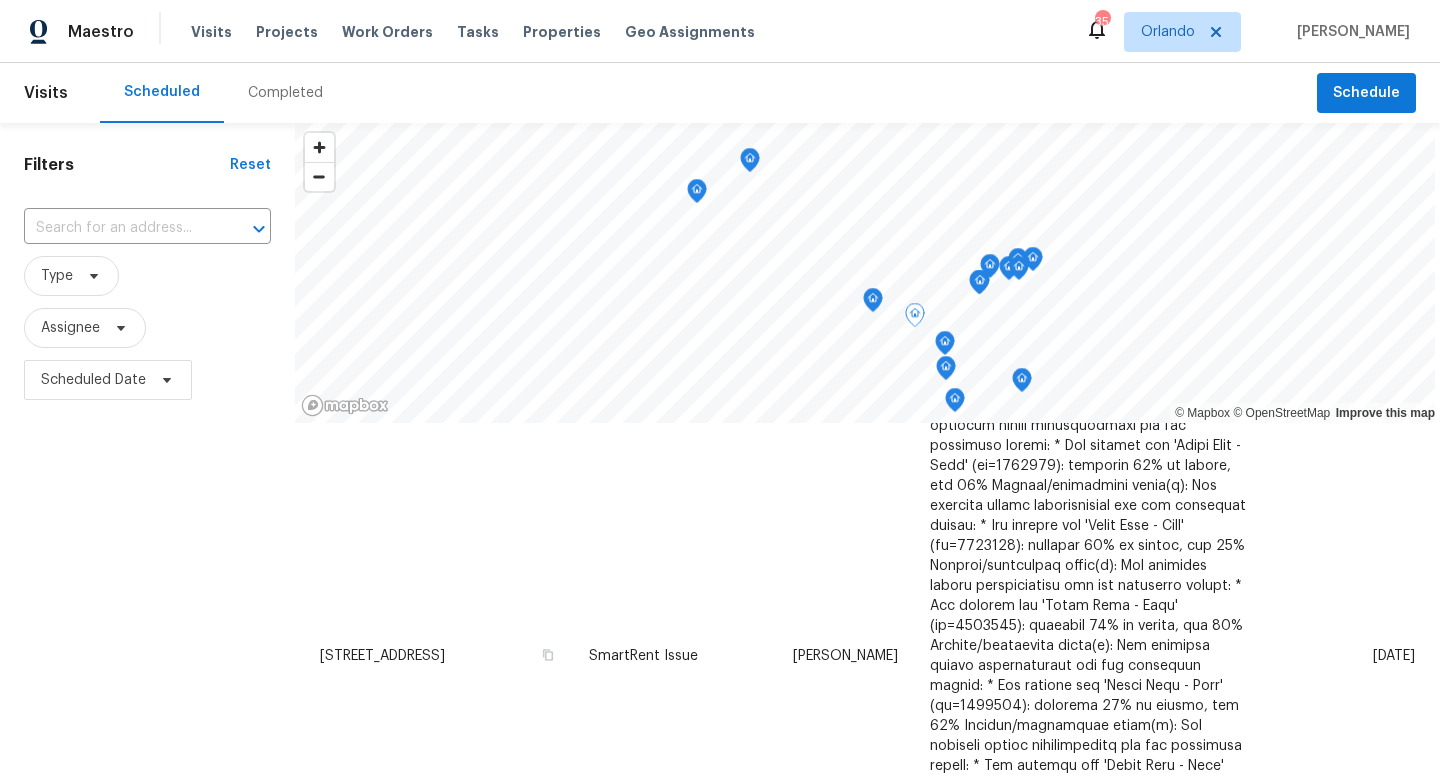 scroll, scrollTop: 3073, scrollLeft: 0, axis: vertical 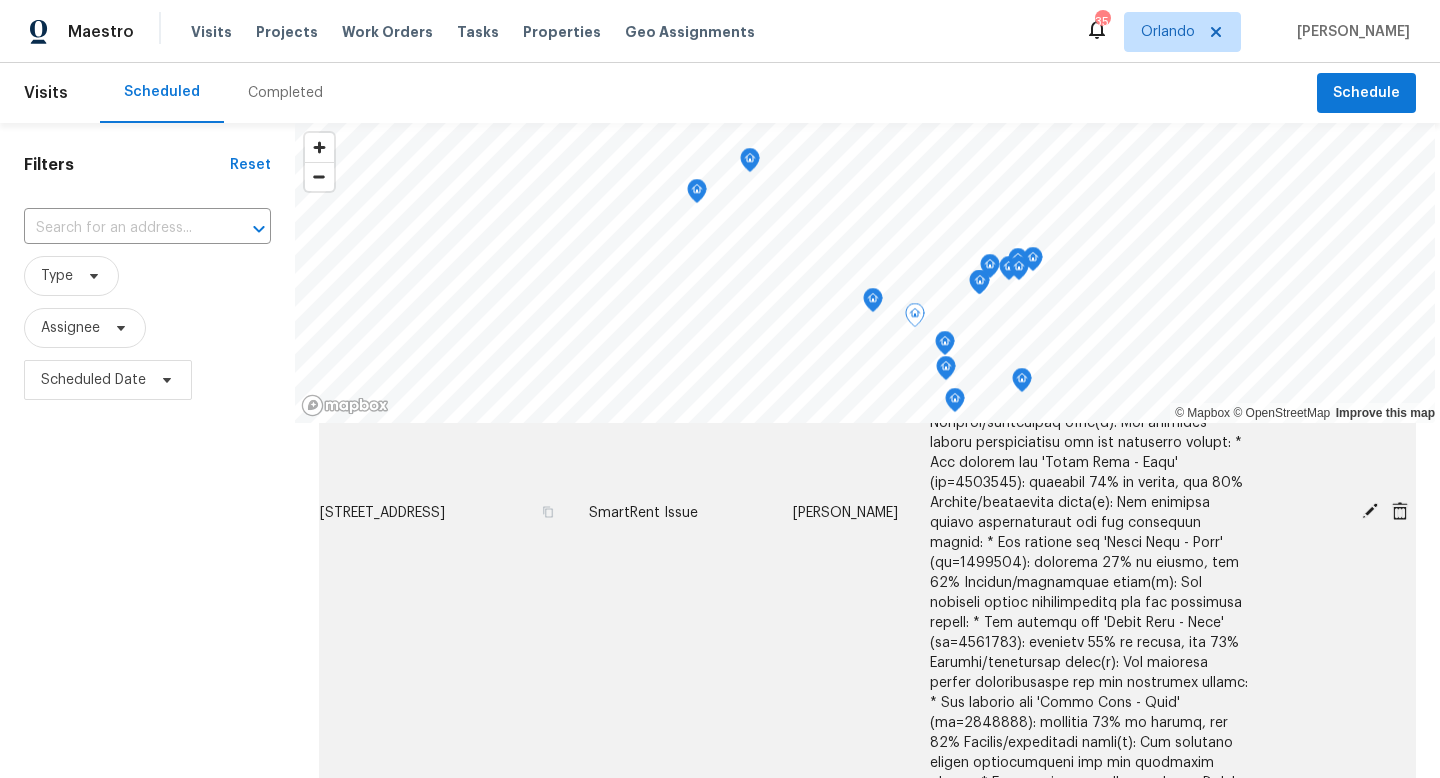 click 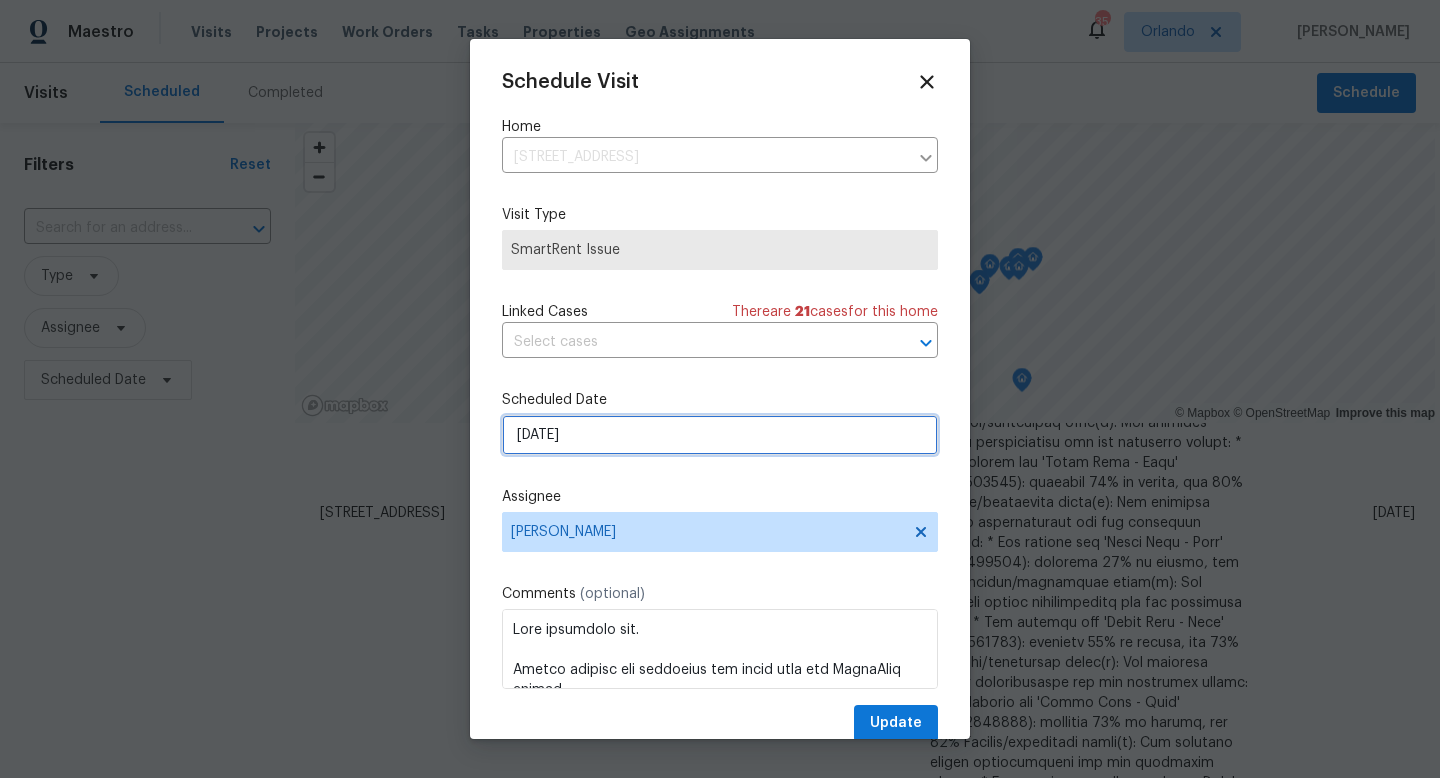 click on "[DATE]" at bounding box center (720, 435) 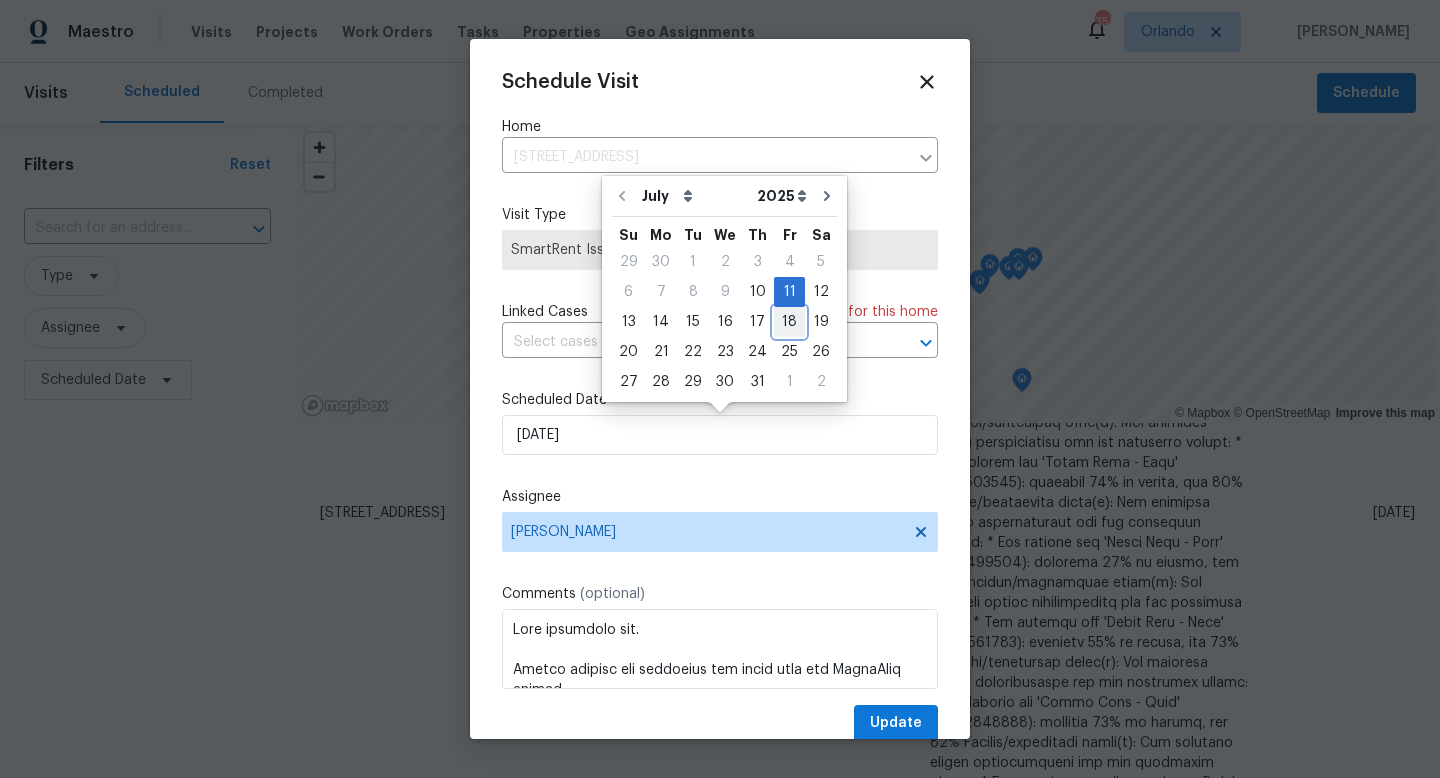 click on "18" at bounding box center (789, 322) 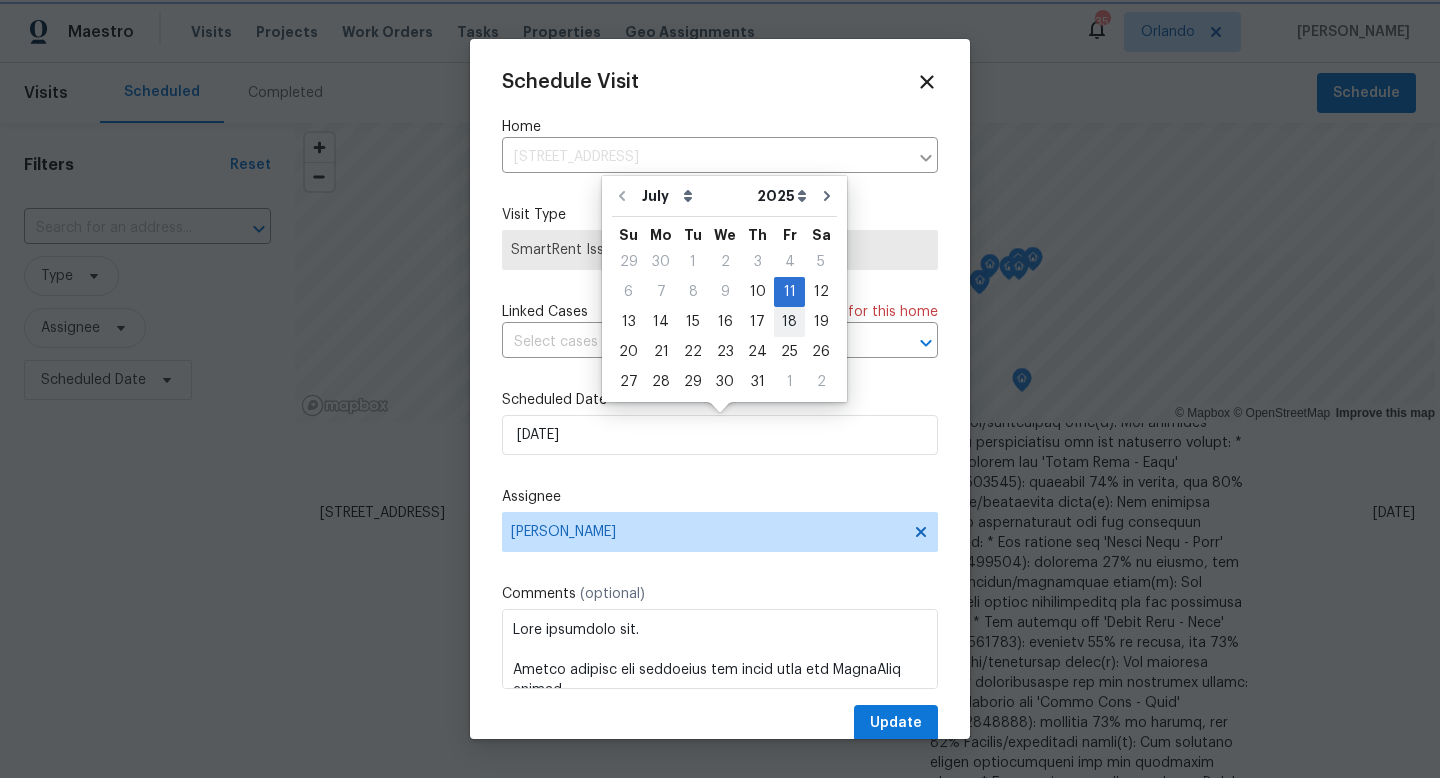type on "[DATE]" 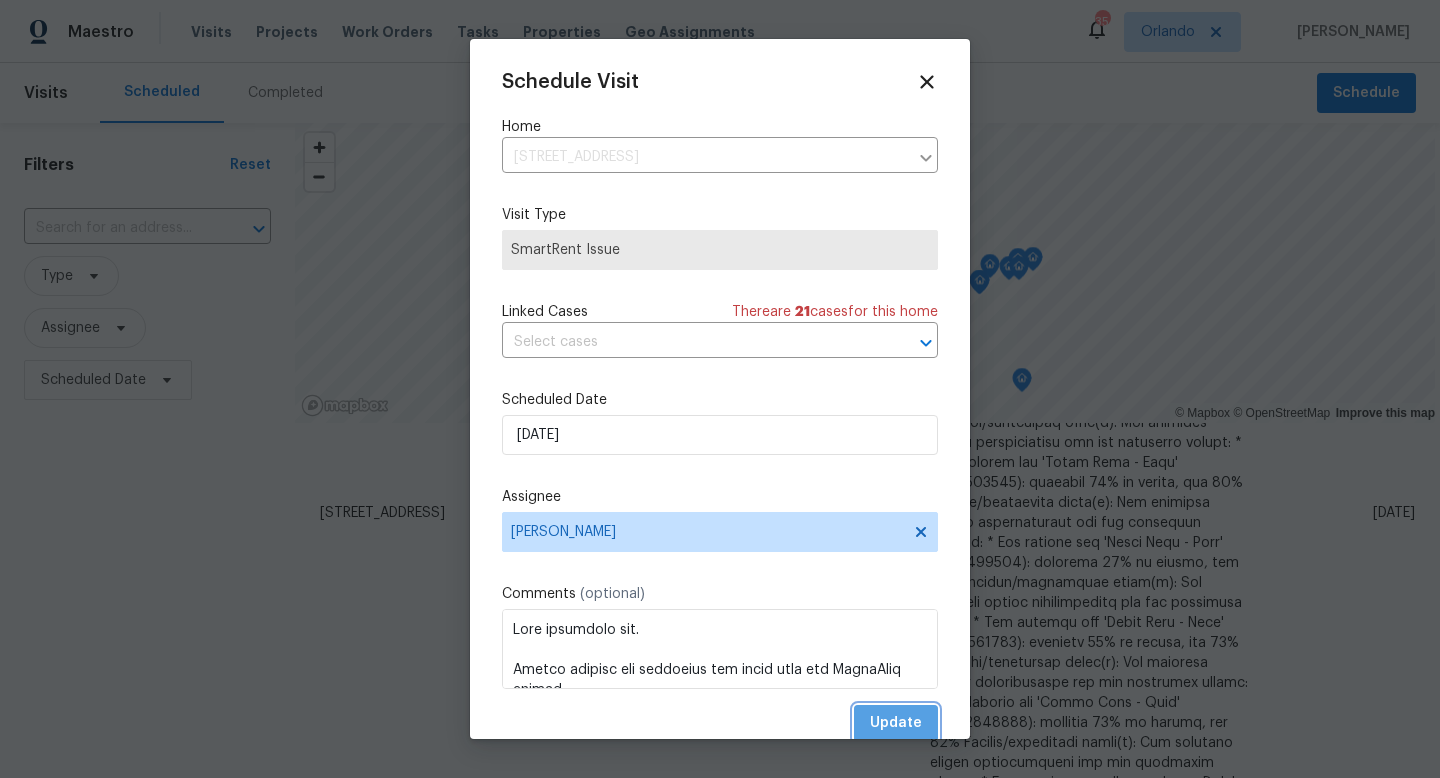 click on "Update" at bounding box center [896, 723] 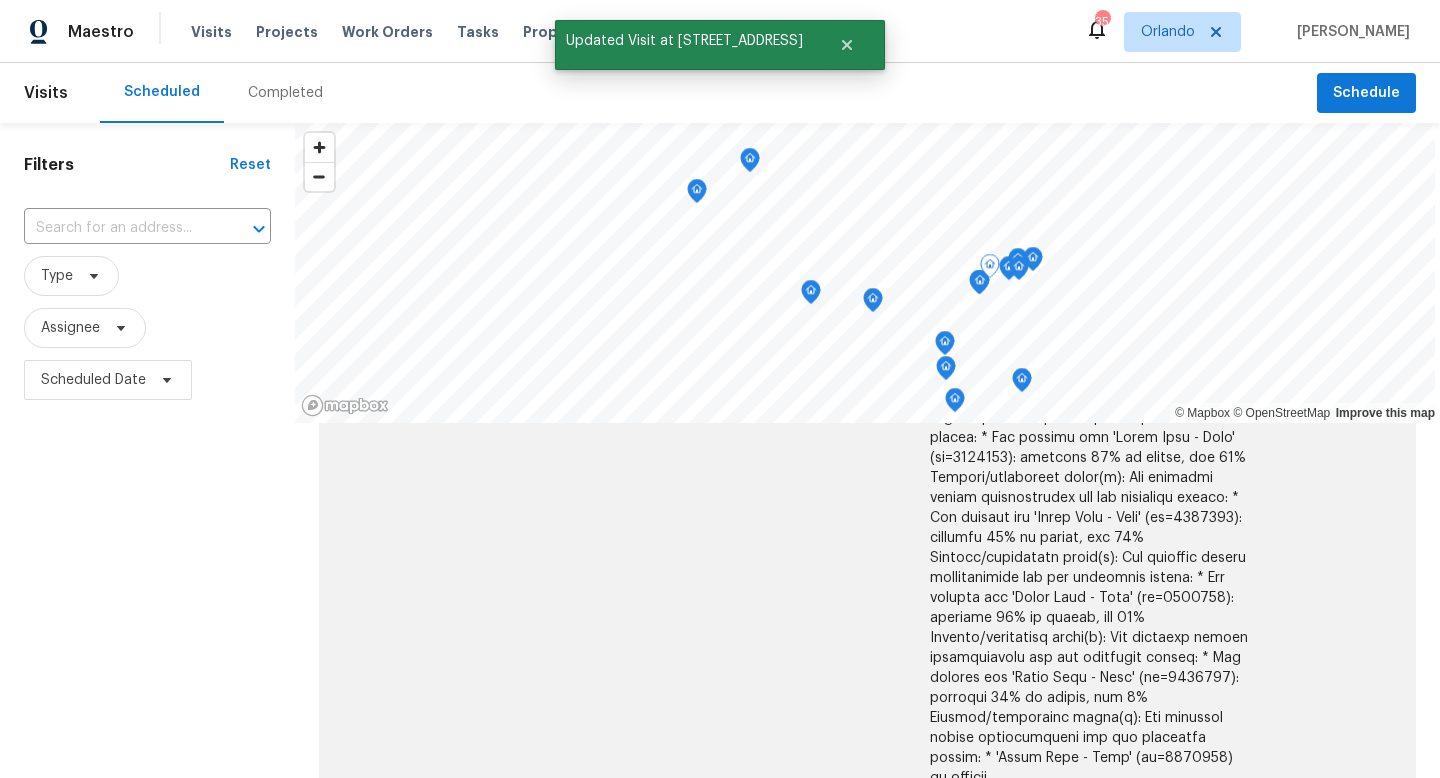 scroll, scrollTop: 2171, scrollLeft: 0, axis: vertical 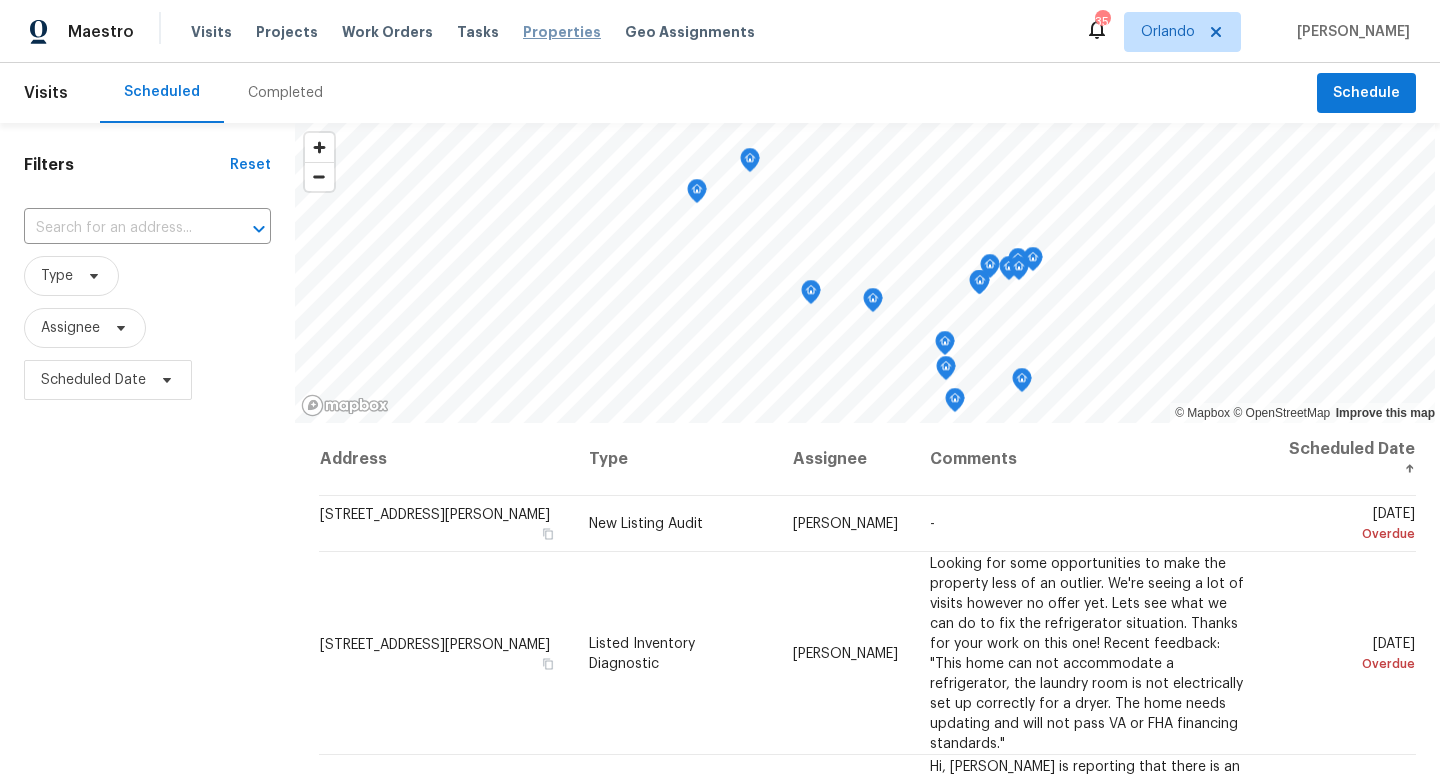 click on "Properties" at bounding box center [562, 32] 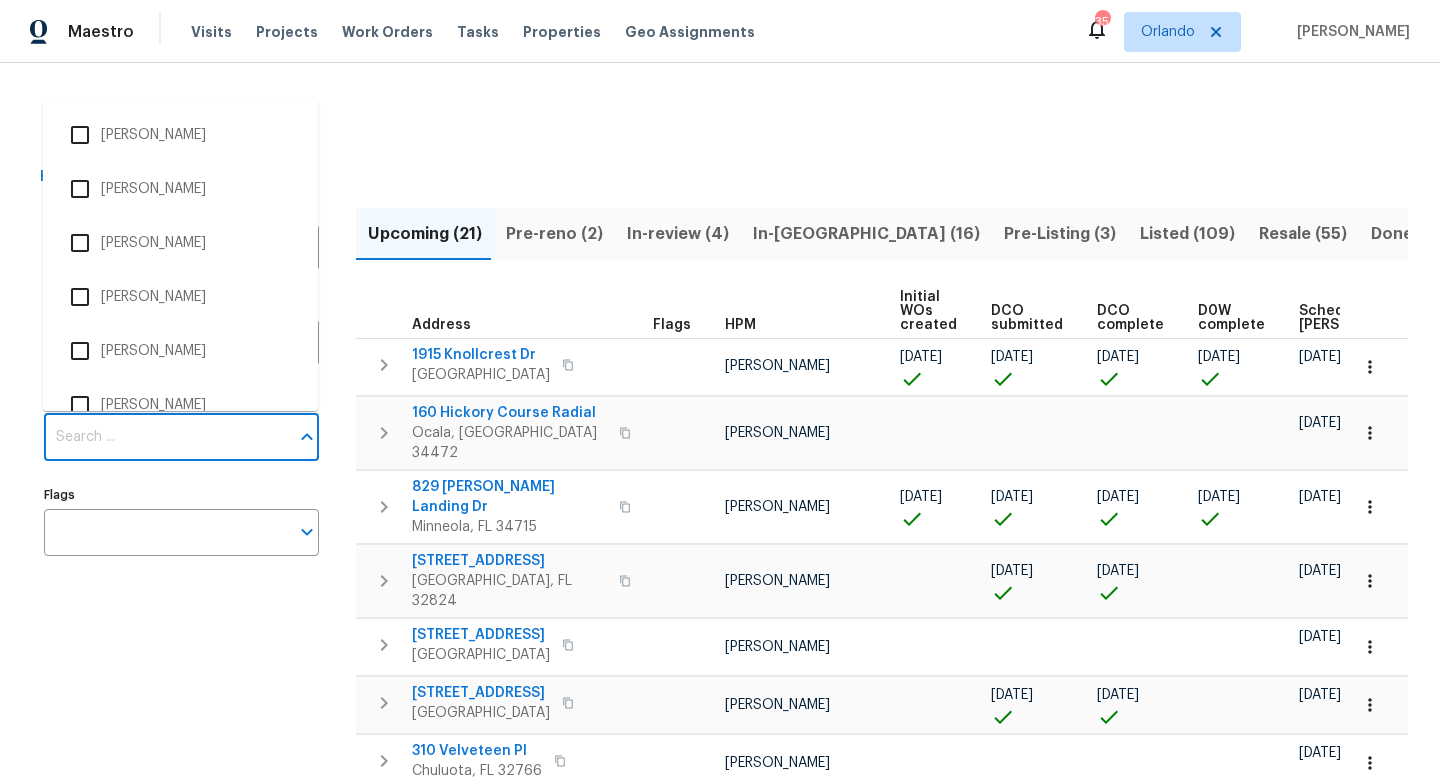 click on "Individuals" at bounding box center [166, 437] 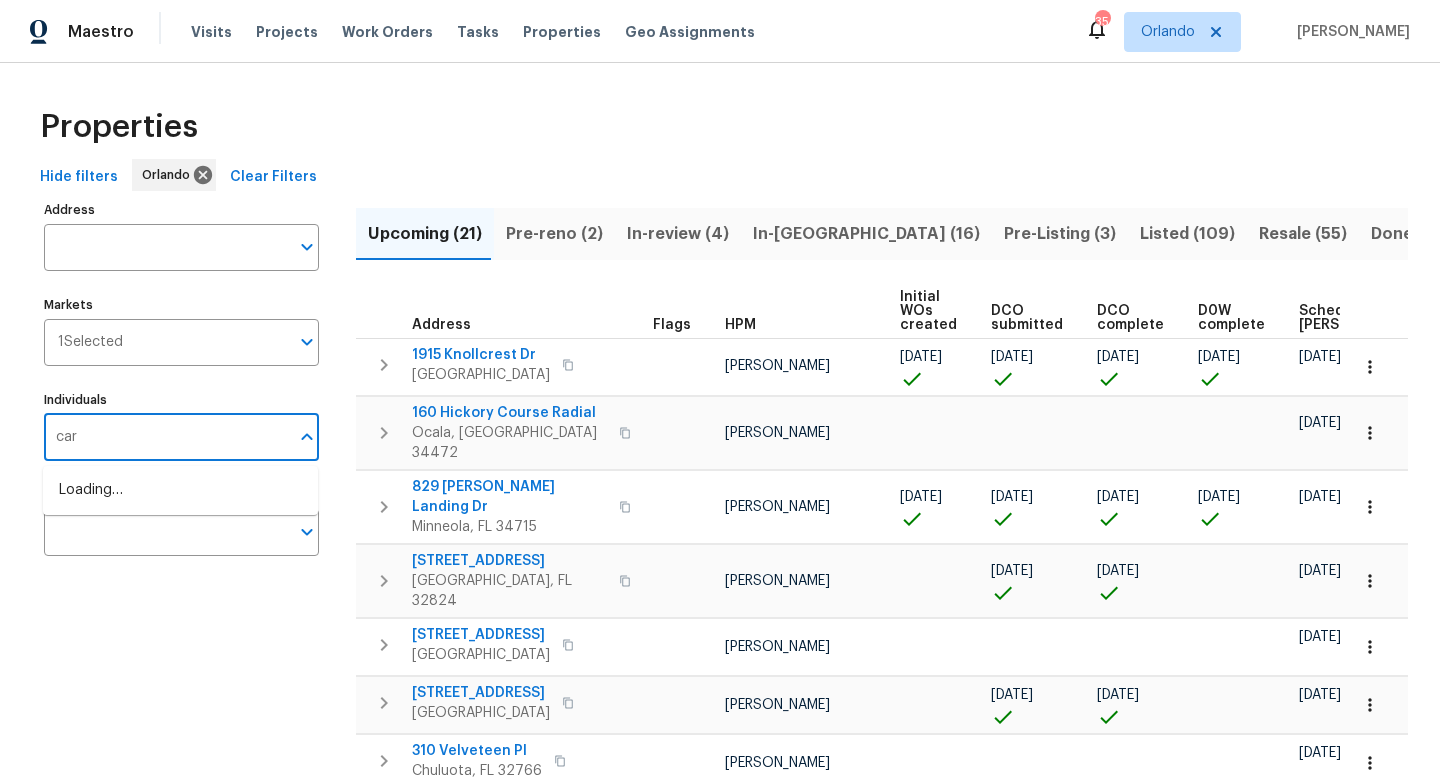 type on "[PERSON_NAME]" 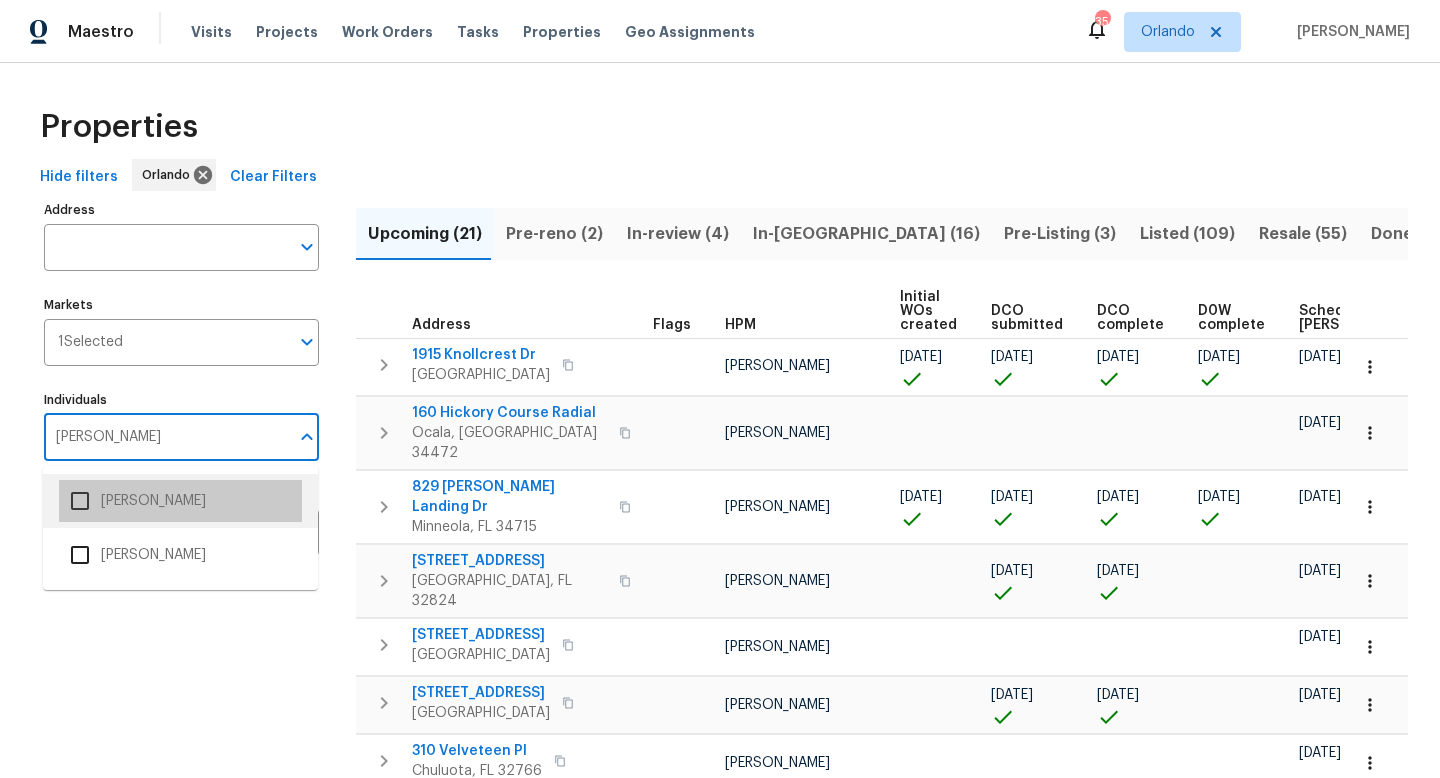 click on "[PERSON_NAME]" at bounding box center [180, 501] 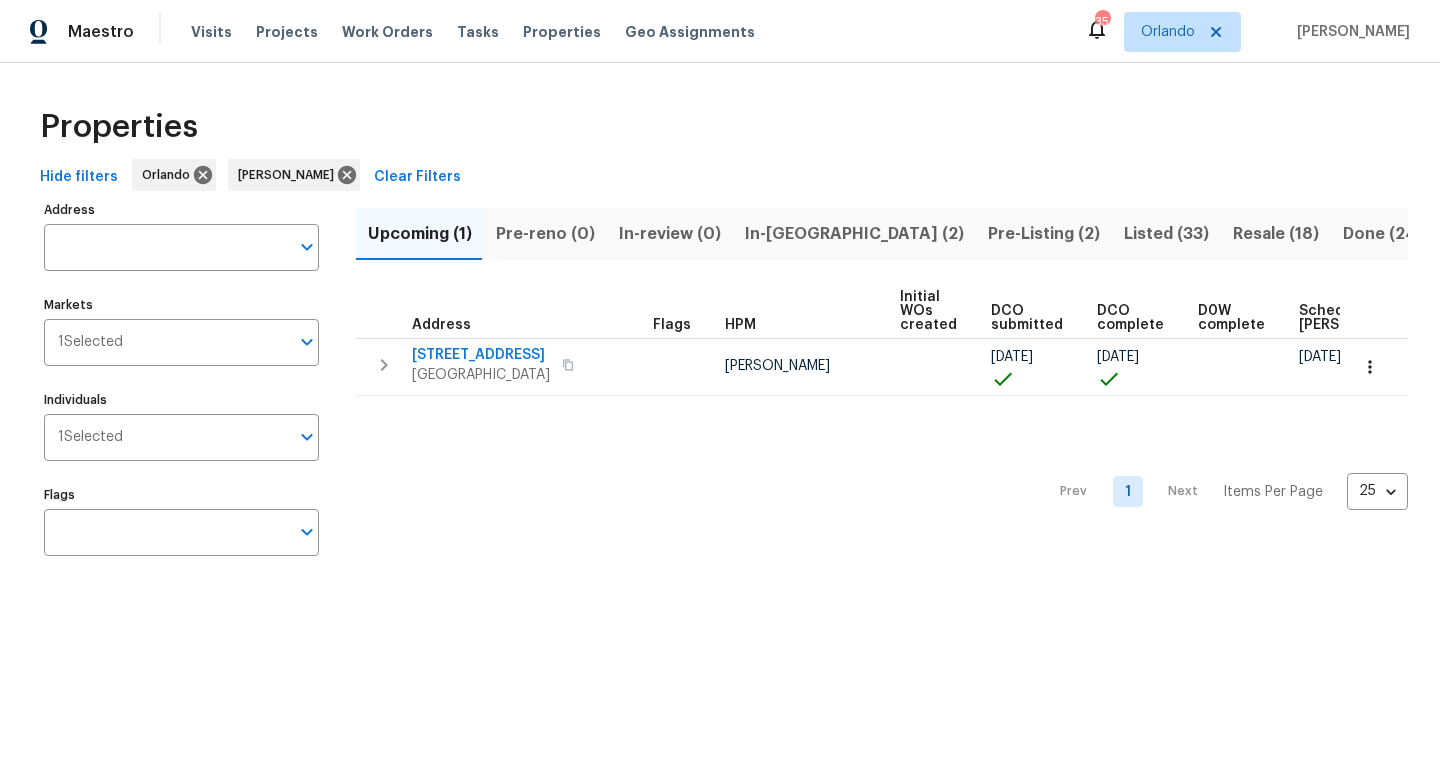 click on "Resale (18)" at bounding box center [1276, 234] 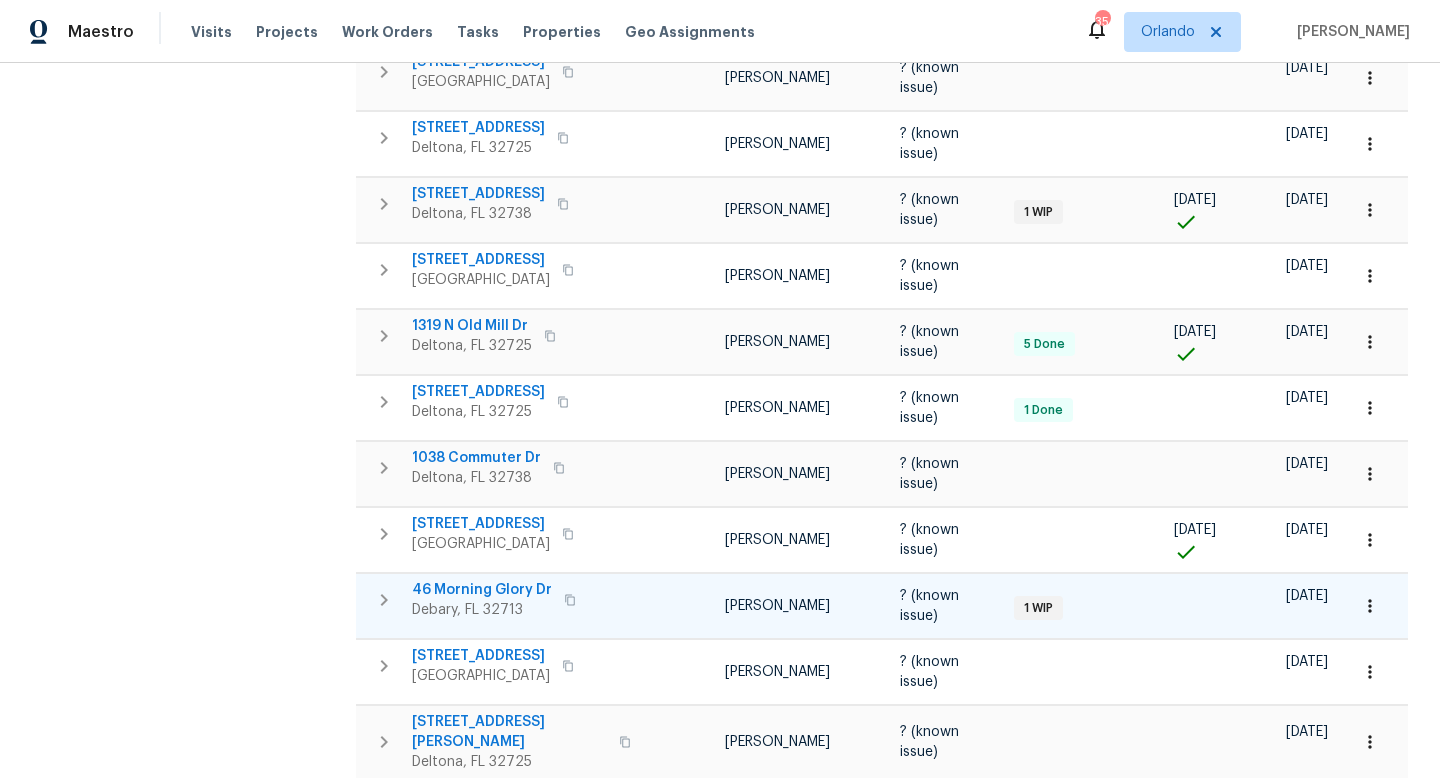 scroll, scrollTop: 842, scrollLeft: 0, axis: vertical 